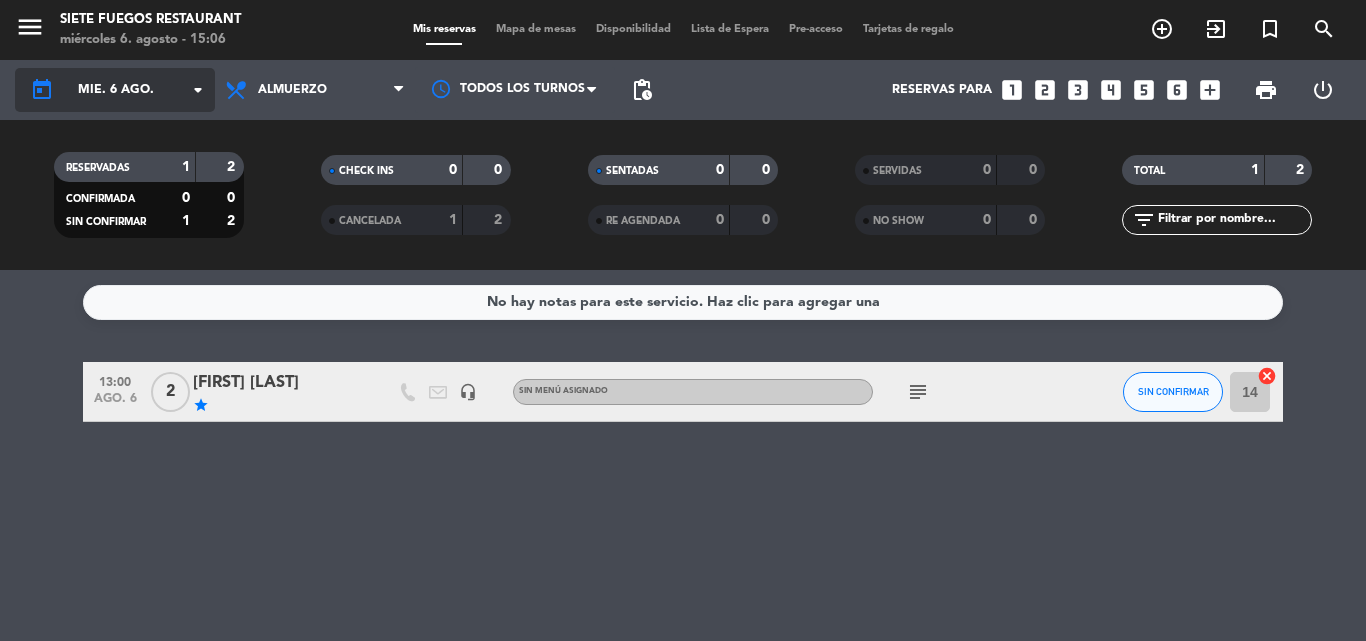 scroll, scrollTop: 0, scrollLeft: 0, axis: both 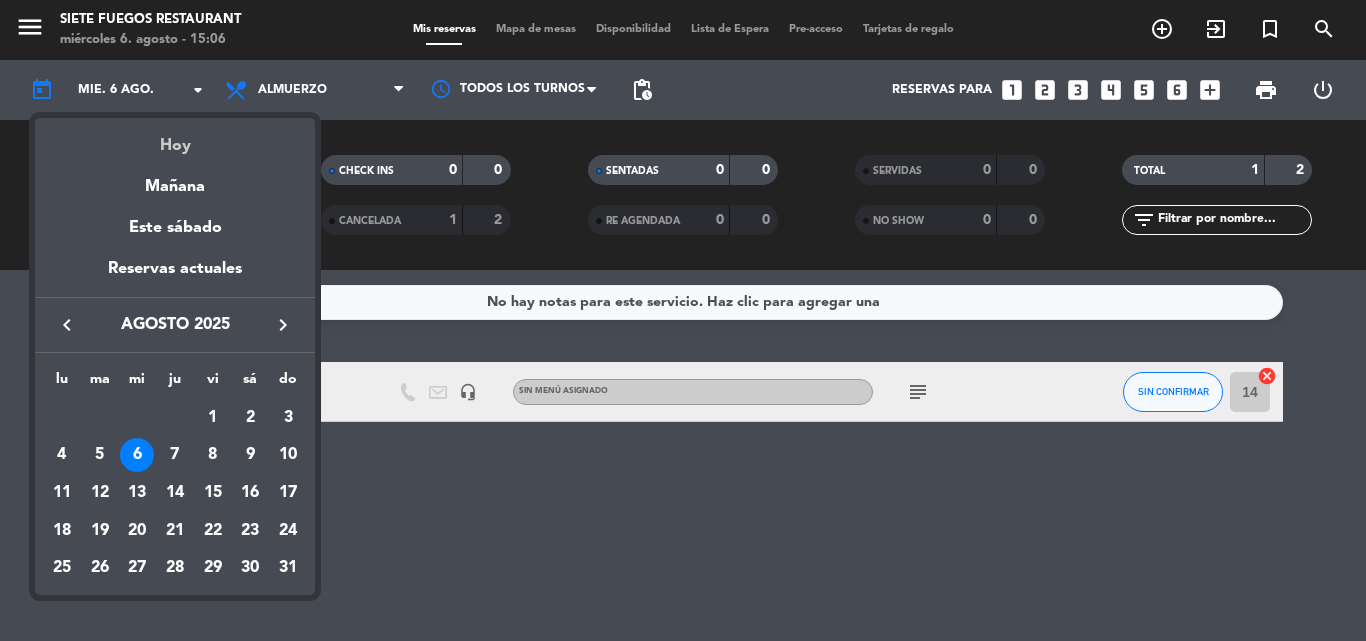 click on "Hoy" at bounding box center (175, 138) 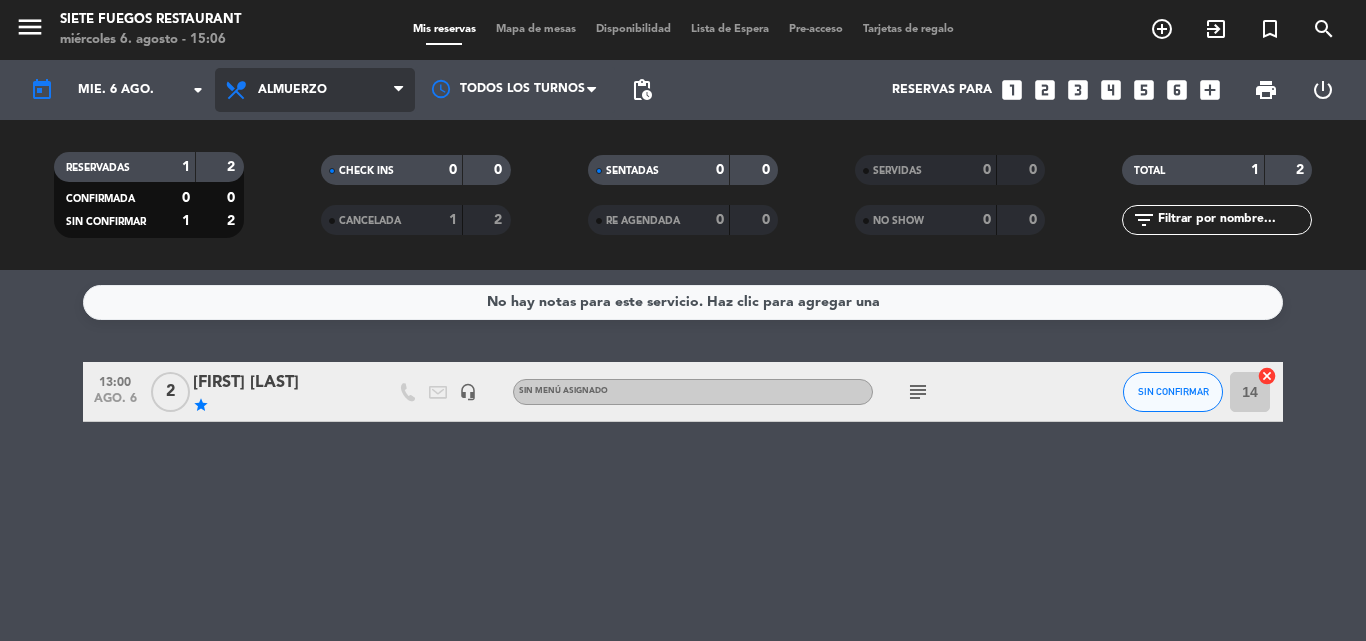 click on "Almuerzo" at bounding box center [292, 90] 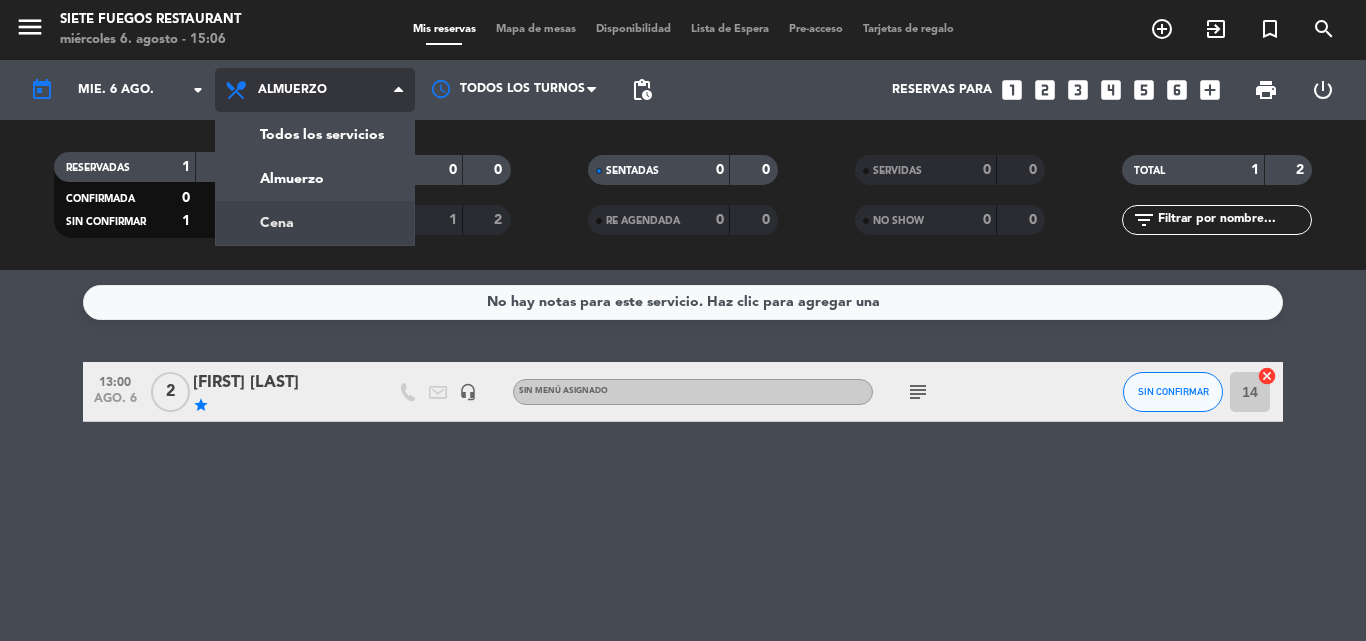click on "menu  Siete Fuegos Restaurant   miércoles 6. agosto - 15:06   Mis reservas   Mapa de mesas   Disponibilidad   Lista de Espera   Pre-acceso   Tarjetas de regalo  add_circle_outline exit_to_app turned_in_not search today    mié. 6 ago. arrow_drop_down  Todos los servicios  Almuerzo  Cena  Almuerzo  Todos los servicios  Almuerzo  Cena Todos los turnos pending_actions  Reservas para   looks_one   looks_two   looks_3   looks_4   looks_5   looks_6   add_box  print  power_settings_new   RESERVADAS   1   2   CONFIRMADA   0   0   SIN CONFIRMAR   1   2   CHECK INS   0   0   CANCELADA   1   2   SENTADAS   0   0   RE AGENDADA   0   0   SERVIDAS   0   0   NO SHOW   0   0   TOTAL   1   2  filter_list" 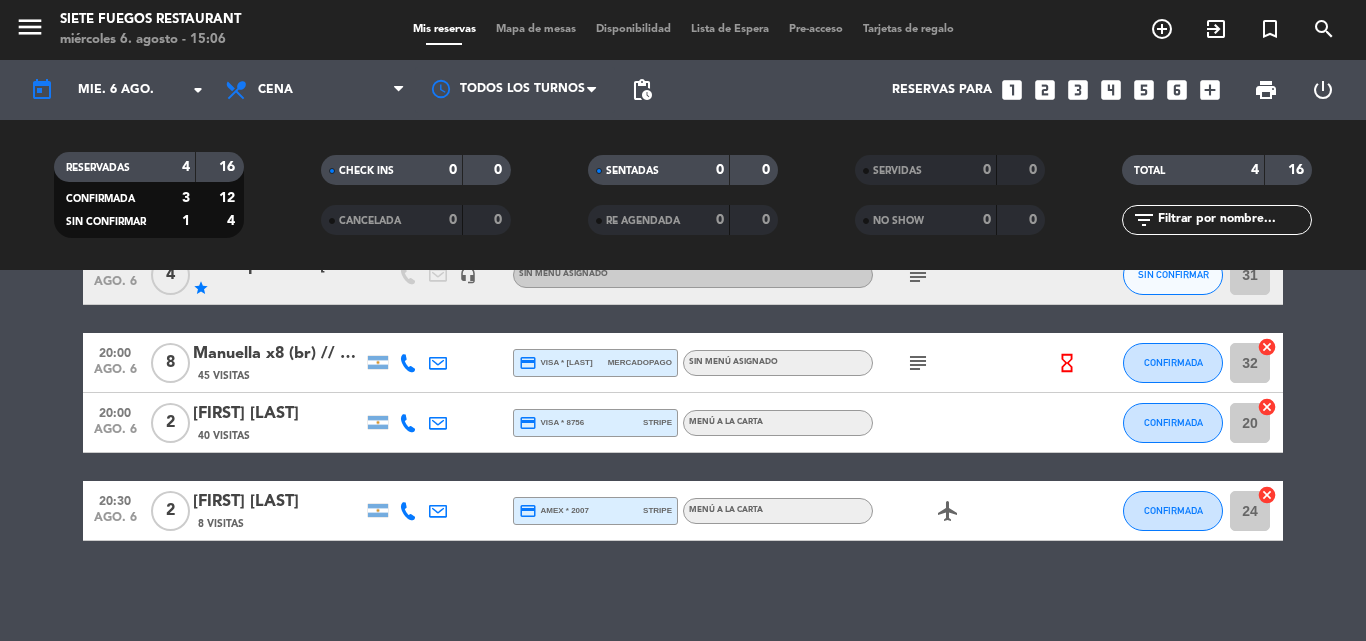 scroll, scrollTop: 0, scrollLeft: 0, axis: both 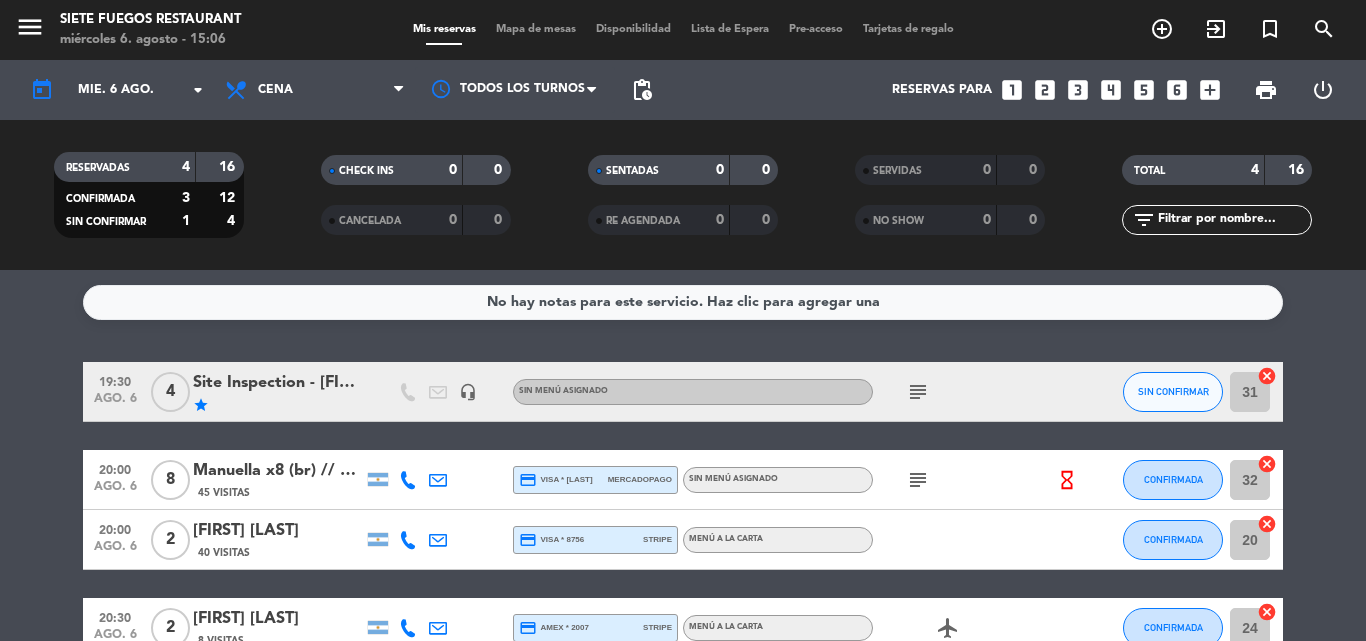 click on "subject" 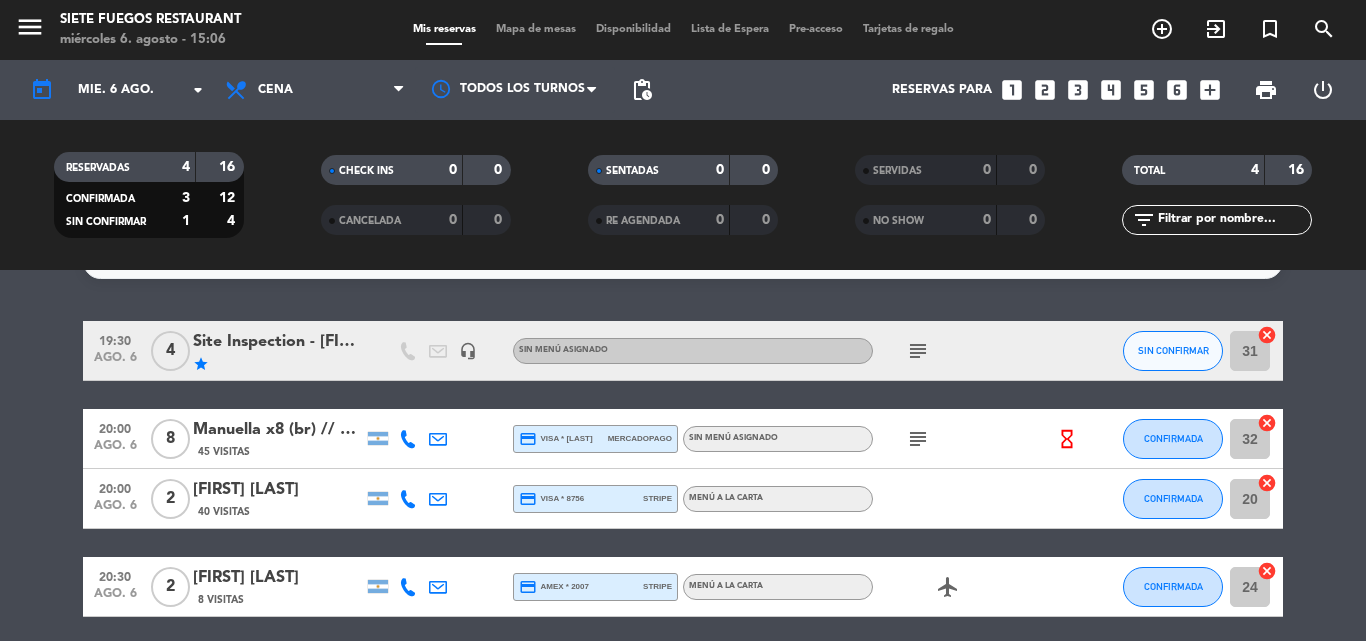 scroll, scrollTop: 0, scrollLeft: 0, axis: both 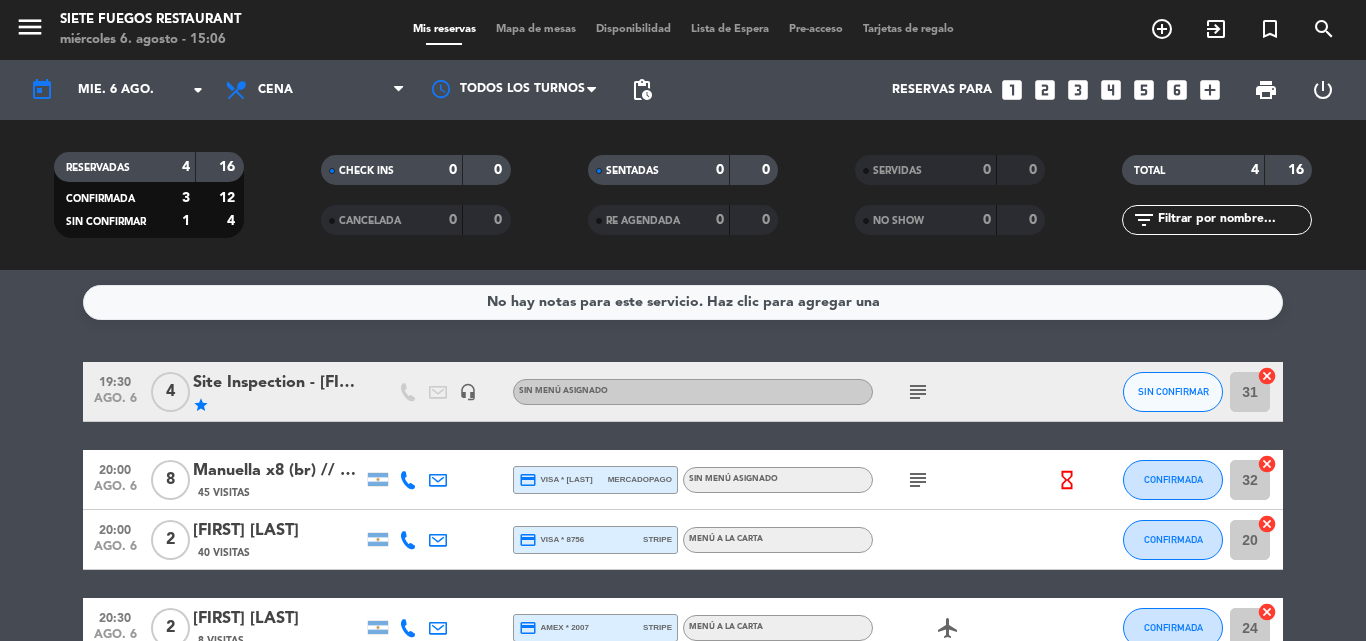 click on "looks_two" at bounding box center [1045, 90] 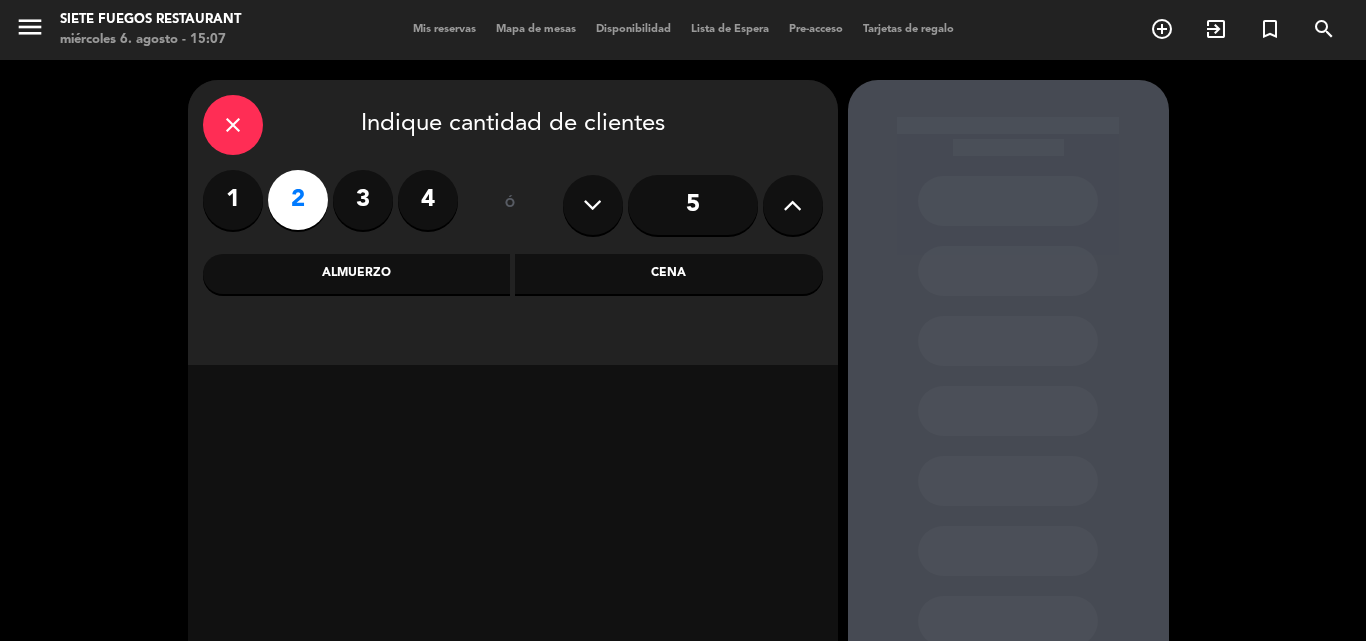 click on "3" at bounding box center (363, 200) 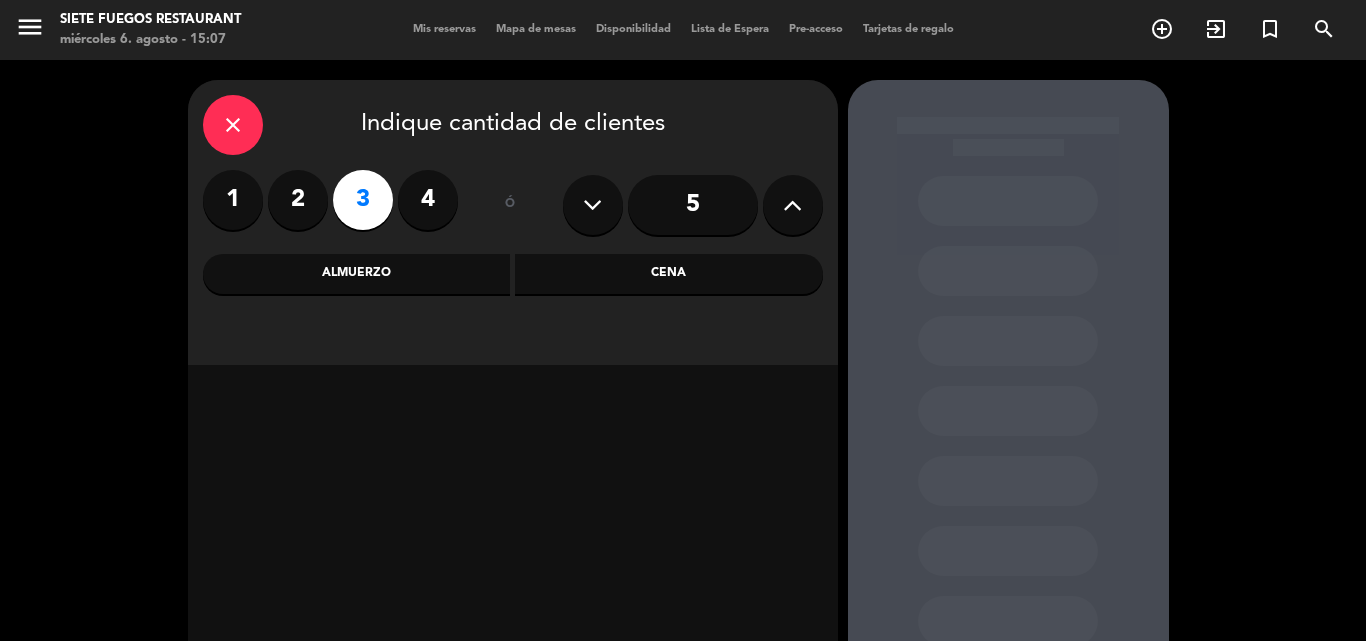 click on "Cena" at bounding box center [669, 274] 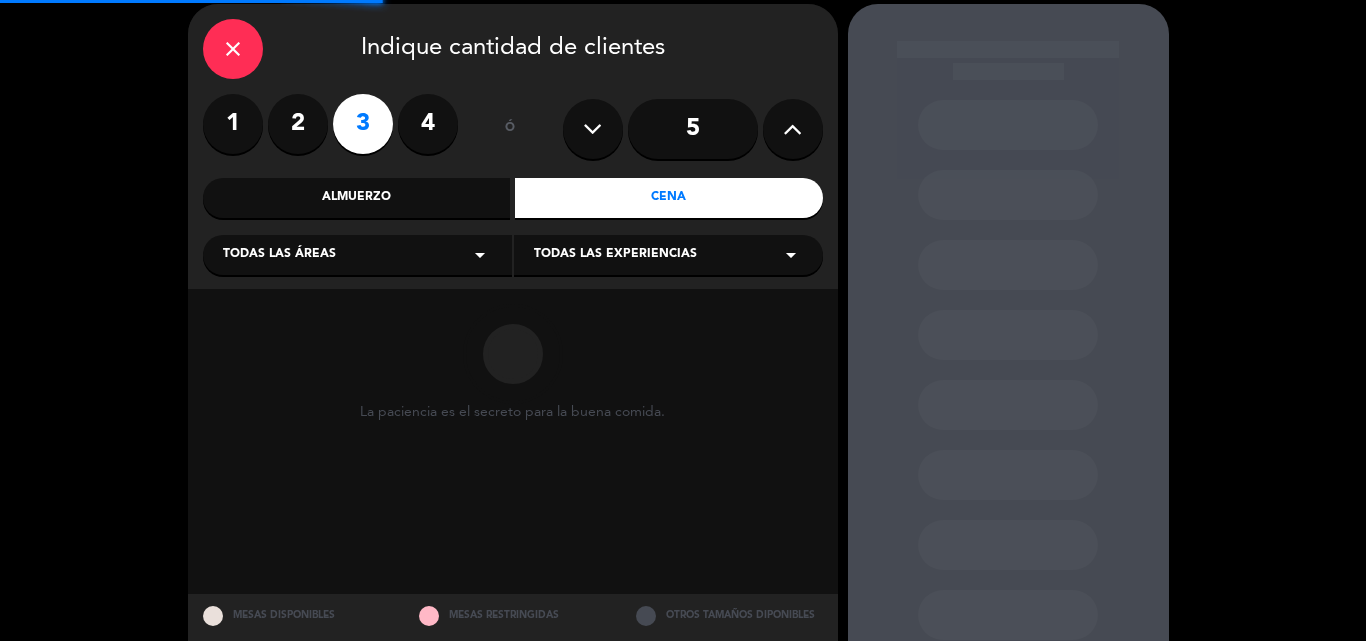 scroll, scrollTop: 135, scrollLeft: 0, axis: vertical 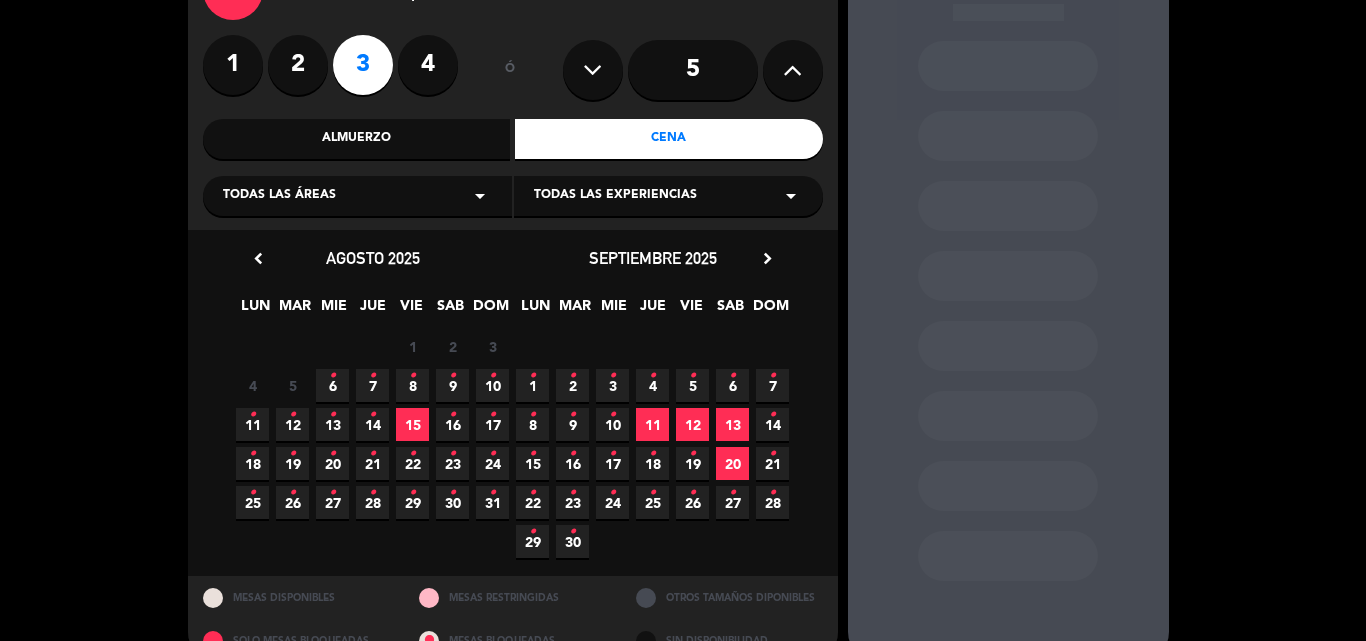 click on "2" at bounding box center [298, 65] 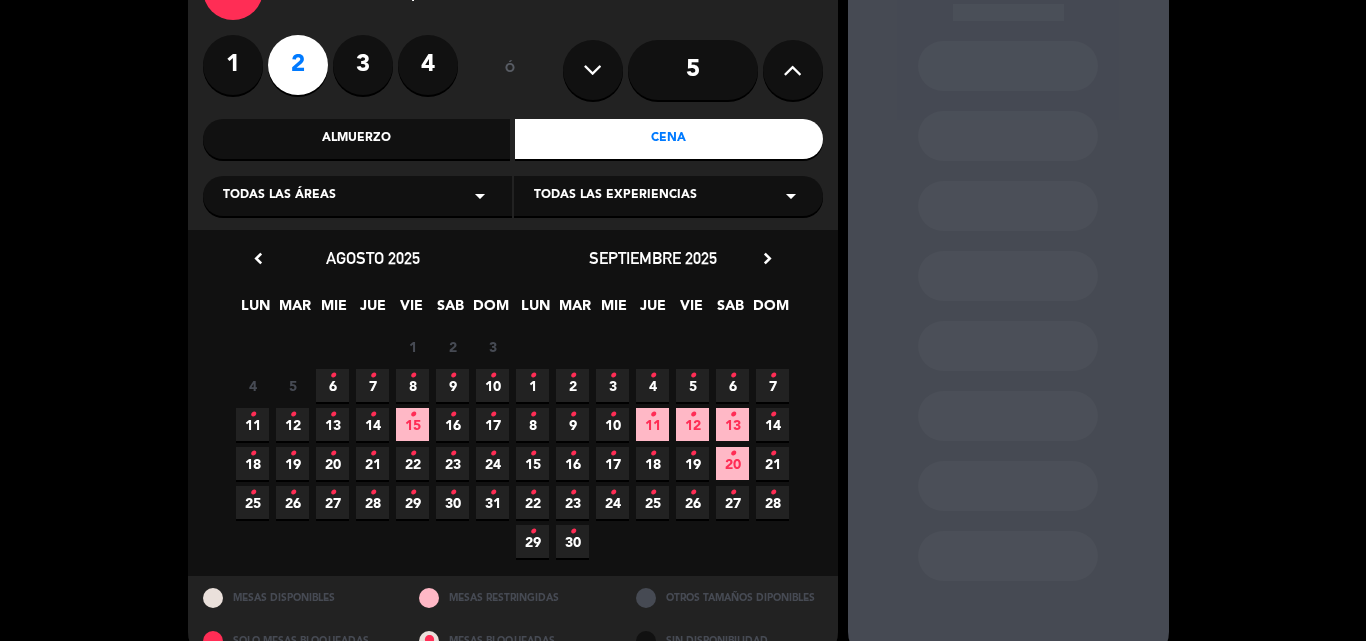 click on "6  •" at bounding box center [332, 385] 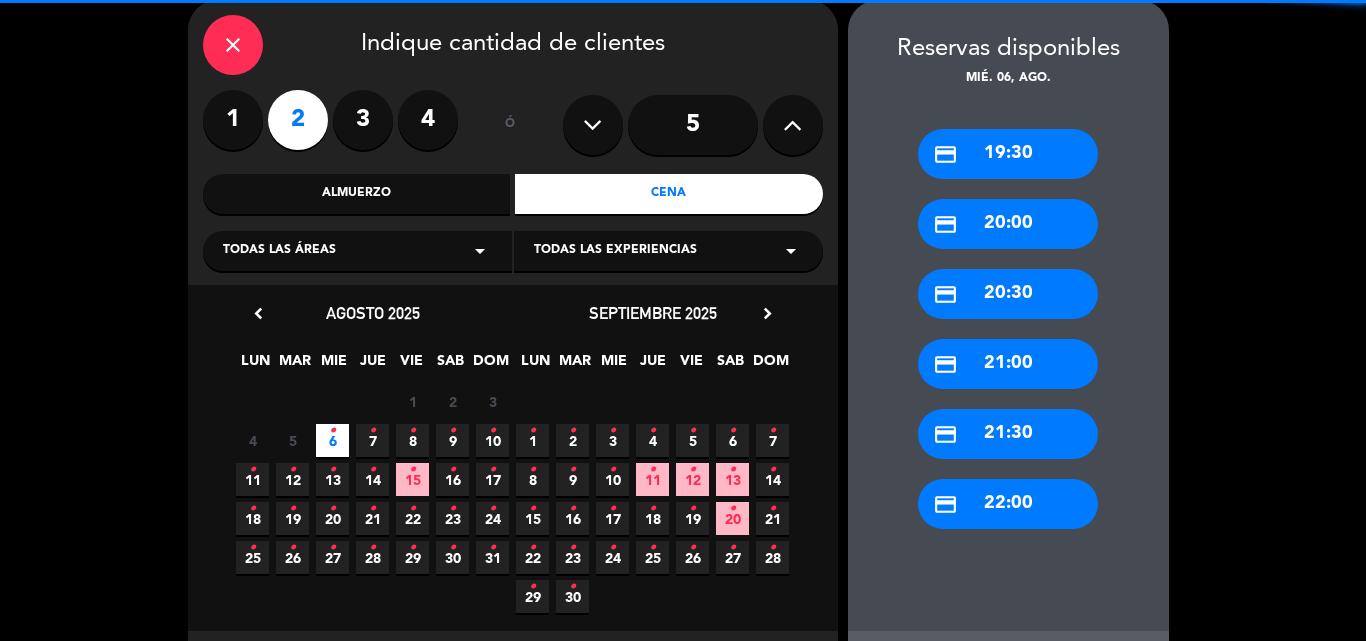 click on "credit_card  19:30" at bounding box center (1008, 154) 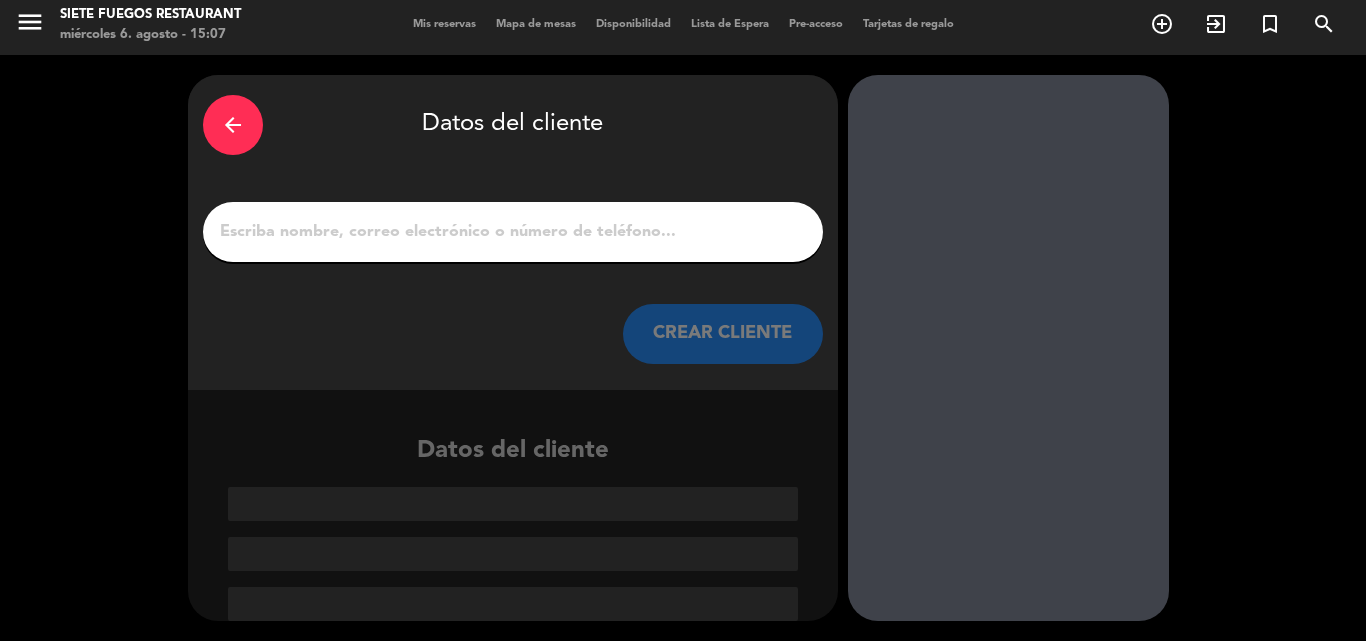 scroll, scrollTop: 5, scrollLeft: 0, axis: vertical 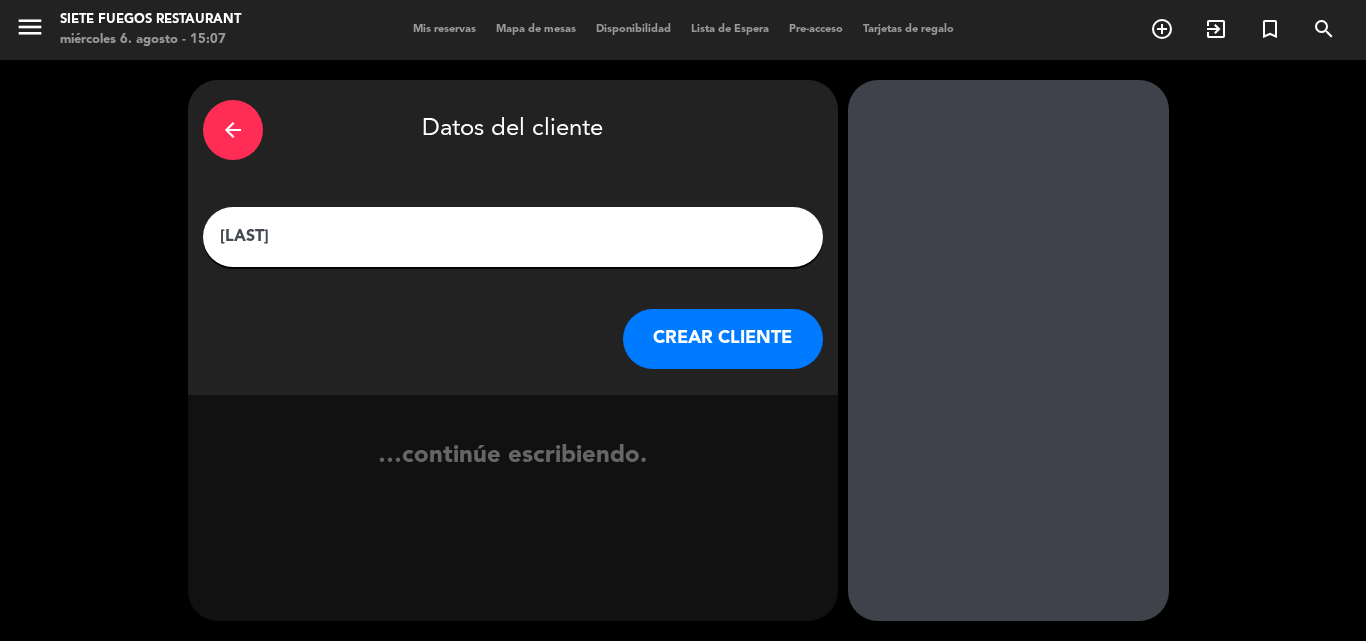 type on "[LAST]" 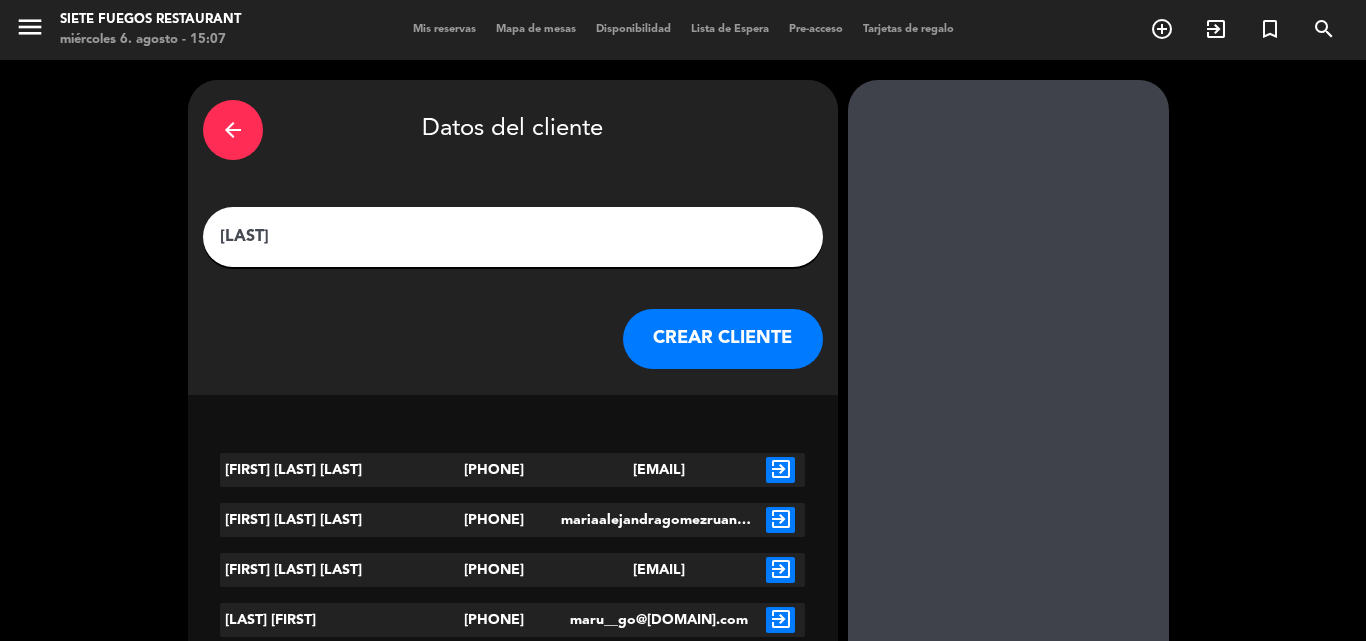 click on "CREAR CLIENTE" at bounding box center [723, 339] 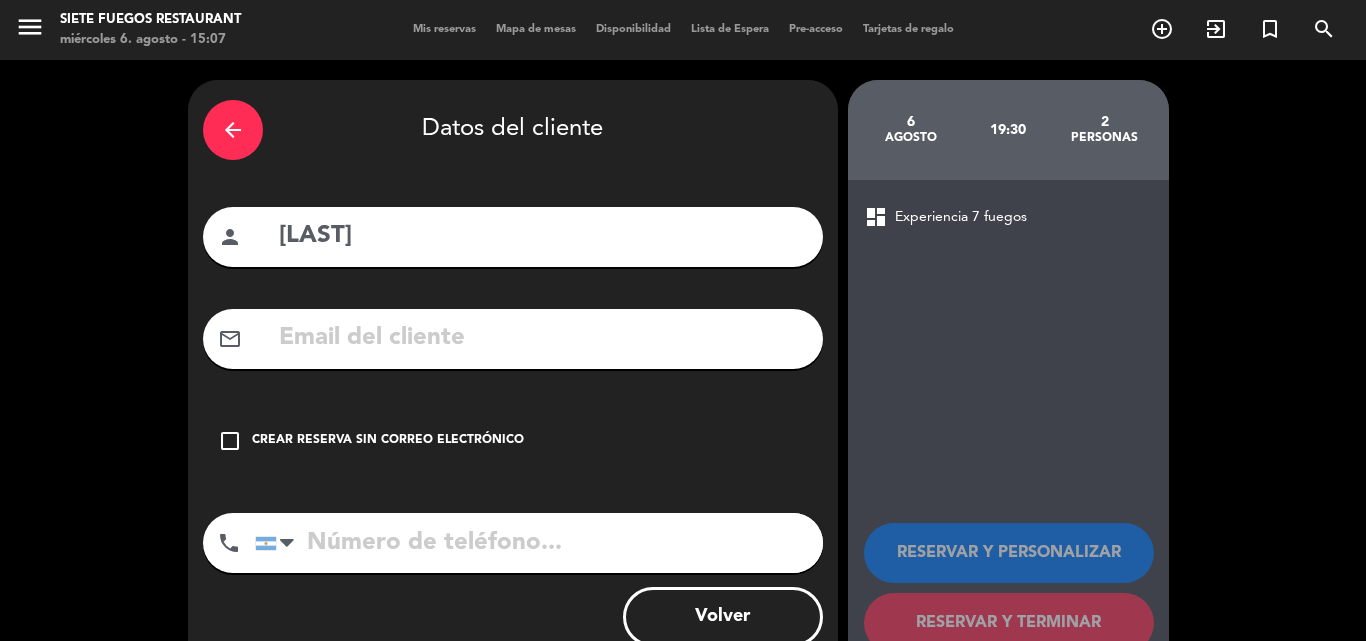 click on "check_box_outline_blank   Crear reserva sin correo electrónico" at bounding box center [513, 441] 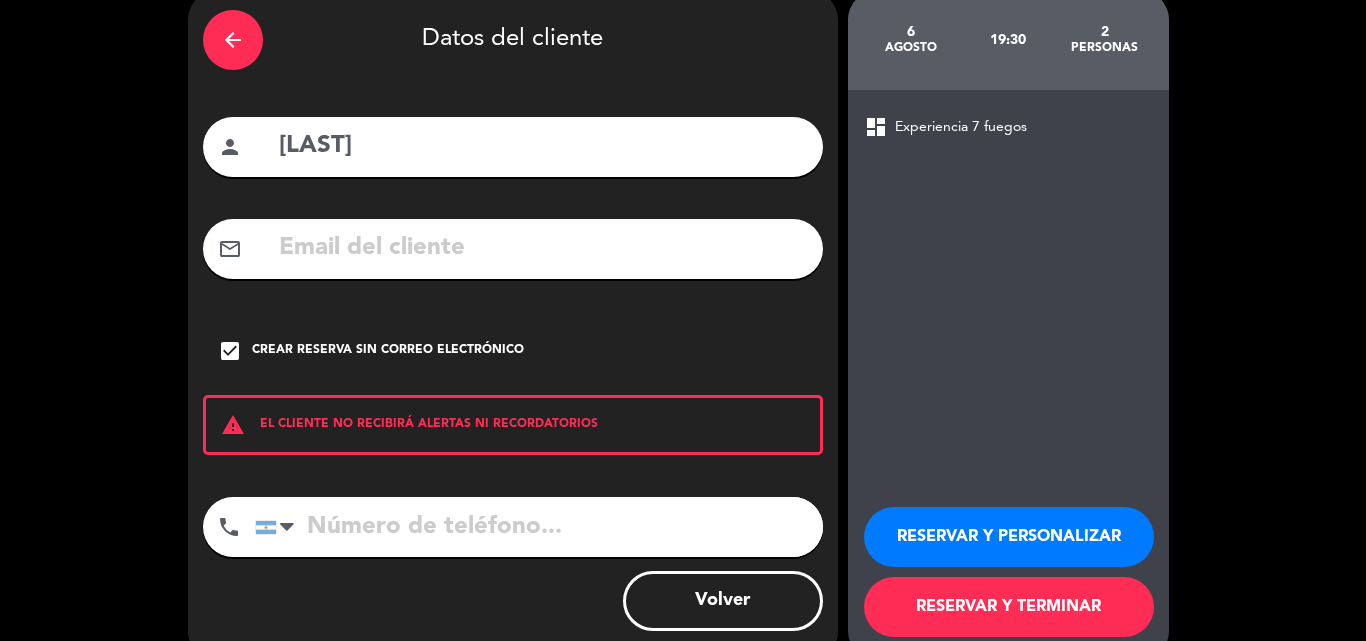 scroll, scrollTop: 130, scrollLeft: 0, axis: vertical 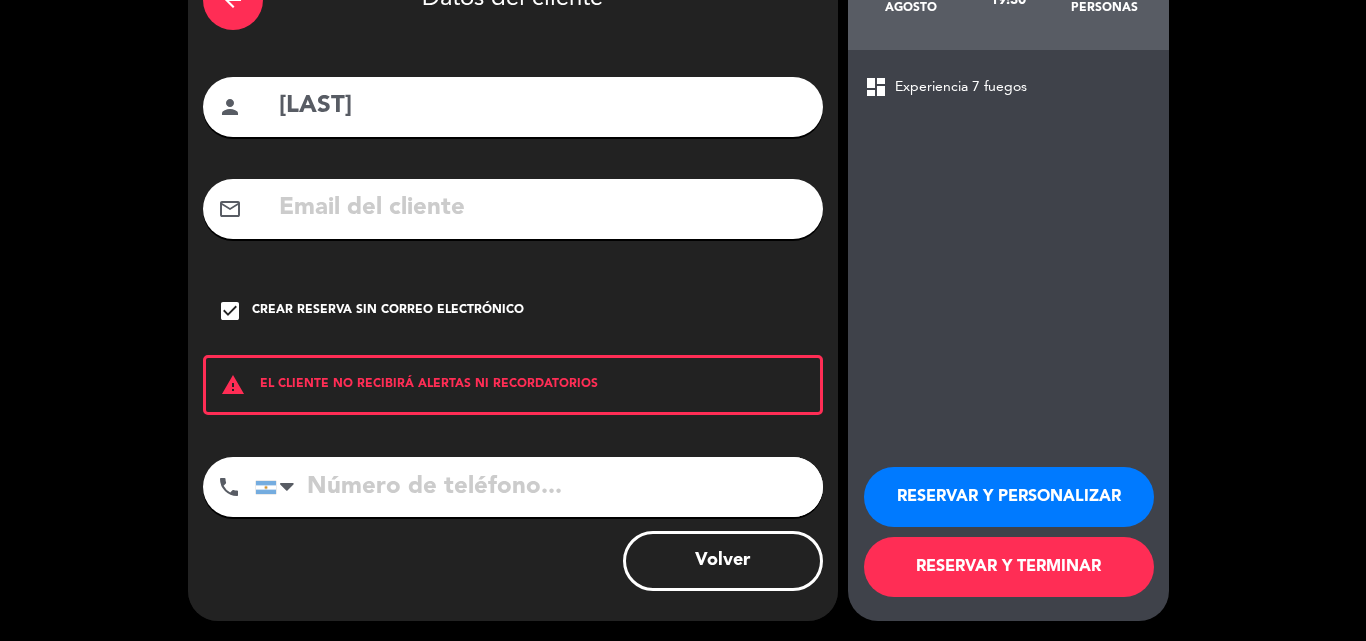 click on "RESERVAR Y PERSONALIZAR" at bounding box center [1009, 497] 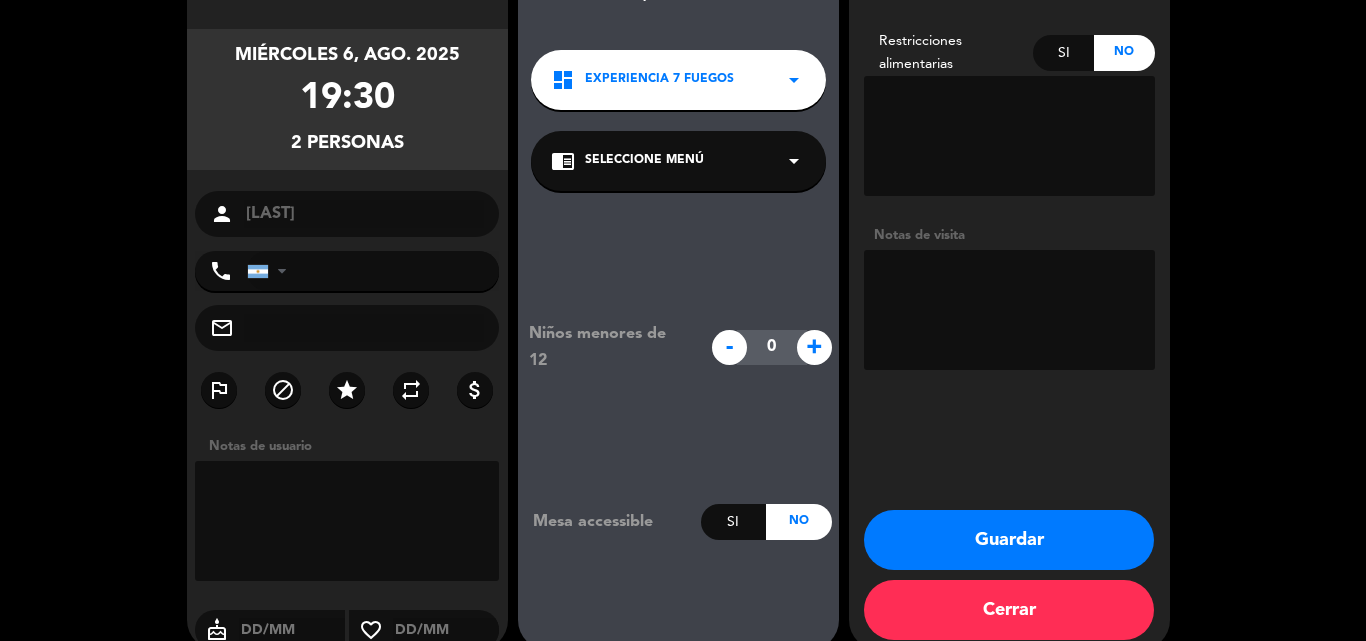 scroll, scrollTop: 80, scrollLeft: 0, axis: vertical 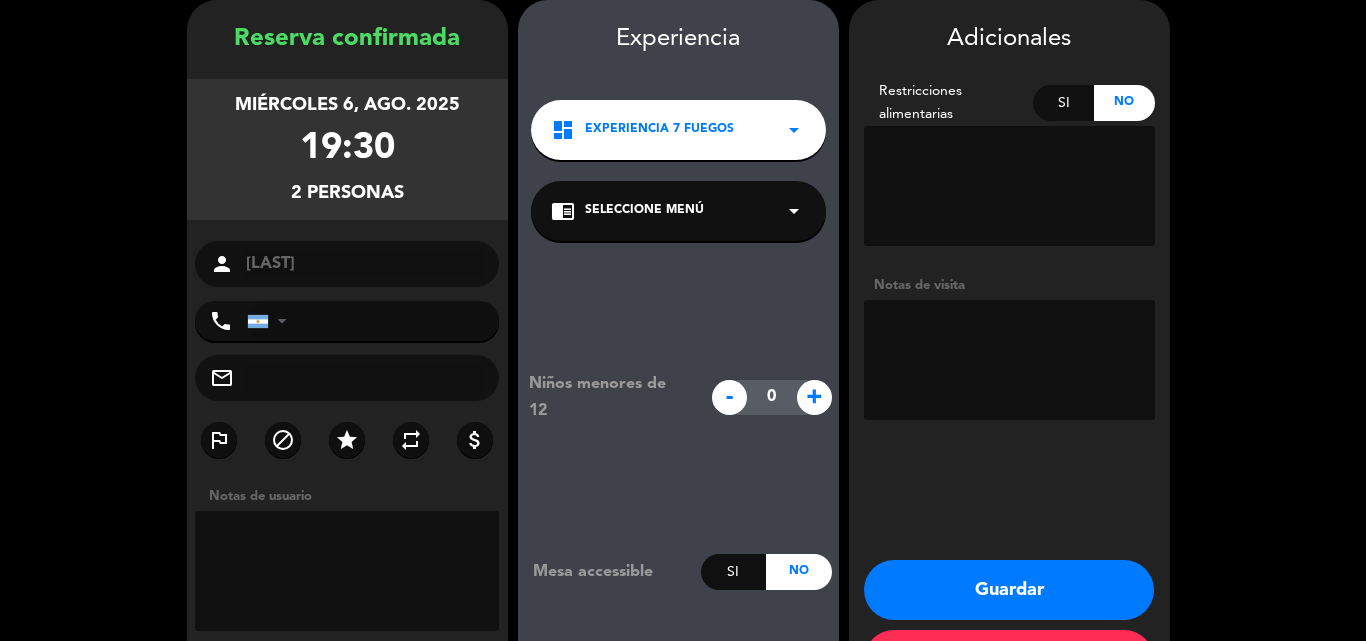 click at bounding box center (1009, 360) 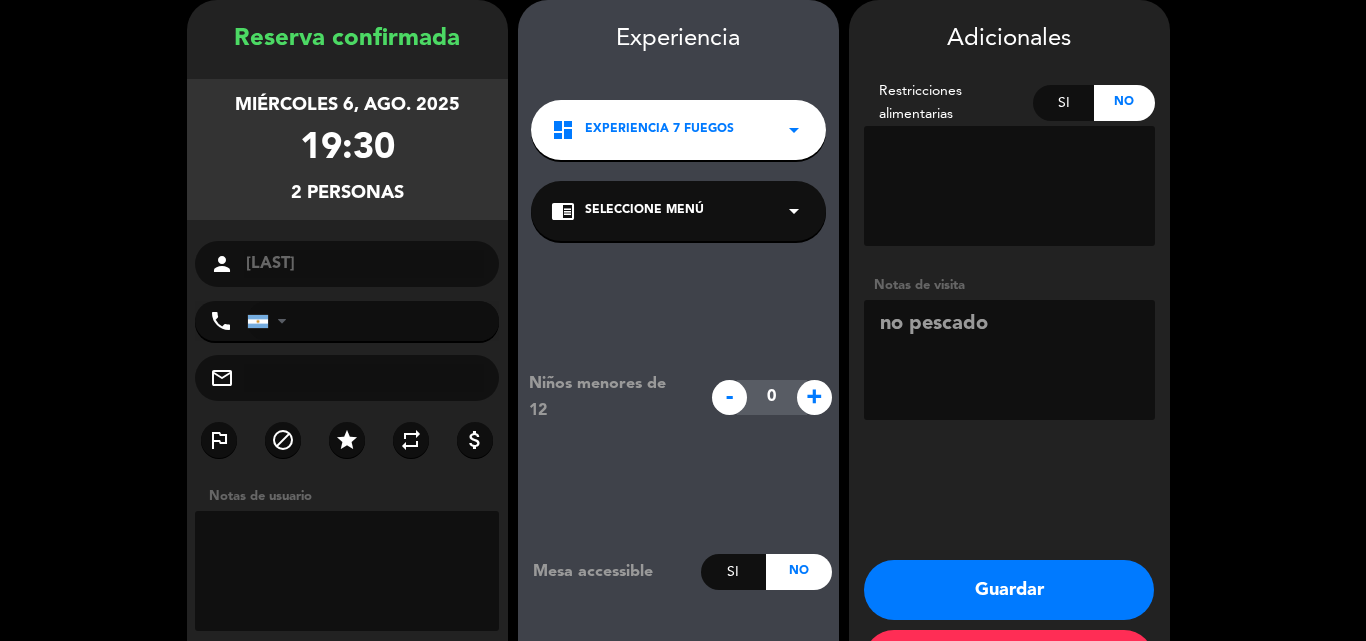 type on "no pescado" 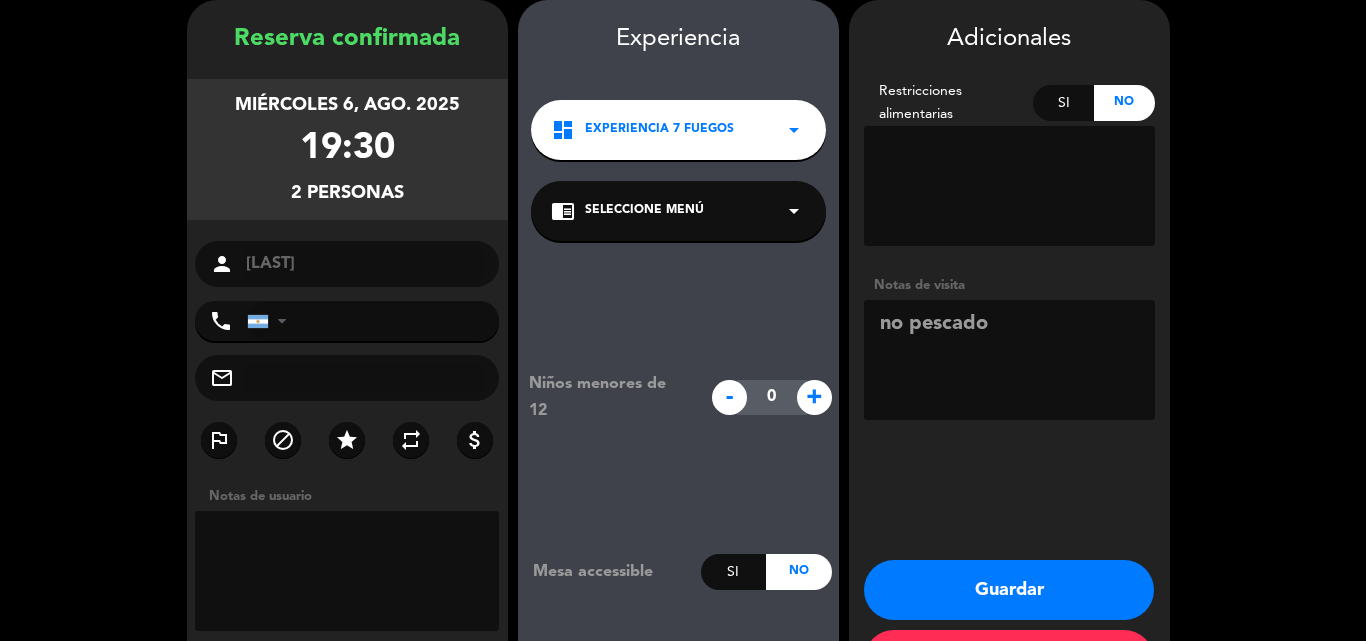 click on "chrome_reader_mode   Seleccione Menú   arrow_drop_down" at bounding box center [678, 211] 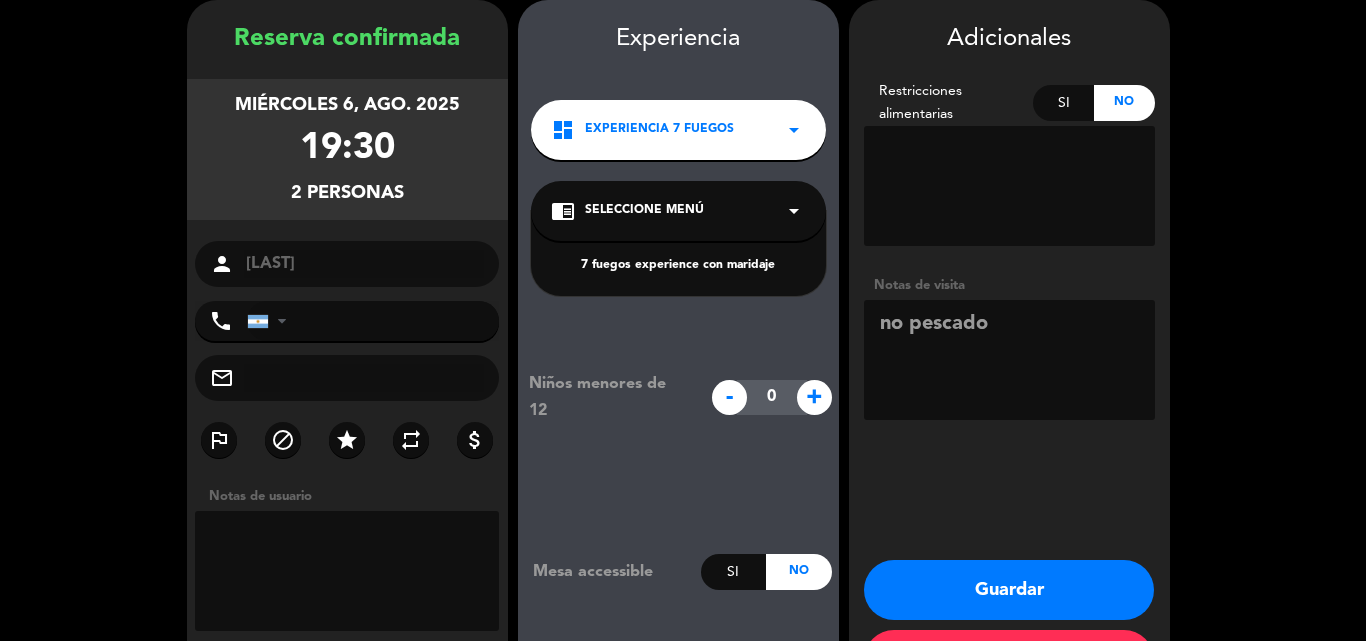 click on "7 fuegos experience con maridaje" at bounding box center (678, 266) 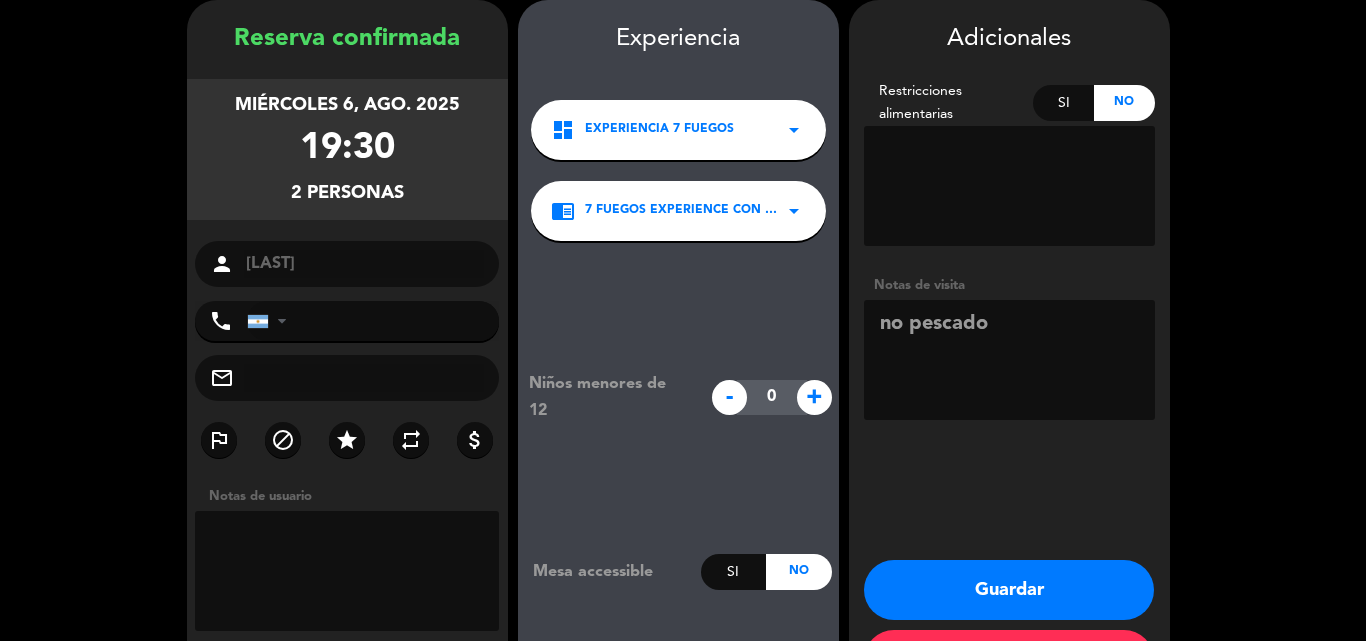 click on "Guardar" at bounding box center [1009, 590] 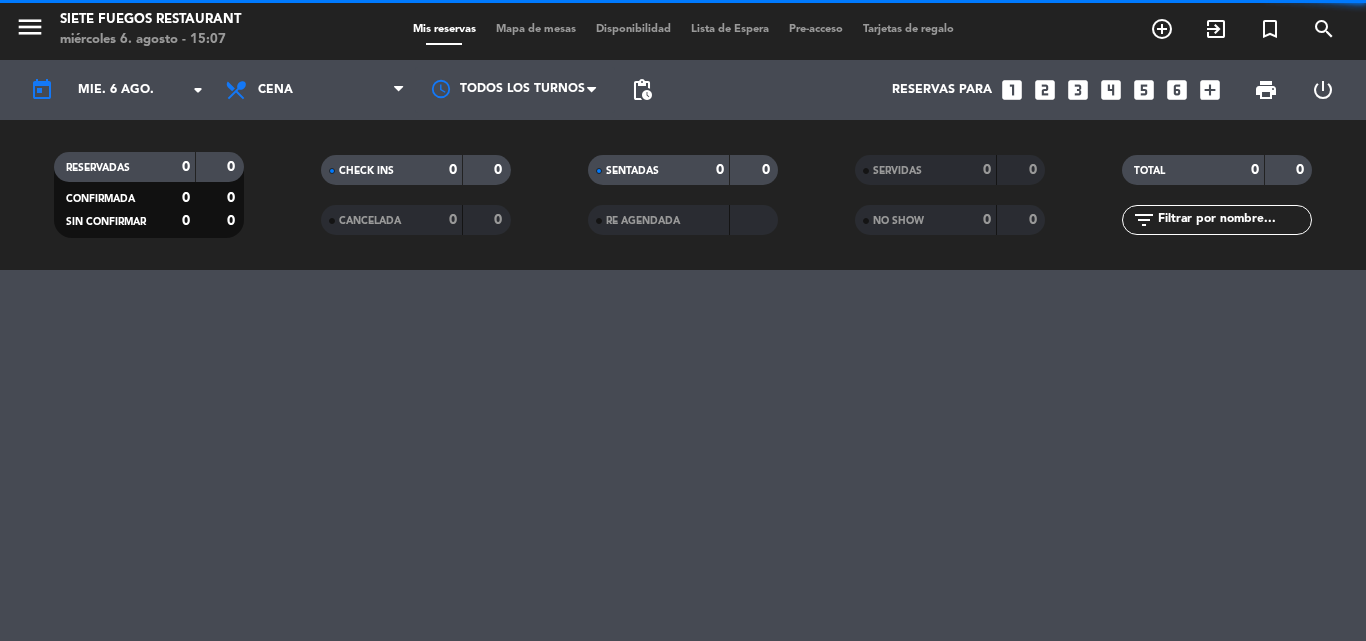 scroll, scrollTop: 0, scrollLeft: 0, axis: both 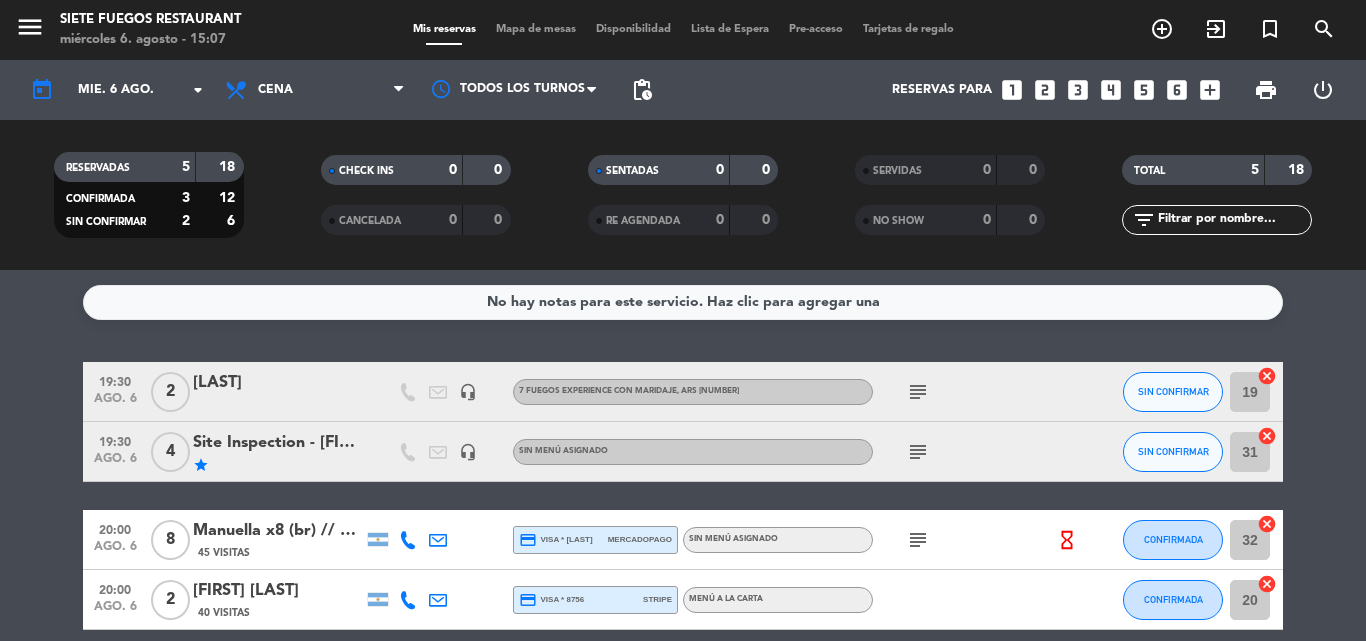 click on "subject" 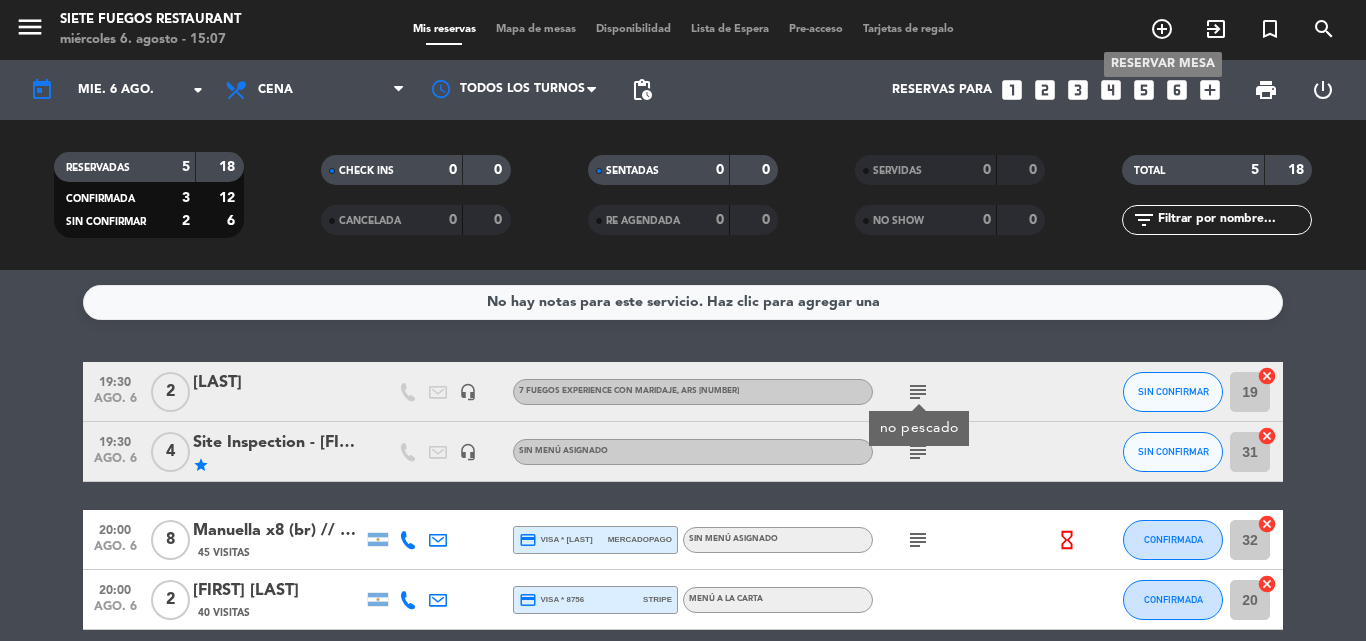 click on "add_circle_outline" at bounding box center (1162, 29) 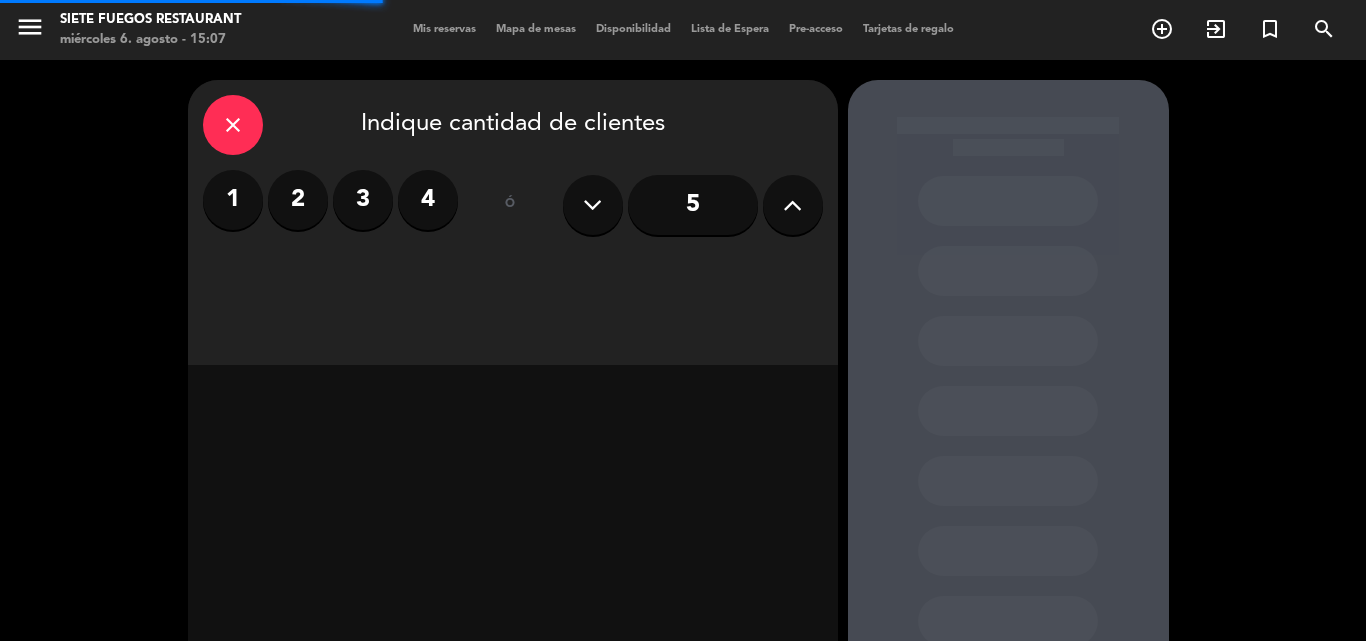 click on "2" at bounding box center [298, 200] 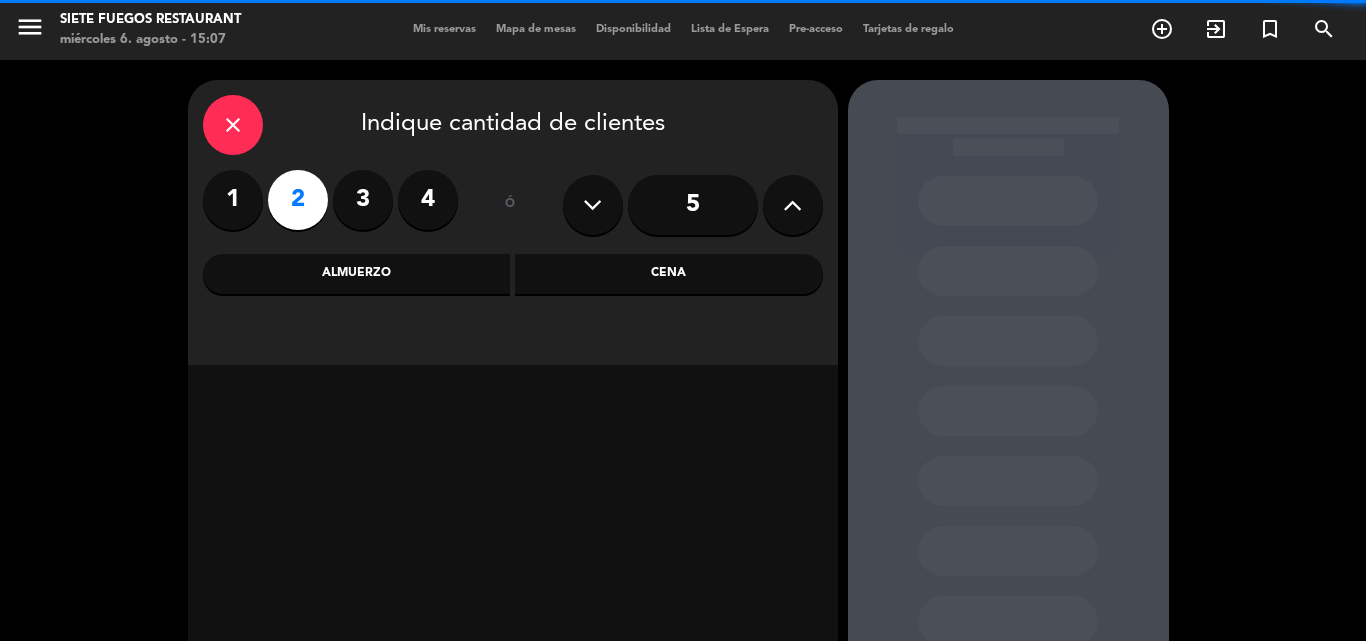 click on "Cena" at bounding box center (669, 274) 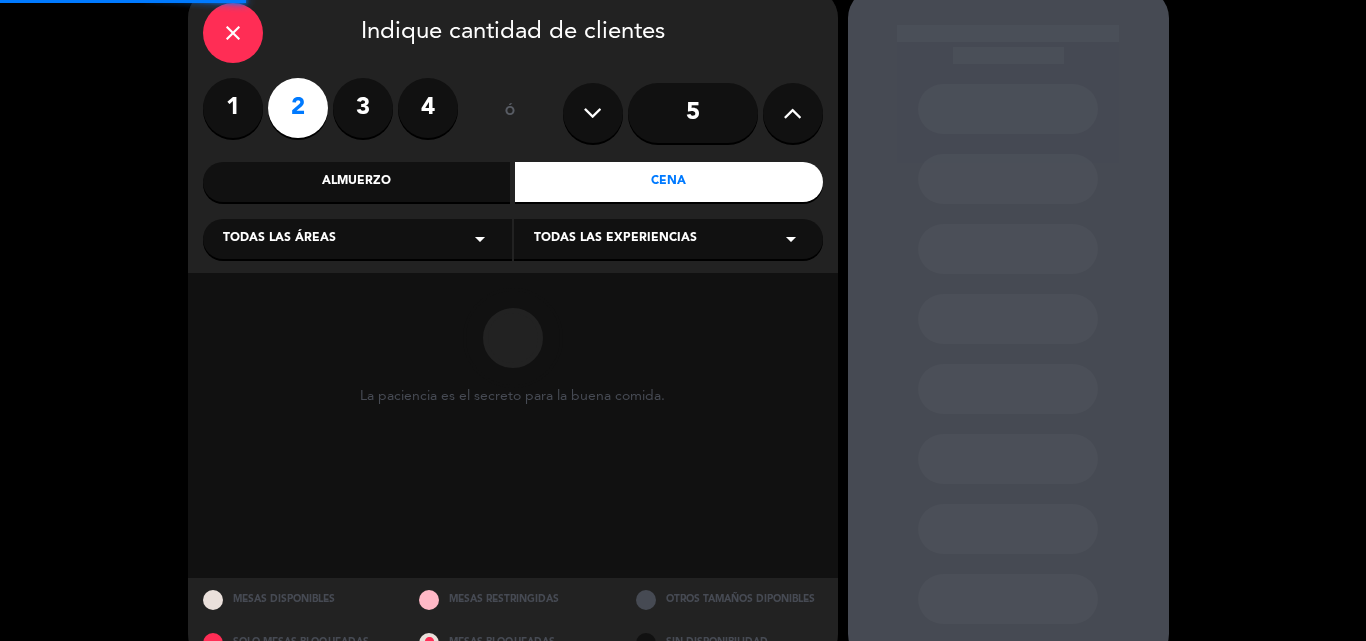 scroll, scrollTop: 135, scrollLeft: 0, axis: vertical 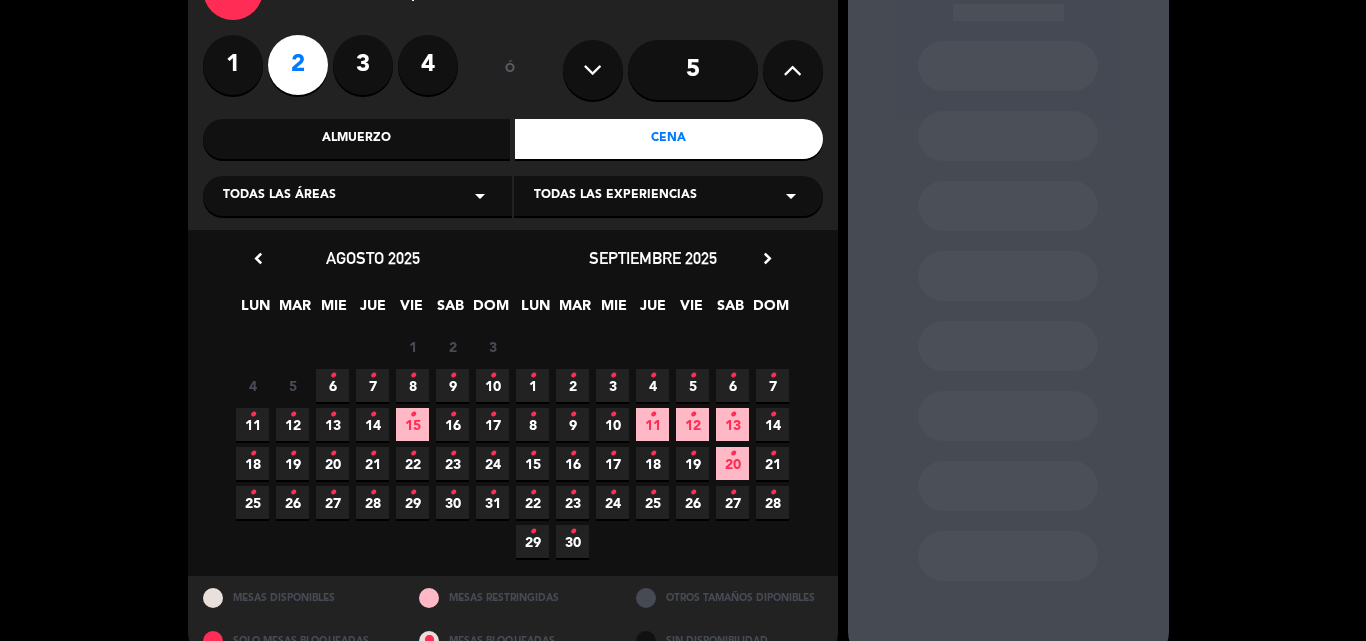 click on "•" at bounding box center [332, 376] 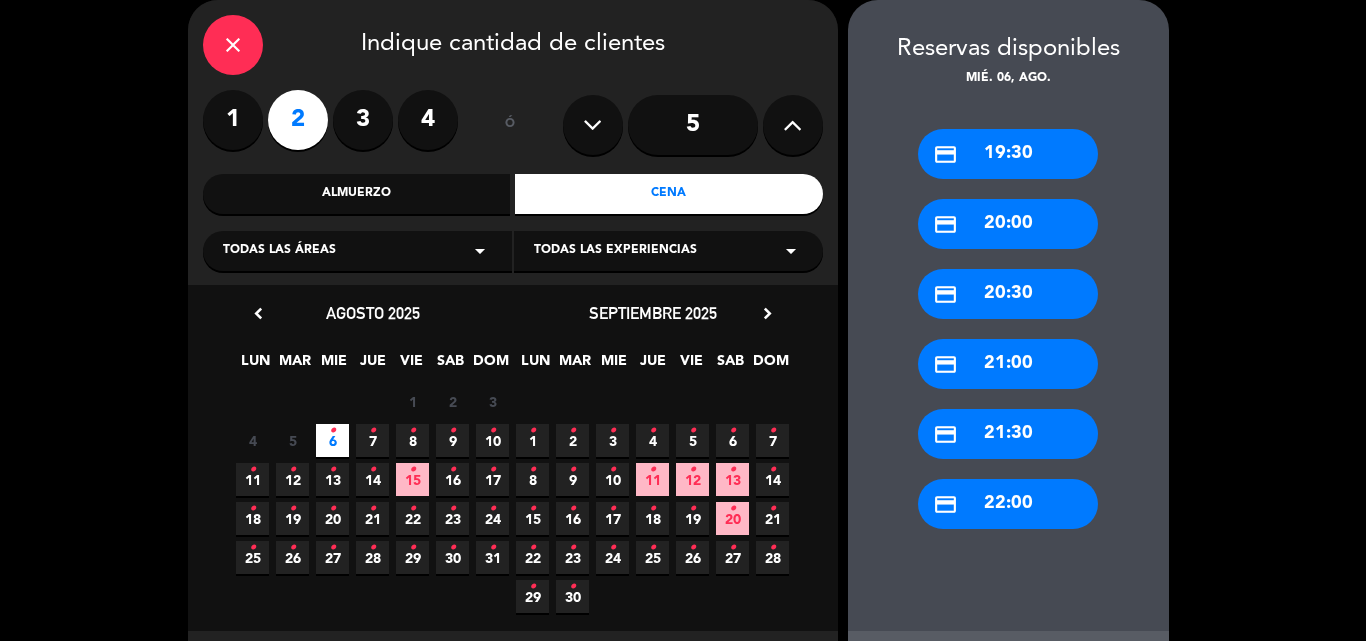 click on "credit_card  19:30" at bounding box center [1008, 154] 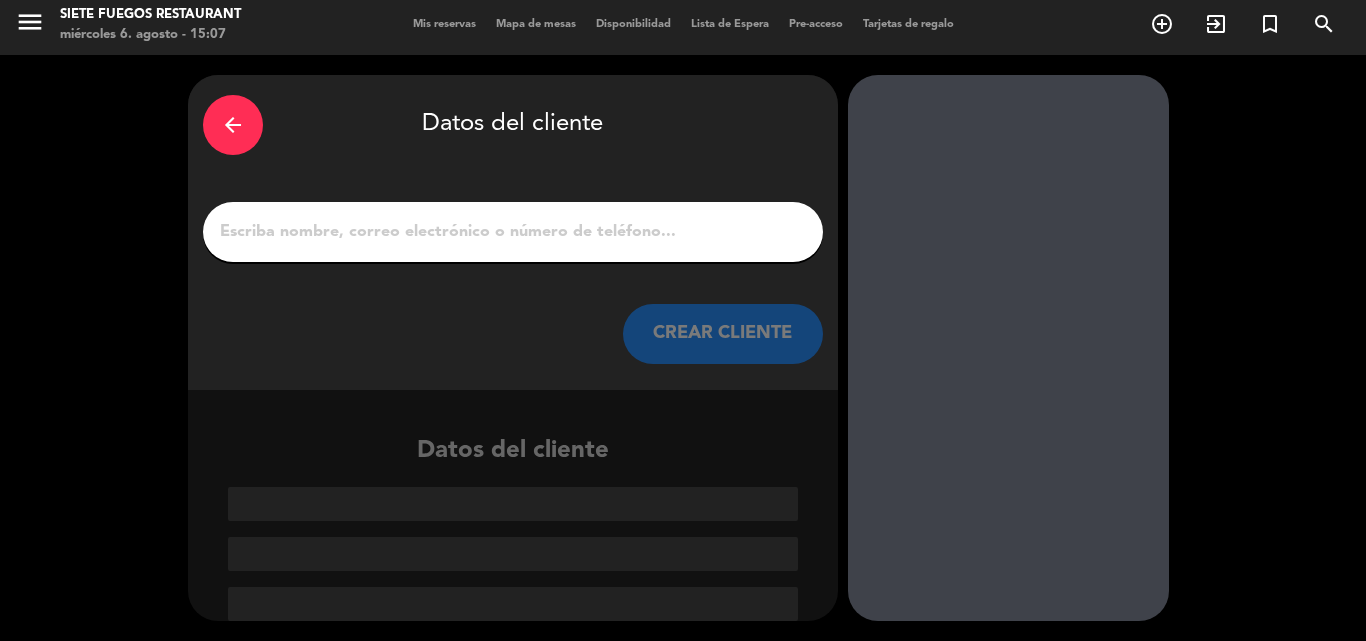 scroll, scrollTop: 5, scrollLeft: 0, axis: vertical 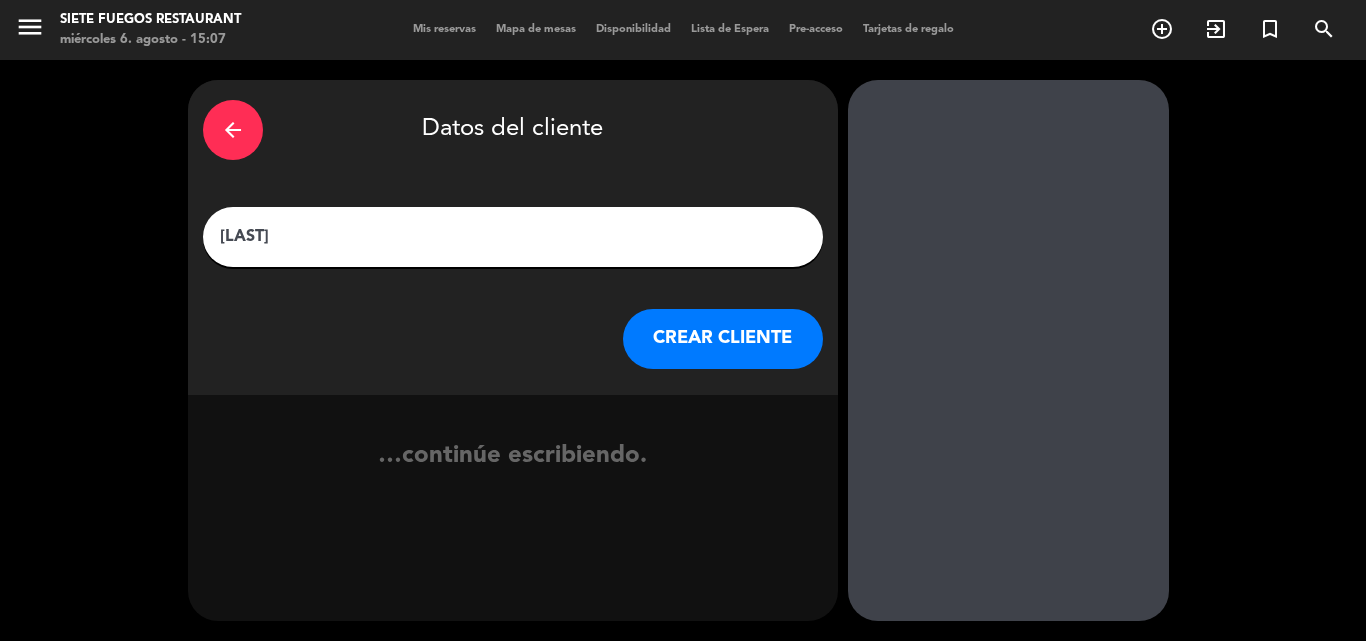type on "[LAST]" 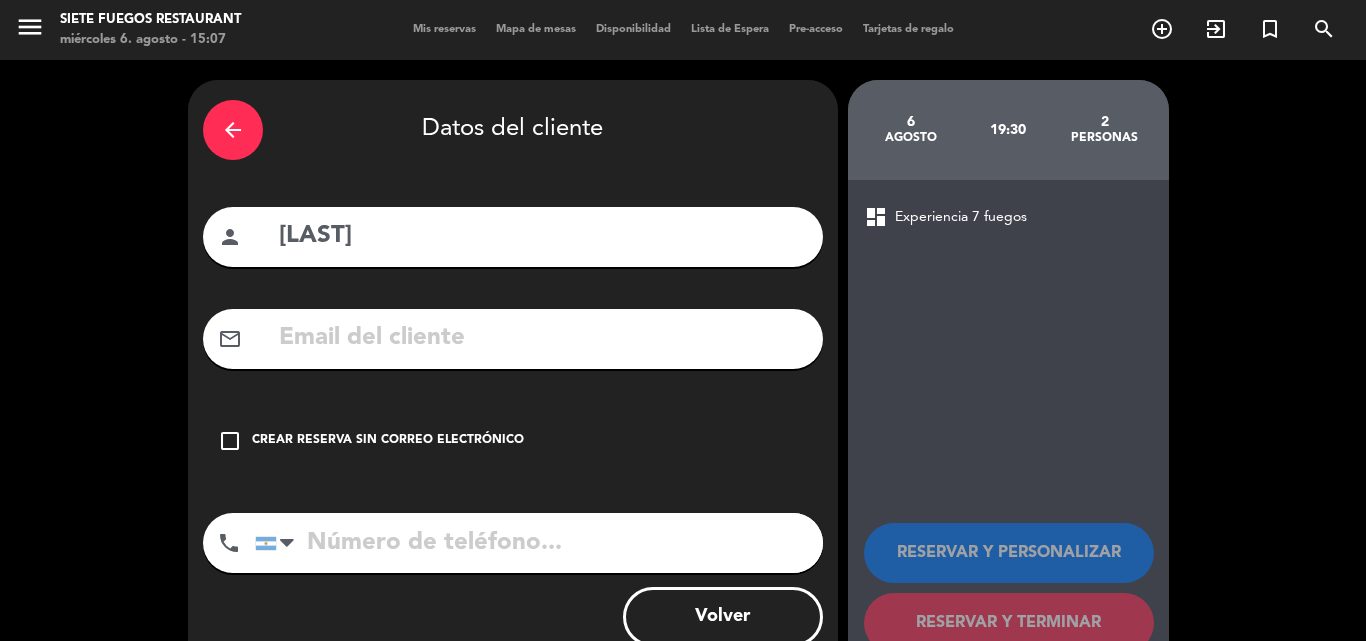 click on "Crear reserva sin correo electrónico" at bounding box center [388, 441] 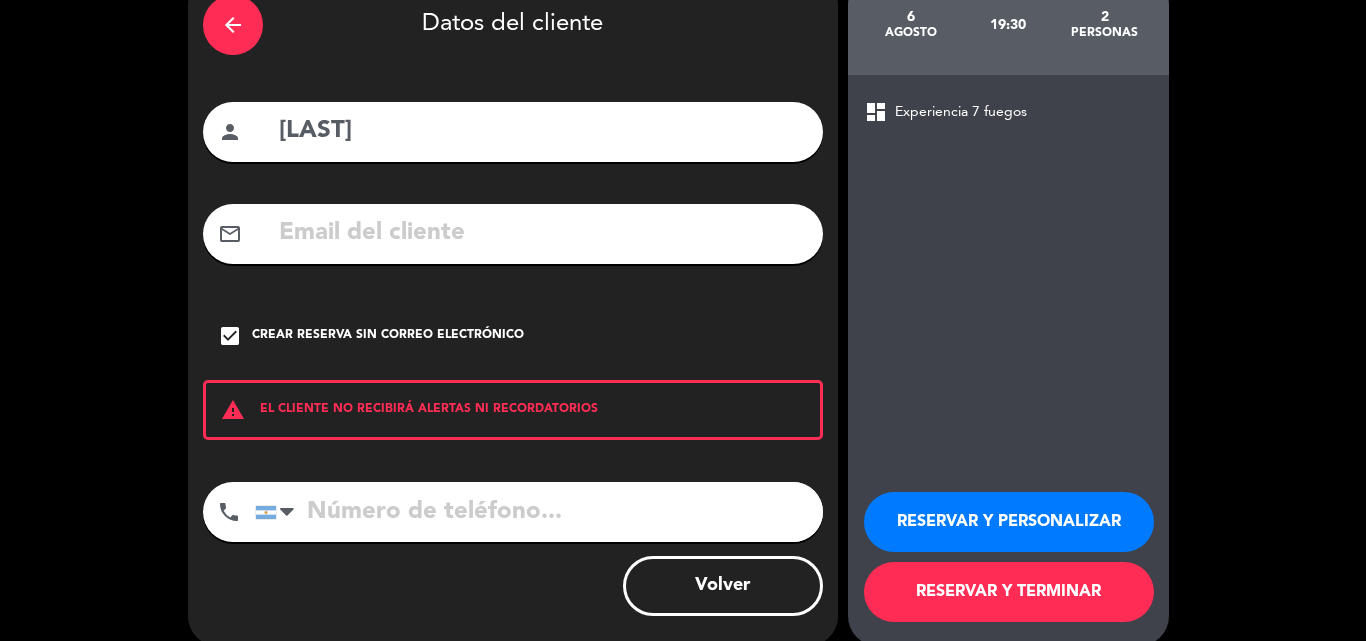 scroll, scrollTop: 130, scrollLeft: 0, axis: vertical 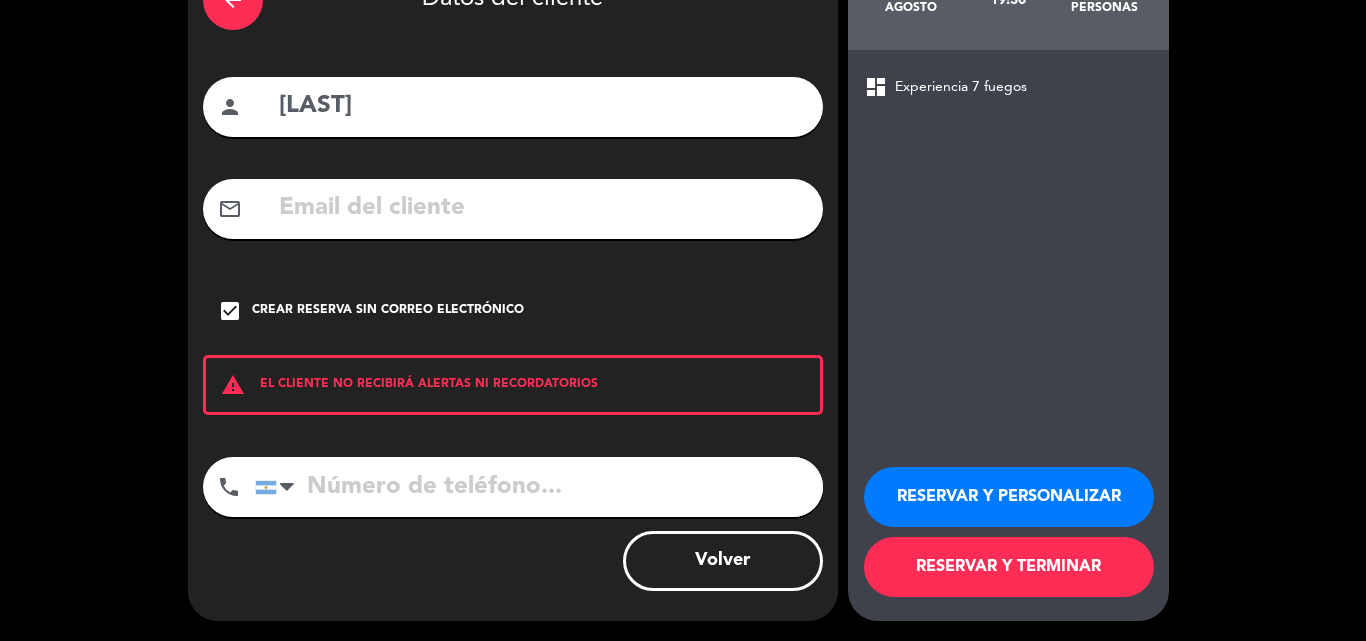 click on "RESERVAR Y PERSONALIZAR" at bounding box center (1009, 497) 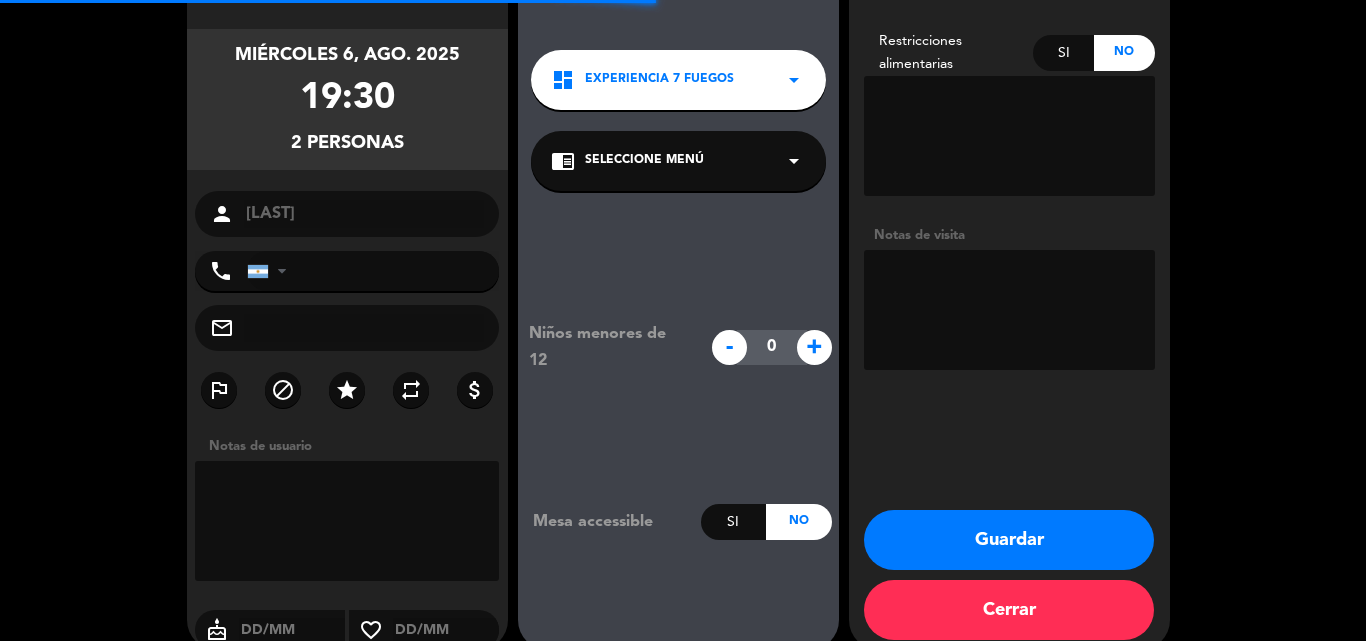 scroll, scrollTop: 80, scrollLeft: 0, axis: vertical 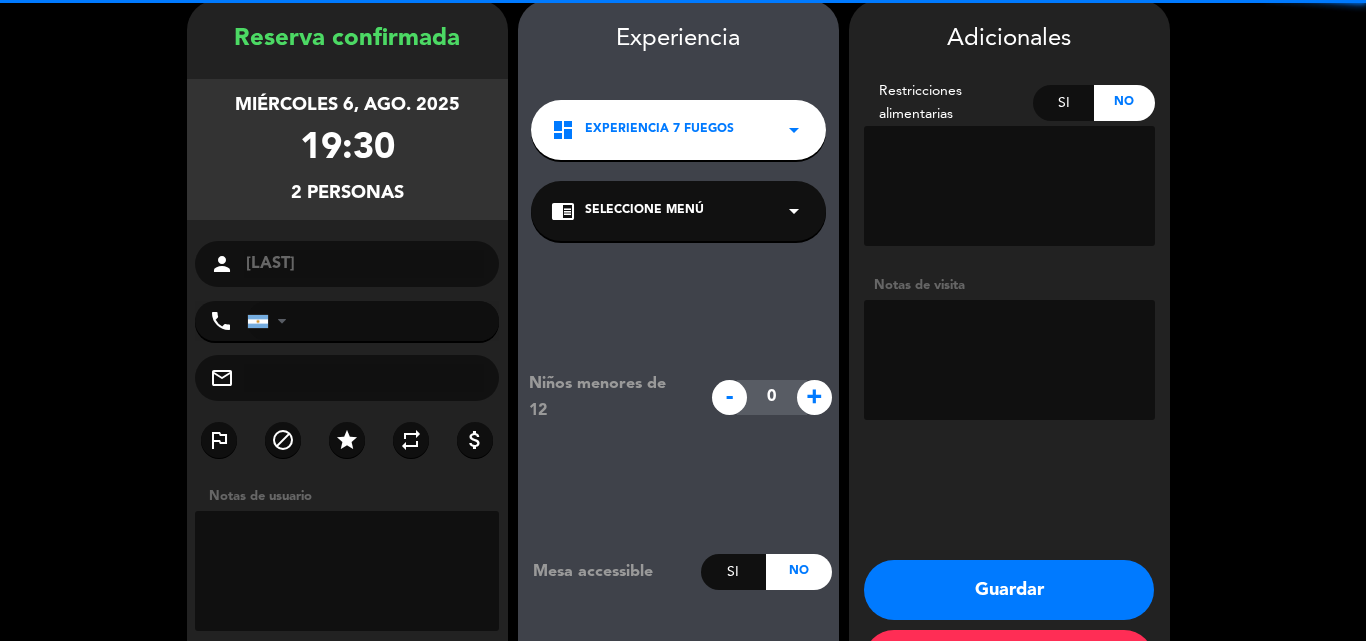 click at bounding box center (1009, 360) 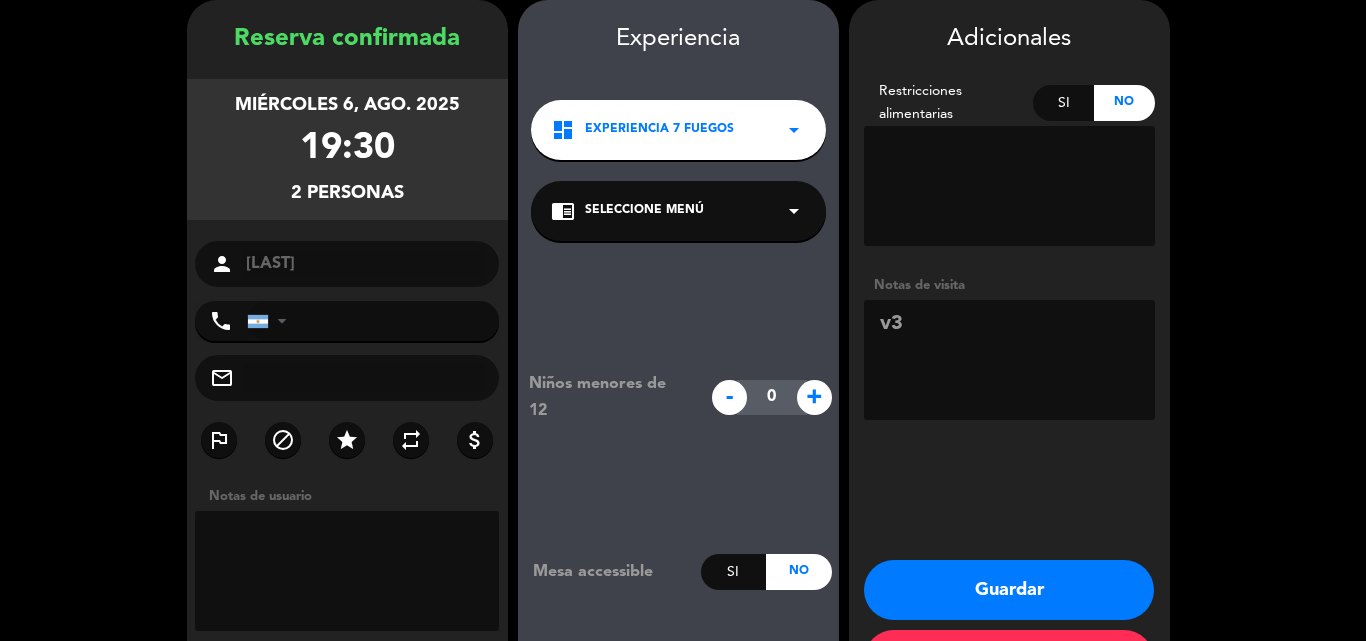 type on "v3" 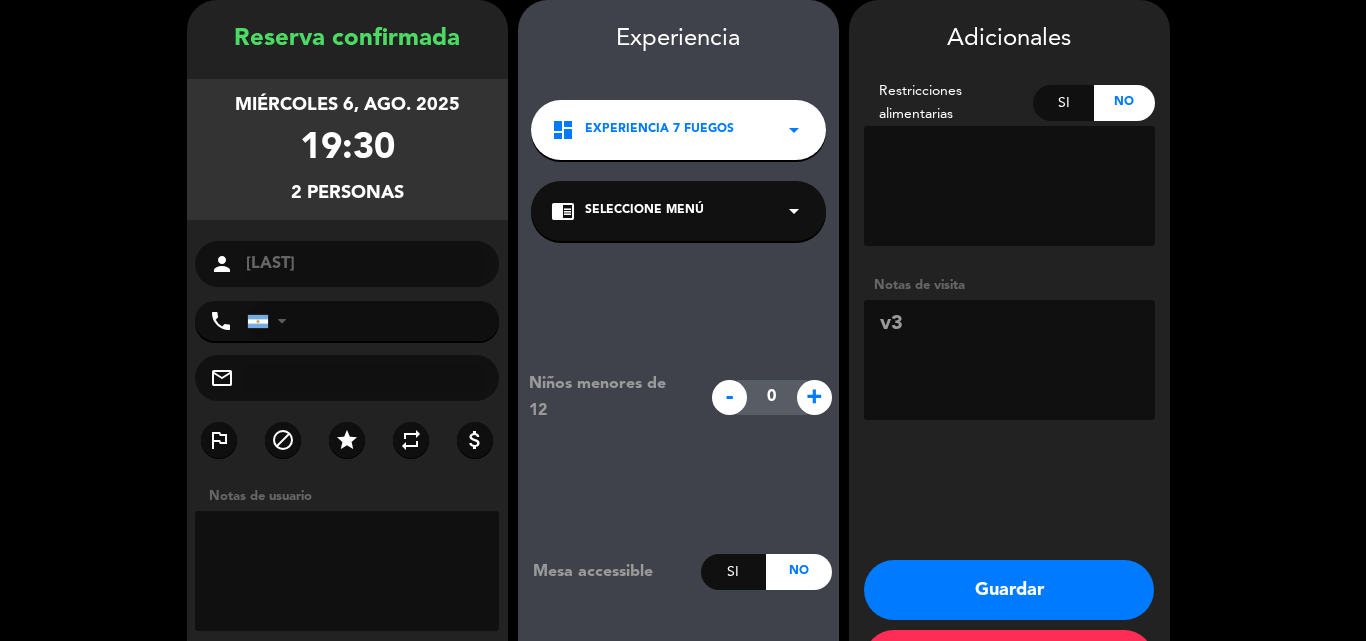 click on "chrome_reader_mode   Seleccione Menú   arrow_drop_down" at bounding box center [678, 211] 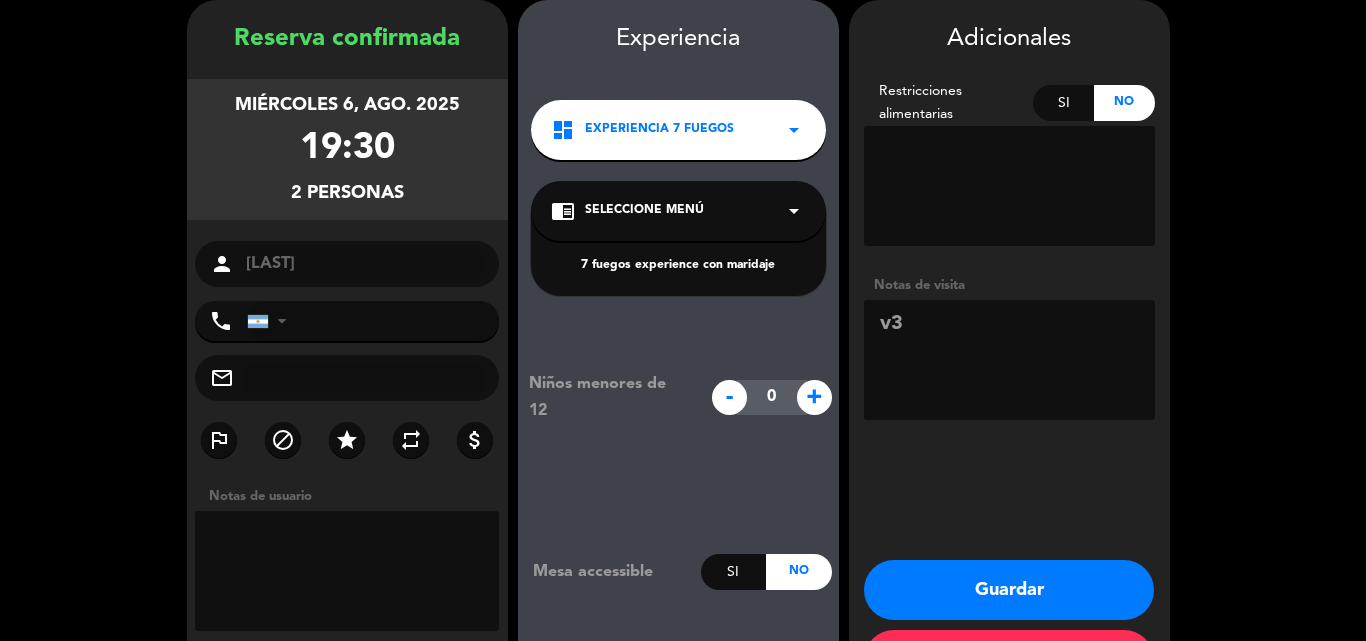 click on "7 fuegos experience con maridaje" at bounding box center (678, 266) 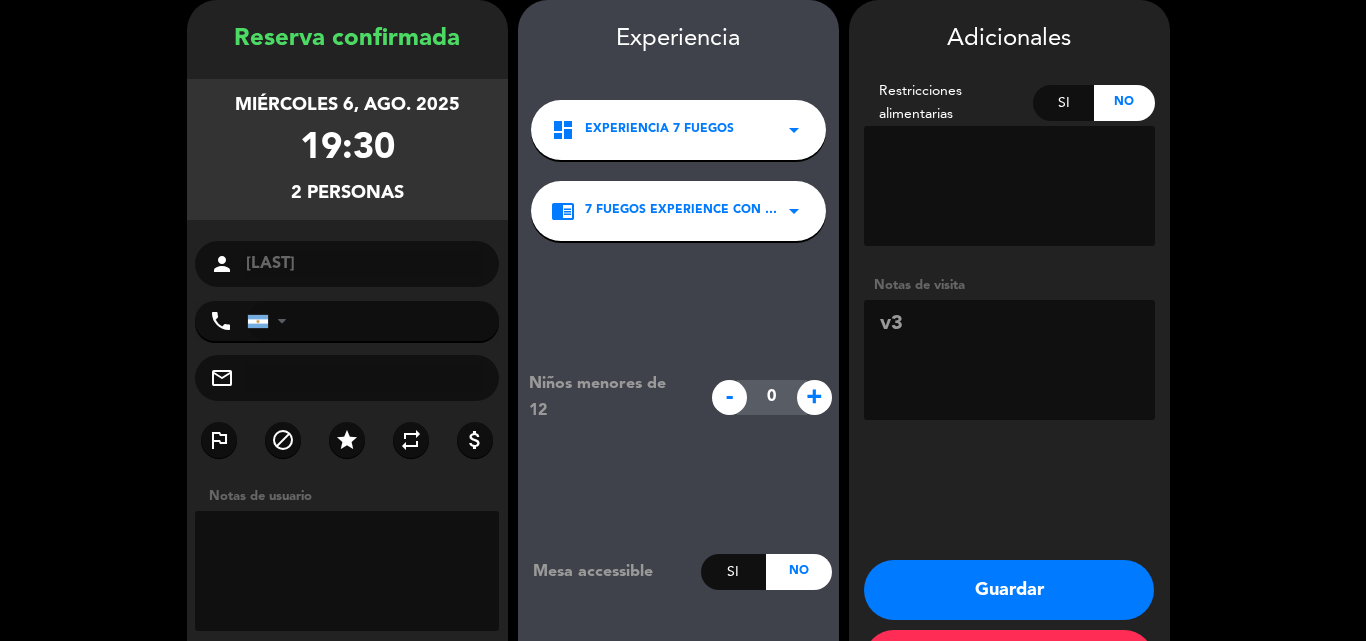 click on "Guardar" at bounding box center (1009, 590) 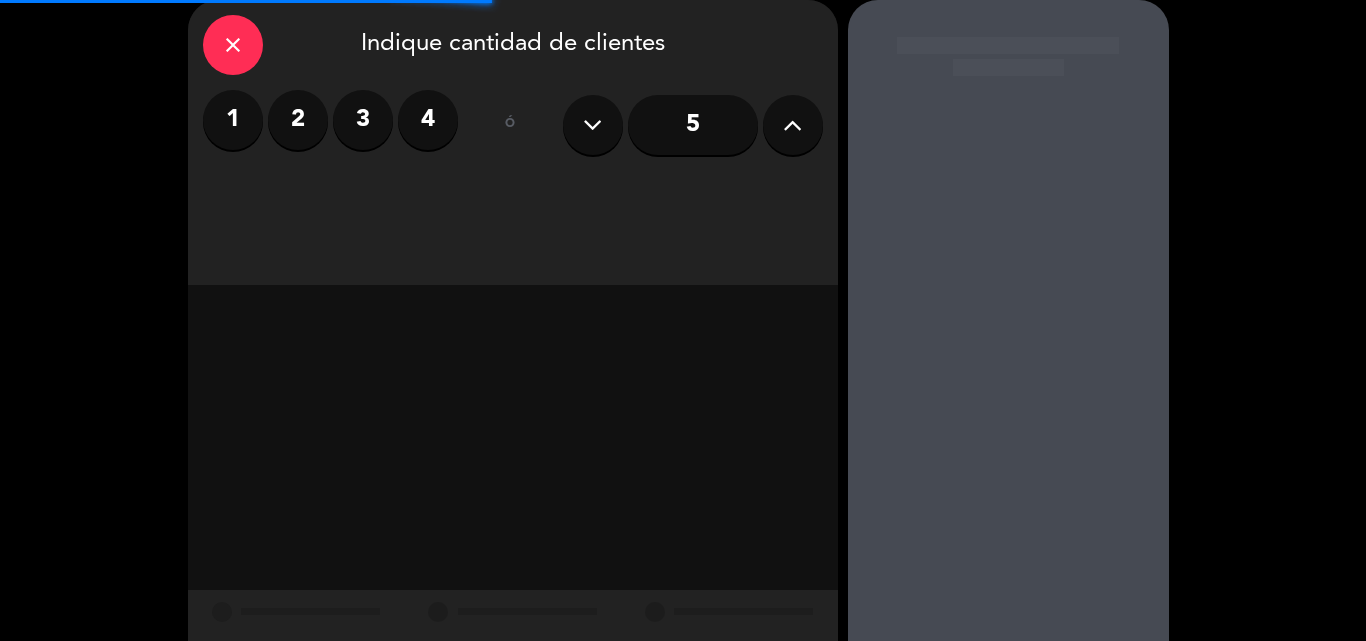 scroll, scrollTop: 0, scrollLeft: 0, axis: both 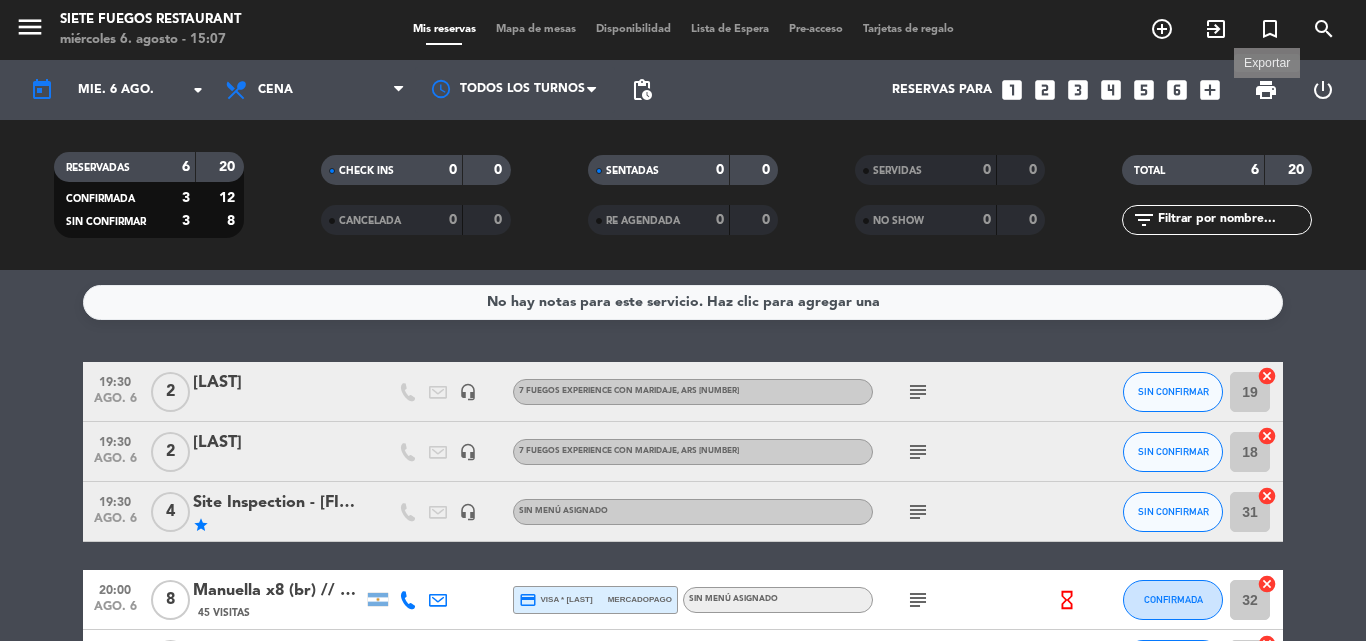 click on "print" at bounding box center (1266, 90) 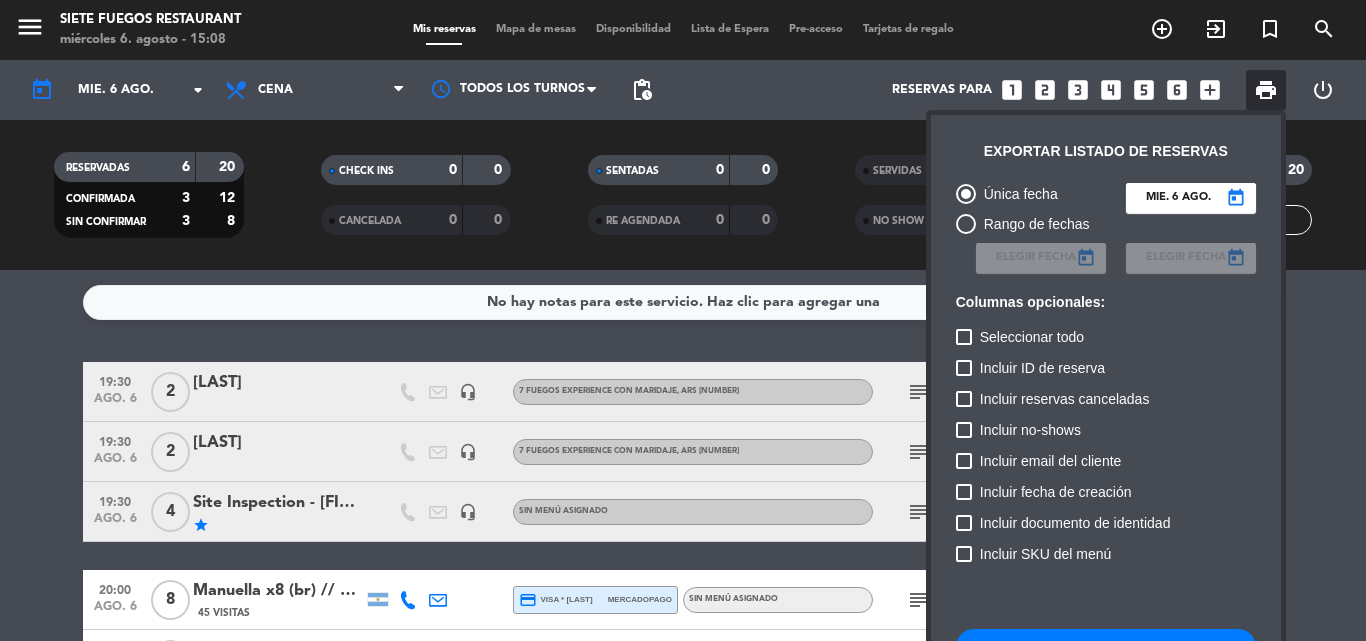 scroll, scrollTop: 122, scrollLeft: 0, axis: vertical 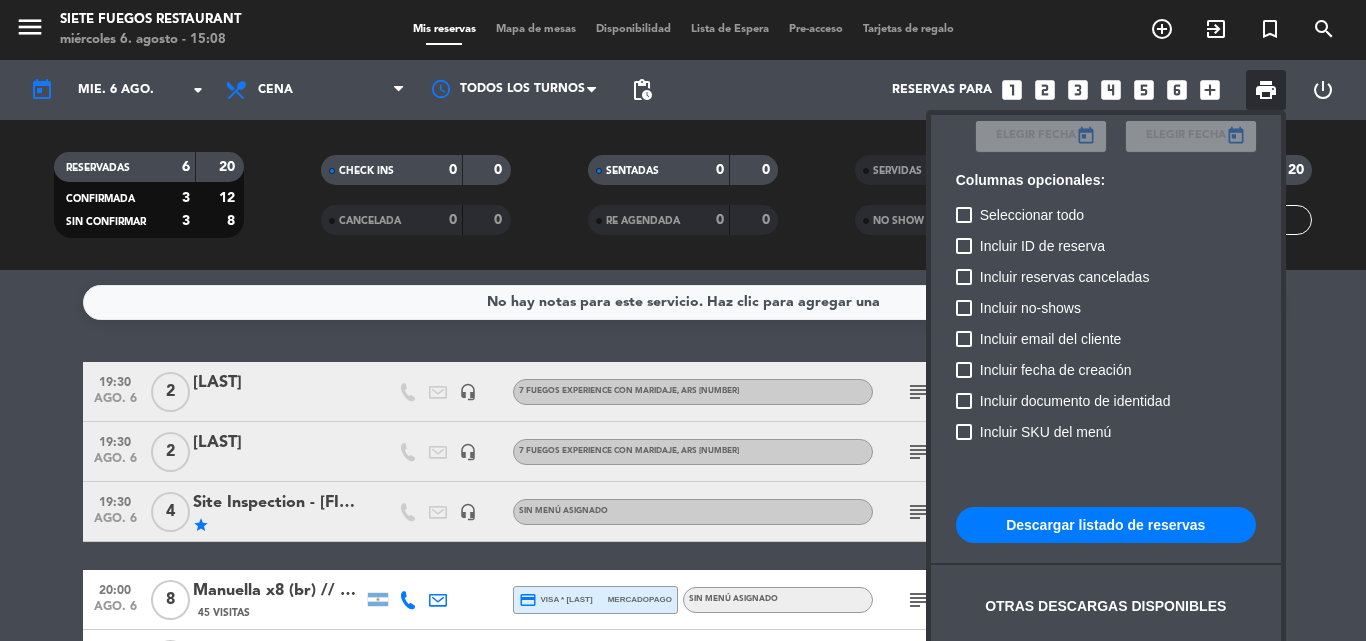 click on "Descargar listado de reservas" at bounding box center [1106, 525] 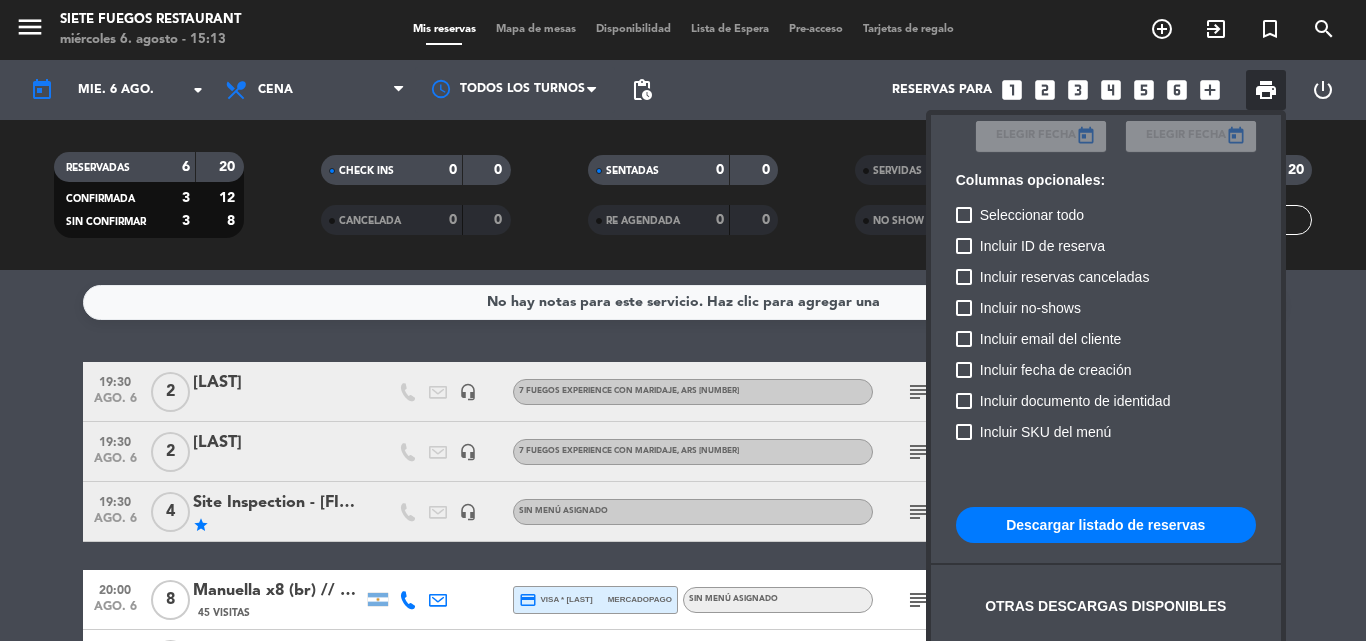 click at bounding box center [683, 320] 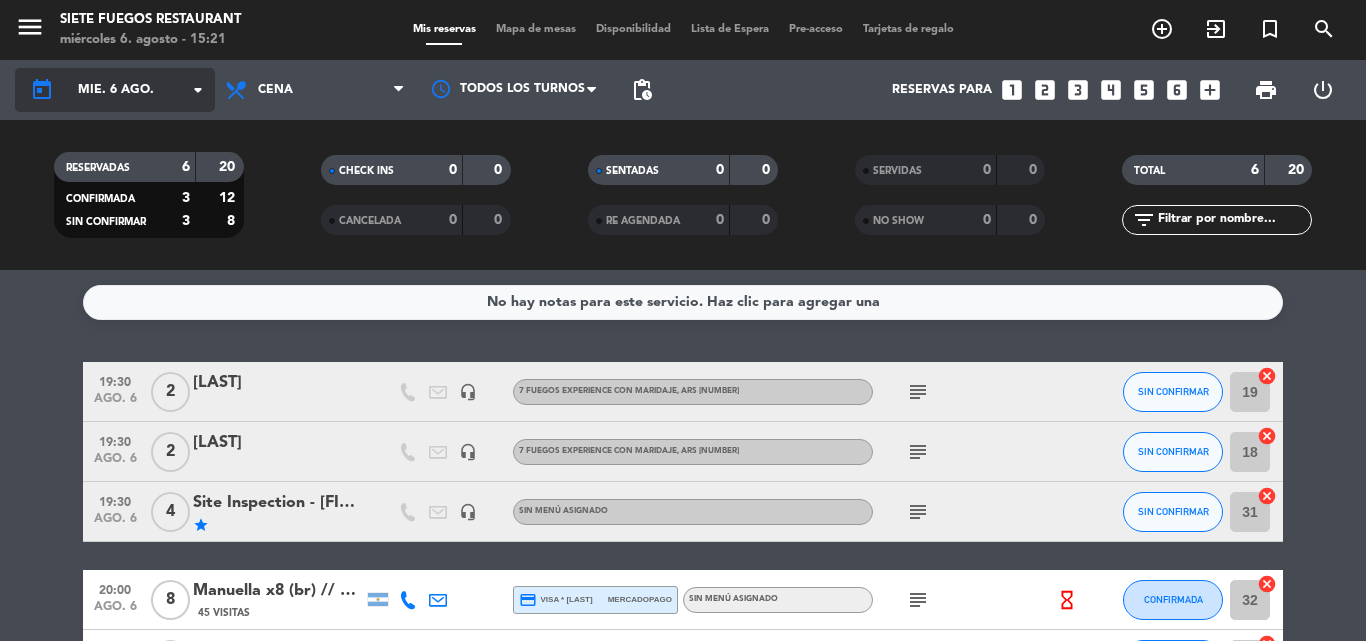 click on "mié. 6 ago." 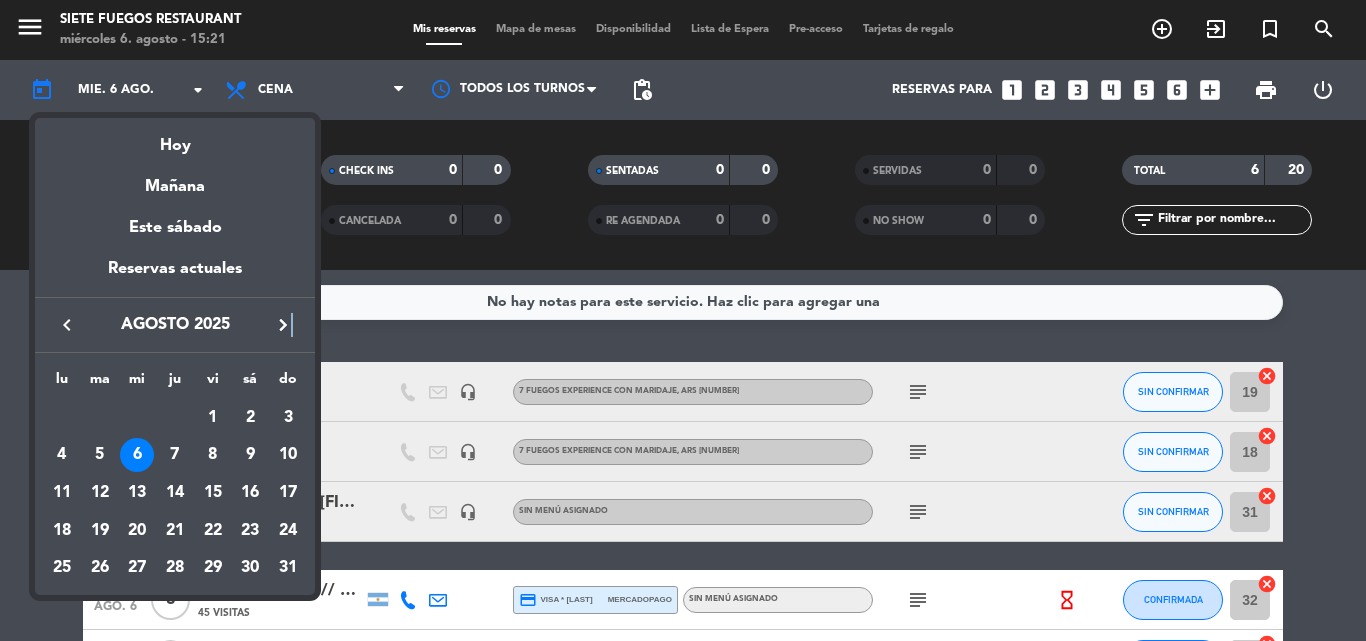 click on "keyboard_arrow_left agosto 2025 keyboard_arrow_right" at bounding box center (175, 325) 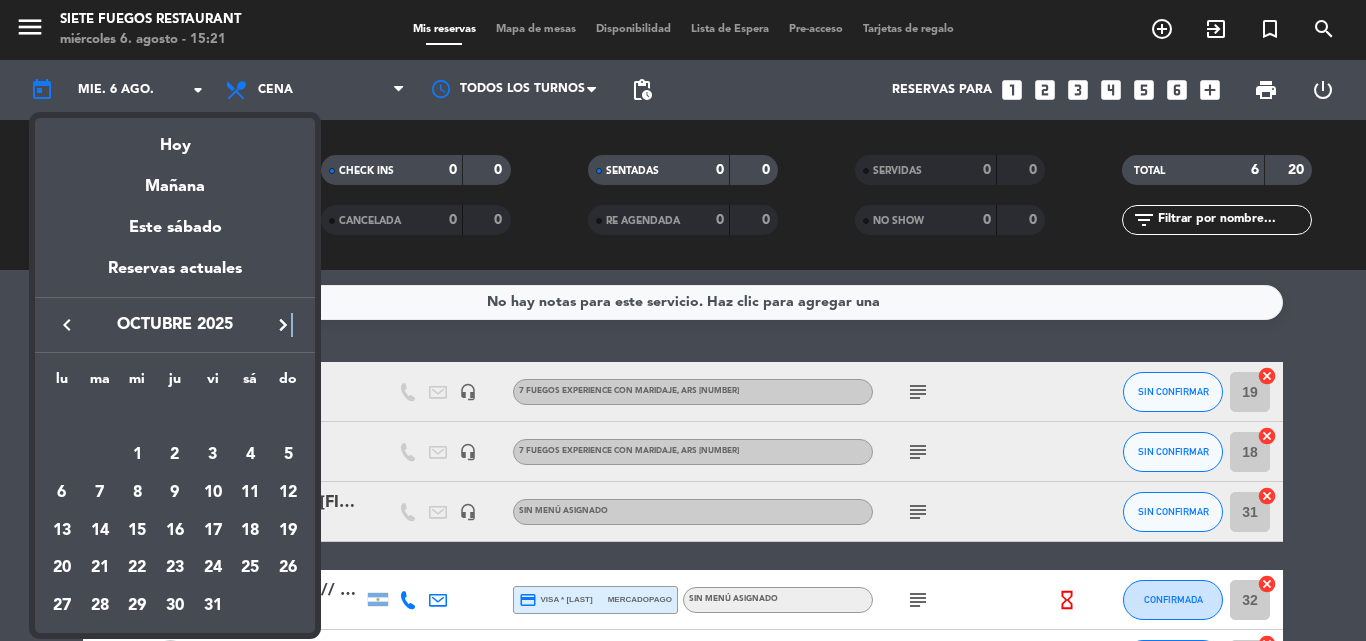 click on "keyboard_arrow_right" at bounding box center (283, 325) 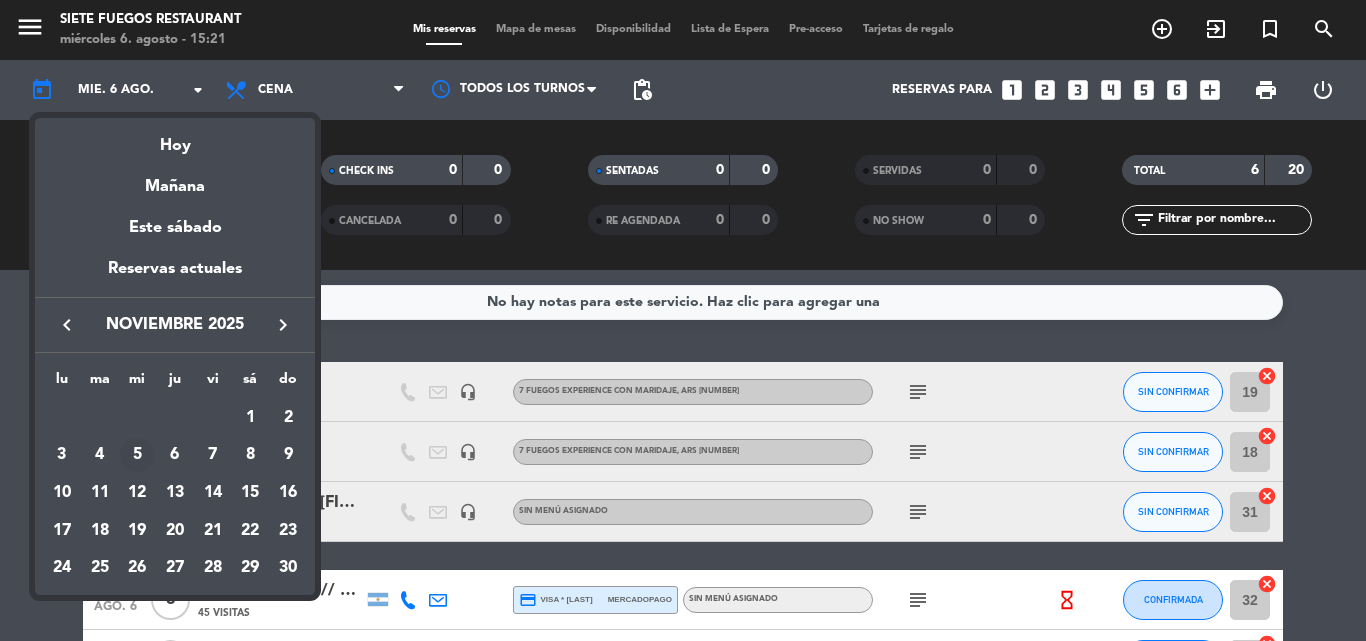 click on "5" at bounding box center (137, 455) 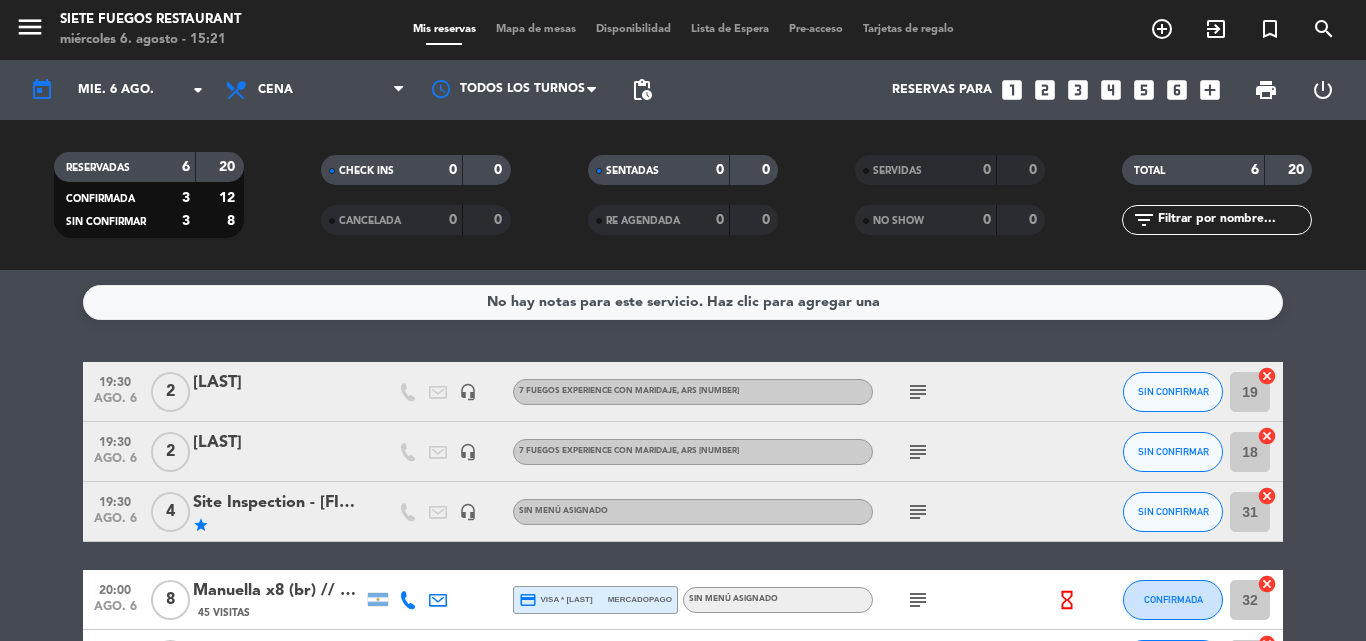 type on "mié. 5 nov." 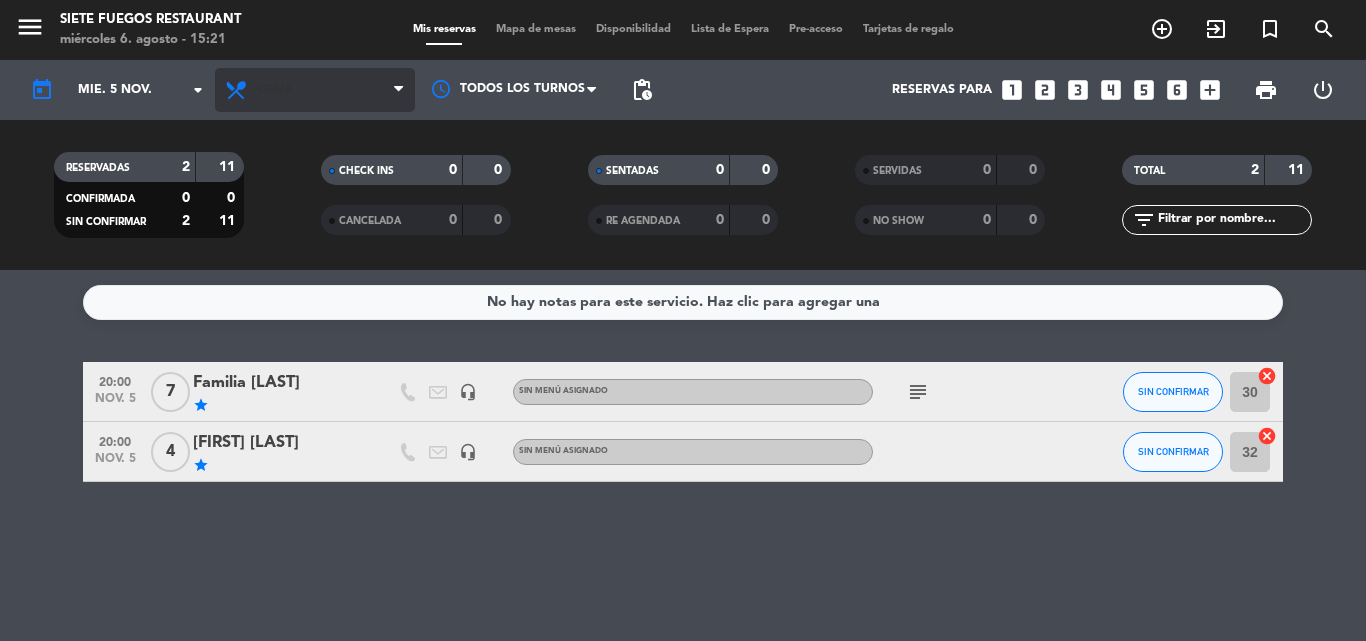 click on "Cena" at bounding box center (315, 90) 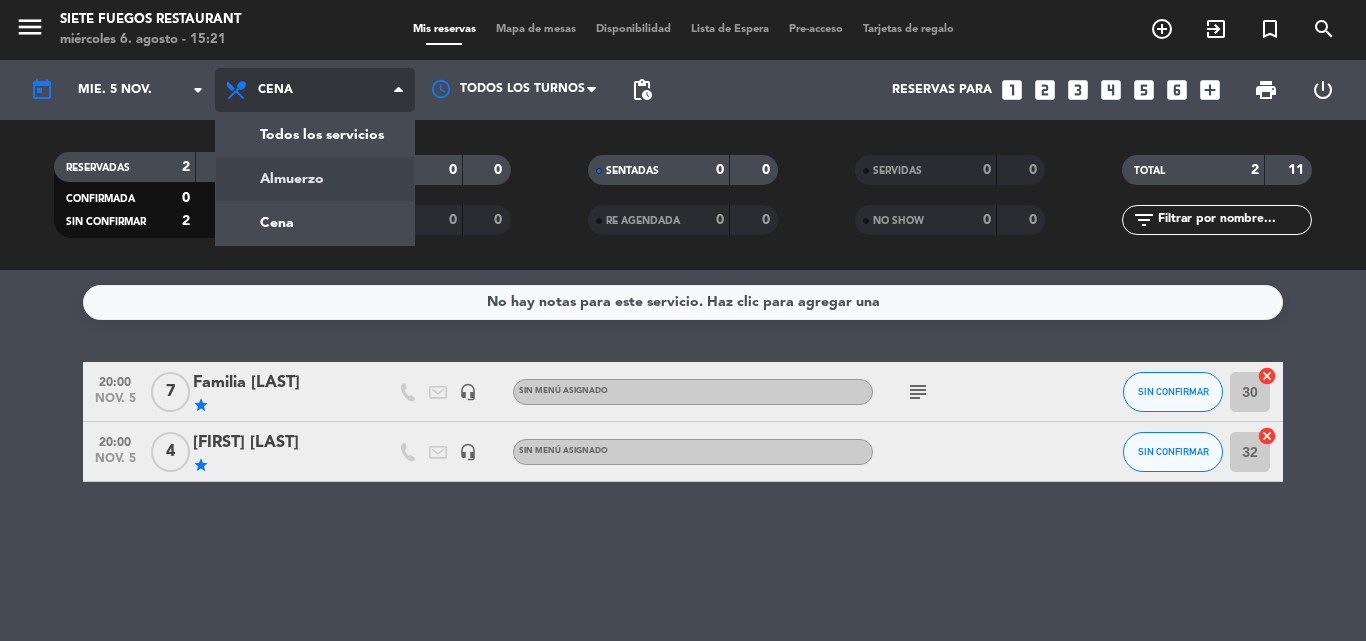 click on "menu  Siete Fuegos Restaurant   miércoles 6. agosto - 15:21   Mis reservas   Mapa de mesas   Disponibilidad   Lista de Espera   Pre-acceso   Tarjetas de regalo  add_circle_outline exit_to_app turned_in_not search today    mié. 5 nov. arrow_drop_down  Todos los servicios  Almuerzo  Cena  Cena  Todos los servicios  Almuerzo  Cena Todos los turnos pending_actions  Reservas para   looks_one   looks_two   looks_3   looks_4   looks_5   looks_6   add_box  print  power_settings_new   RESERVADAS   2   11   CONFIRMADA   0   0   SIN CONFIRMAR   2   11   CHECK INS   0   0   CANCELADA   0   0   SENTADAS   0   0   RE AGENDADA   0   0   SERVIDAS   0   0   NO SHOW   0   0   TOTAL   2   11  filter_list" 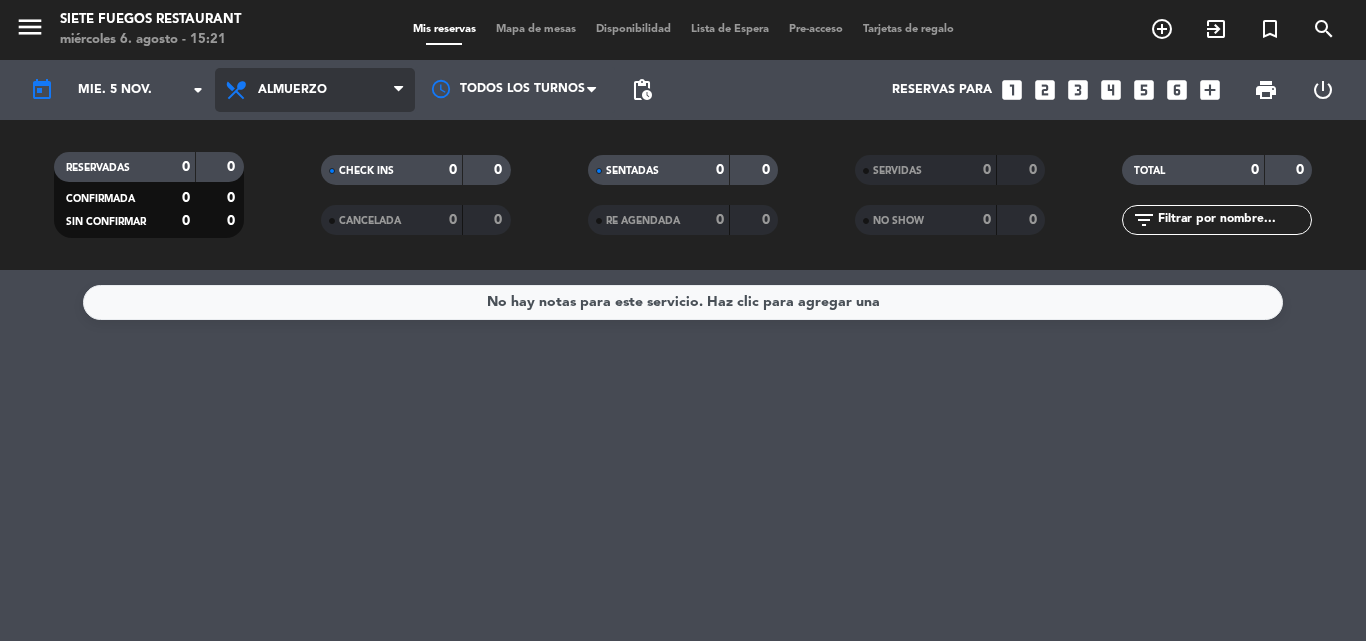 click on "Todos los servicios  Almuerzo  Cena  Almuerzo  Todos los servicios  Almuerzo  Cena" 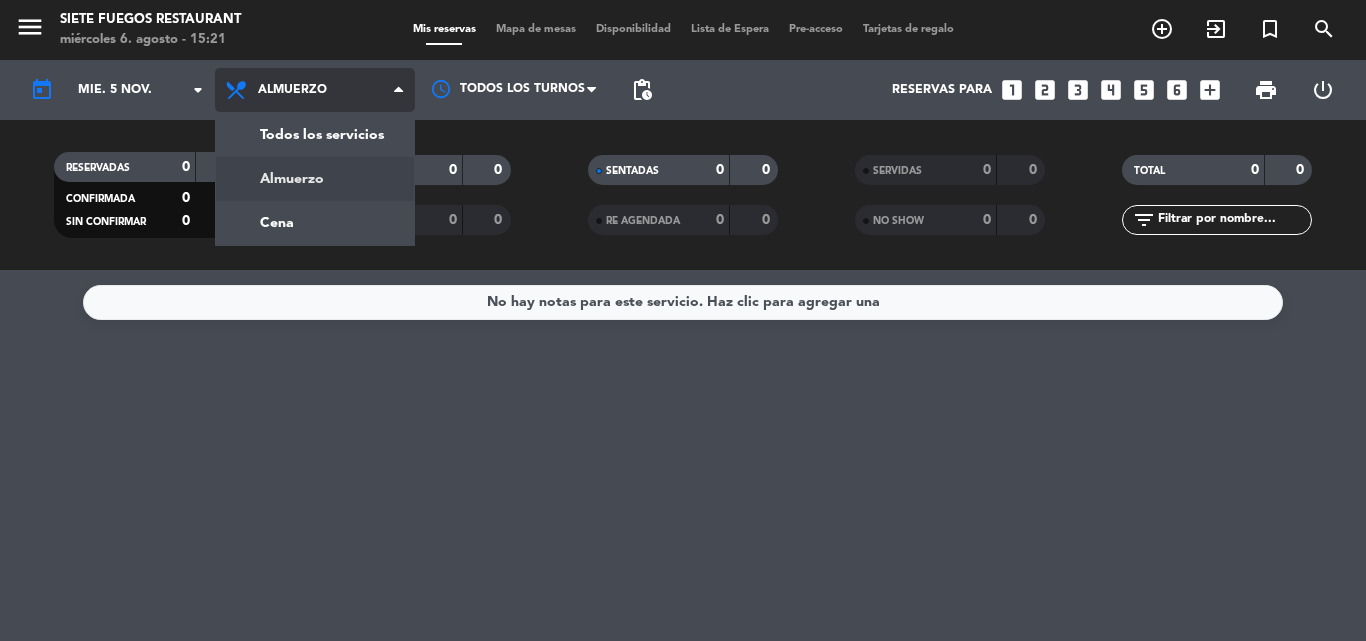 click on "menu  Siete Fuegos Restaurant   miércoles 6. agosto - 15:21   Mis reservas   Mapa de mesas   Disponibilidad   Lista de Espera   Pre-acceso   Tarjetas de regalo  add_circle_outline exit_to_app turned_in_not search today    mié. 5 nov. arrow_drop_down  Todos los servicios  Almuerzo  Cena  Almuerzo  Todos los servicios  Almuerzo  Cena Todos los turnos pending_actions  Reservas para   looks_one   looks_two   looks_3   looks_4   looks_5   looks_6   add_box  print  power_settings_new   RESERVADAS   0   0   CONFIRMADA   0   0   SIN CONFIRMAR   0   0   CHECK INS   0   0   CANCELADA   0   0   SENTADAS   0   0   RE AGENDADA   0   0   SERVIDAS   0   0   NO SHOW   0   0   TOTAL   0   0  filter_list" 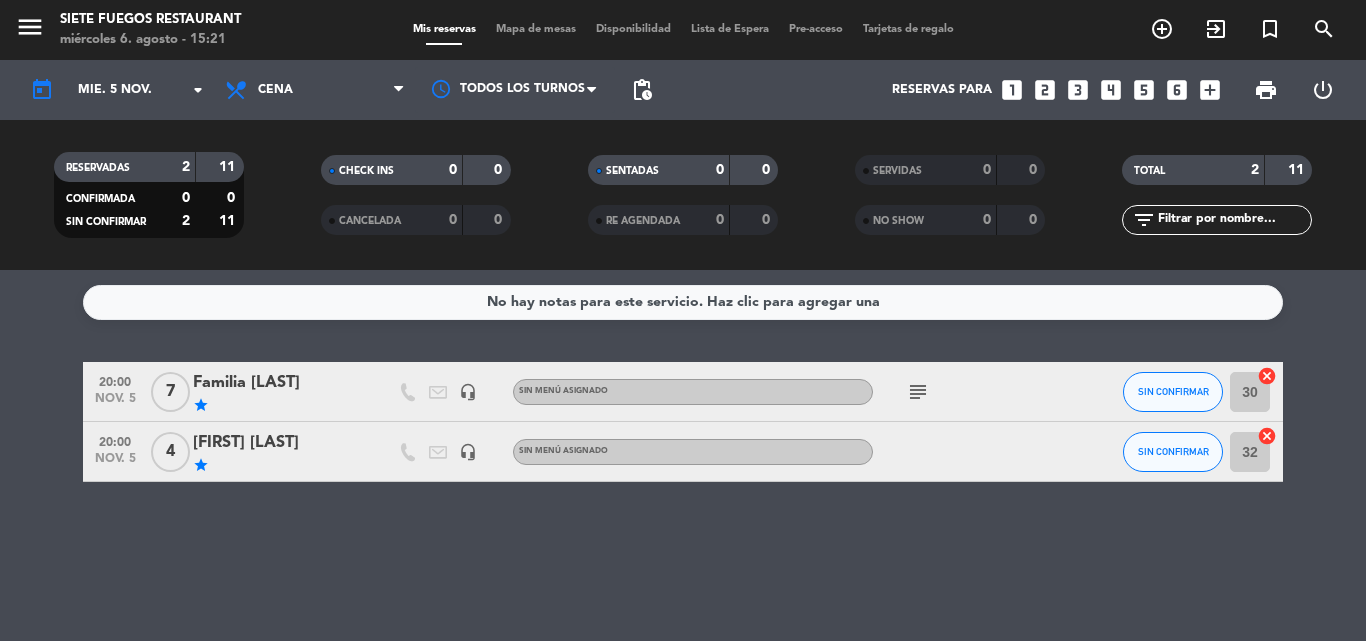 click on "7" 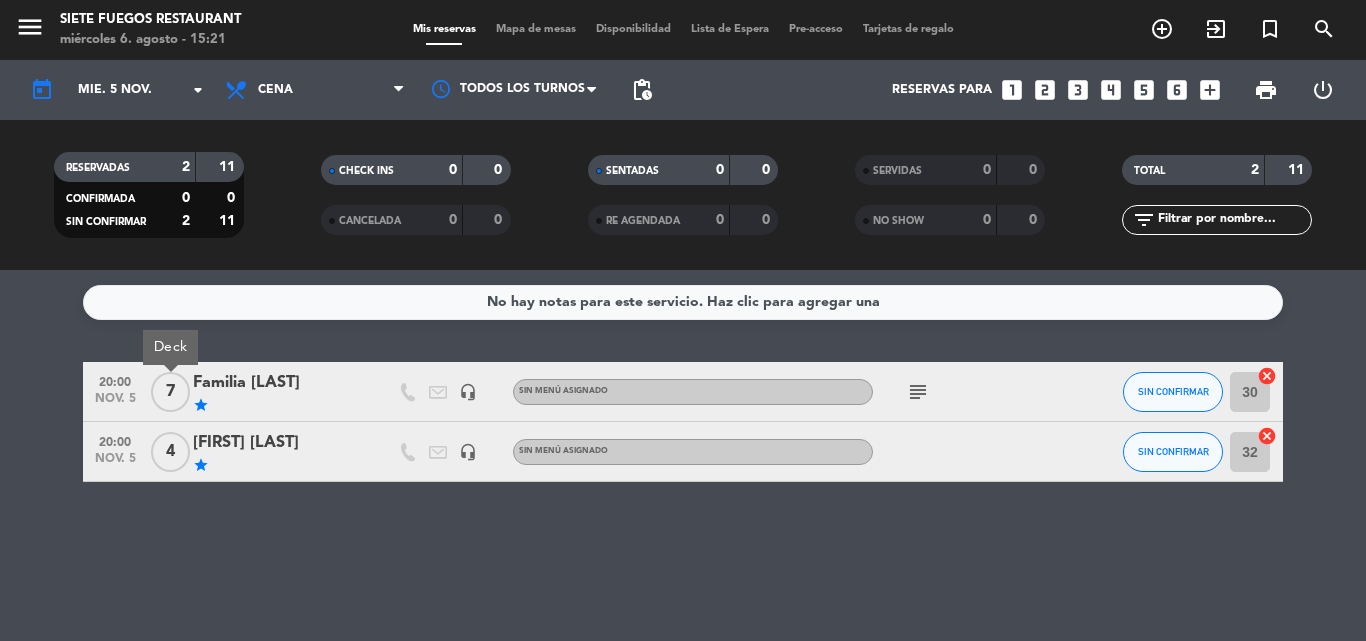click on "4" 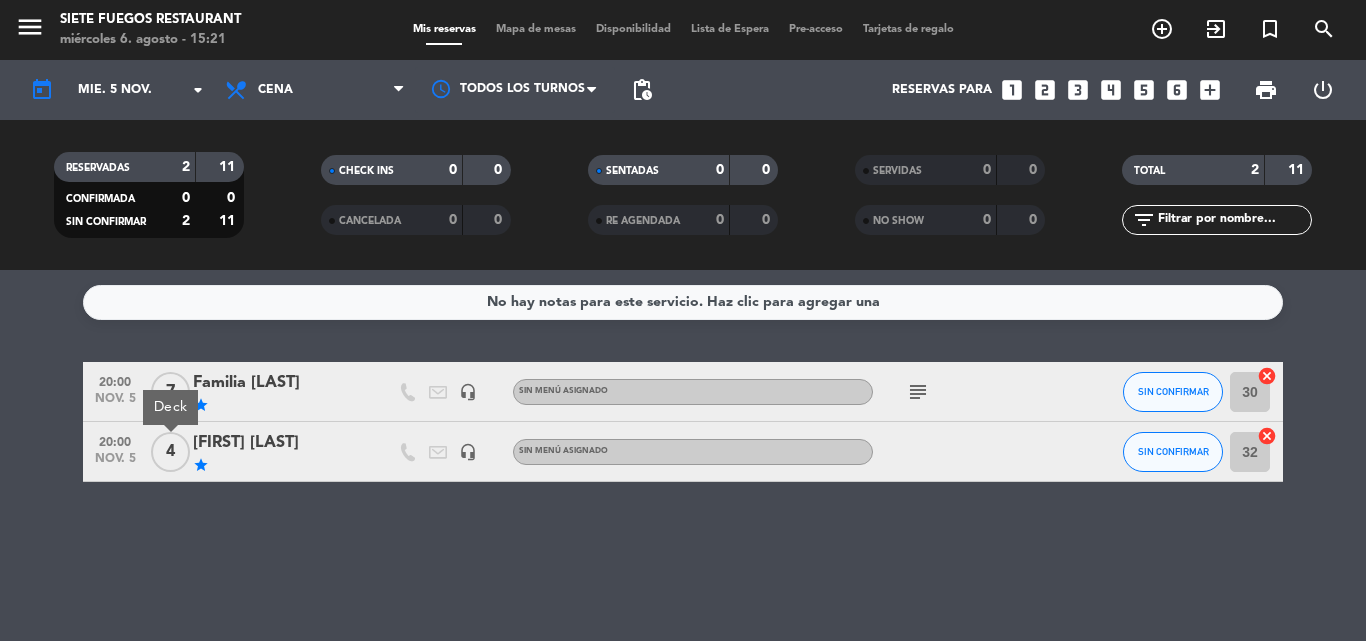 click on "7" 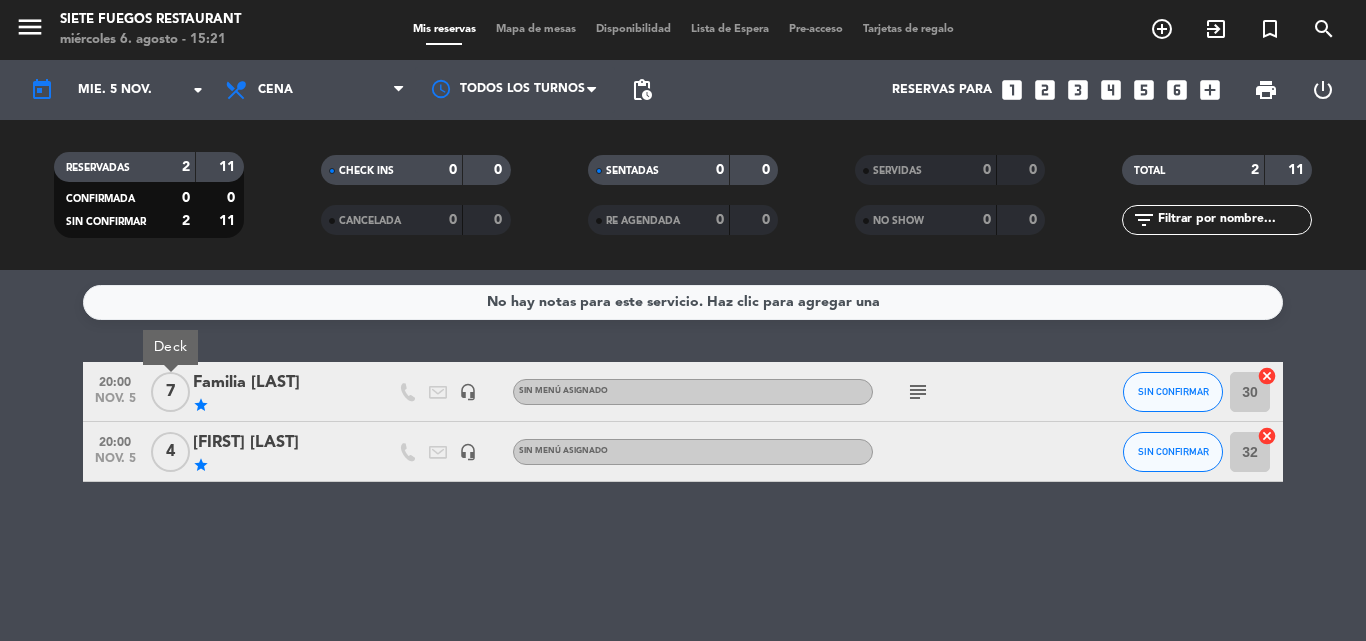 drag, startPoint x: 599, startPoint y: 388, endPoint x: 621, endPoint y: 383, distance: 22.561028 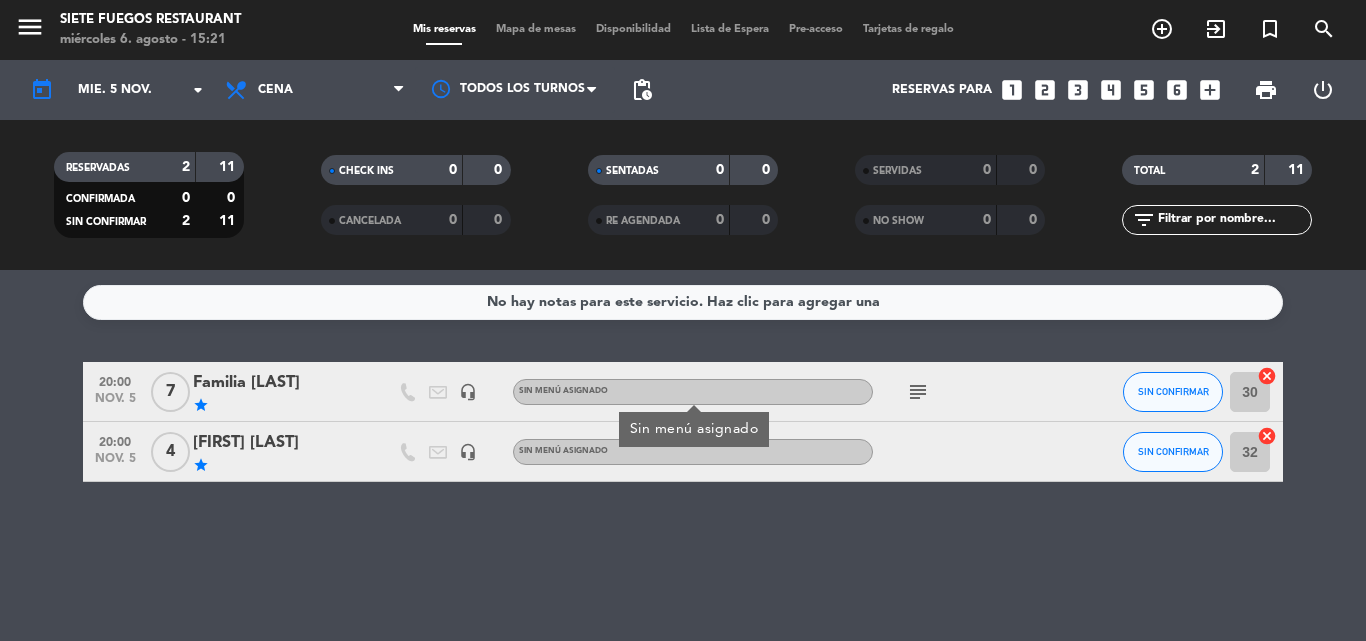 click on "subject" 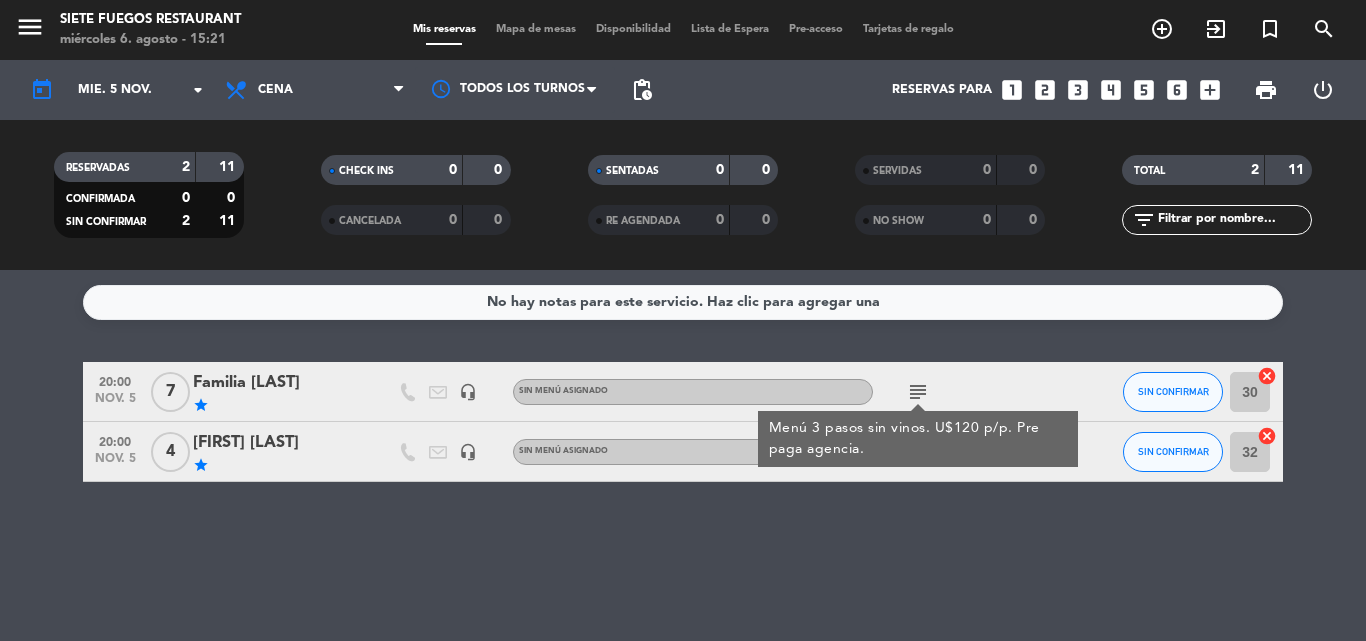 click on "subject" 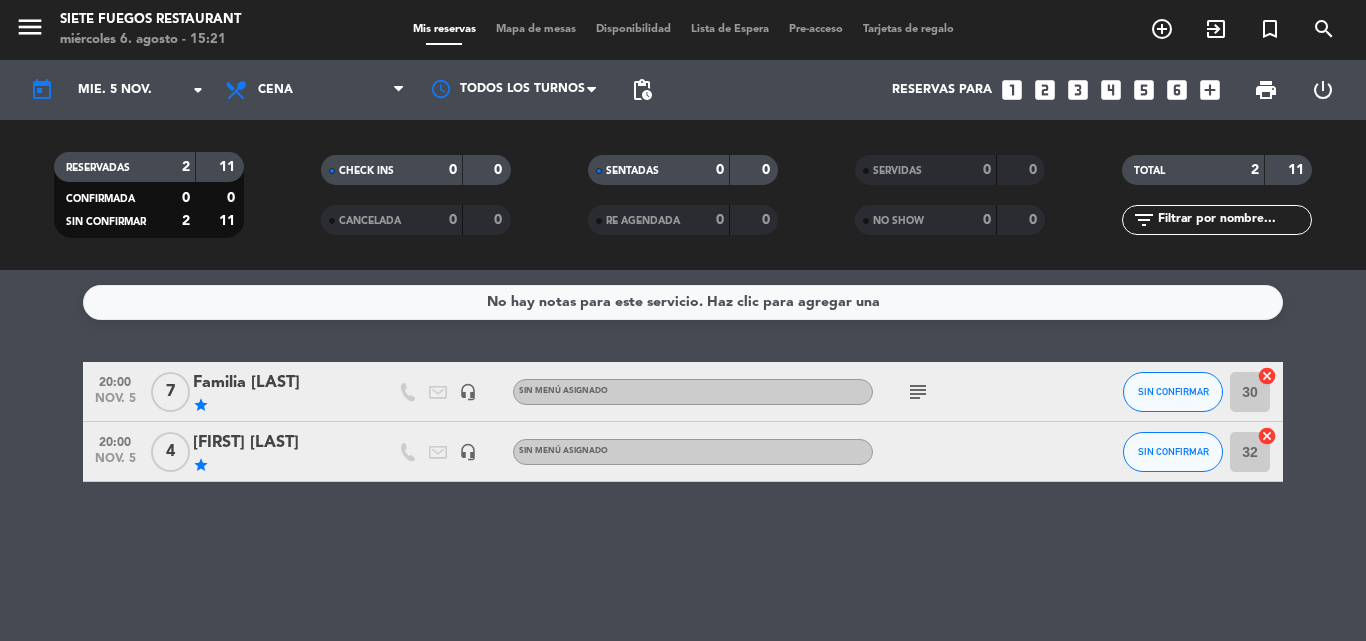 click on "subject" 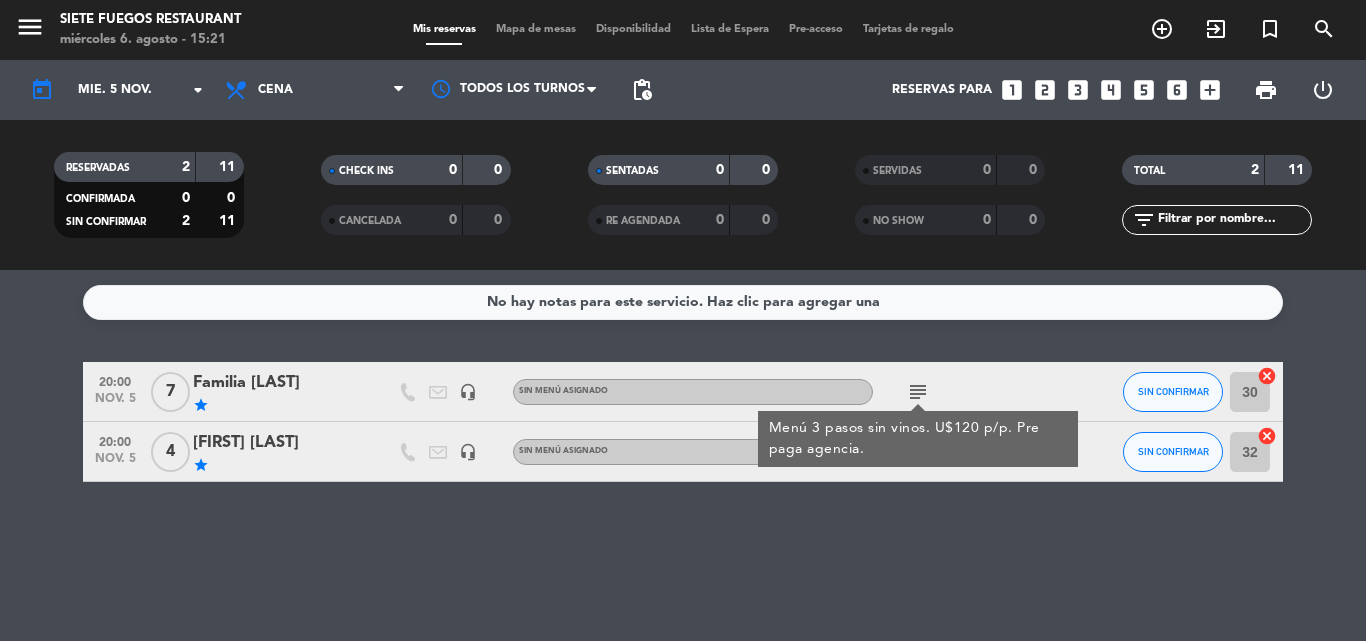 click on "subject" 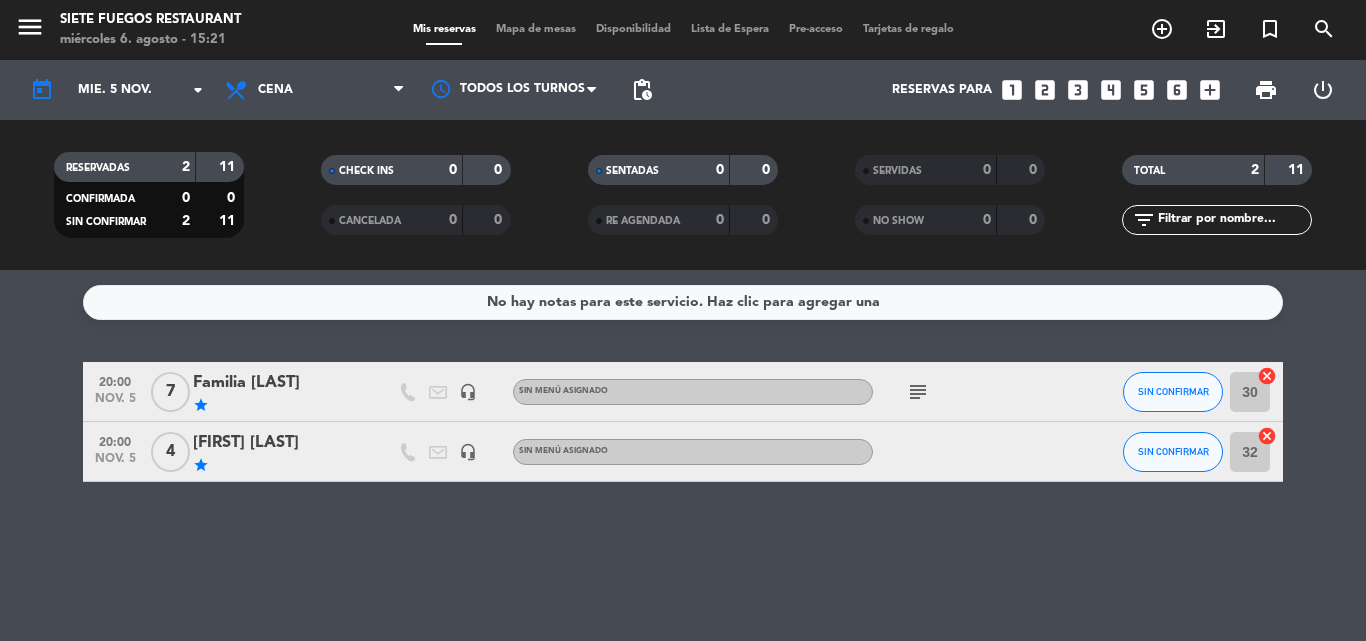 click on "subject" 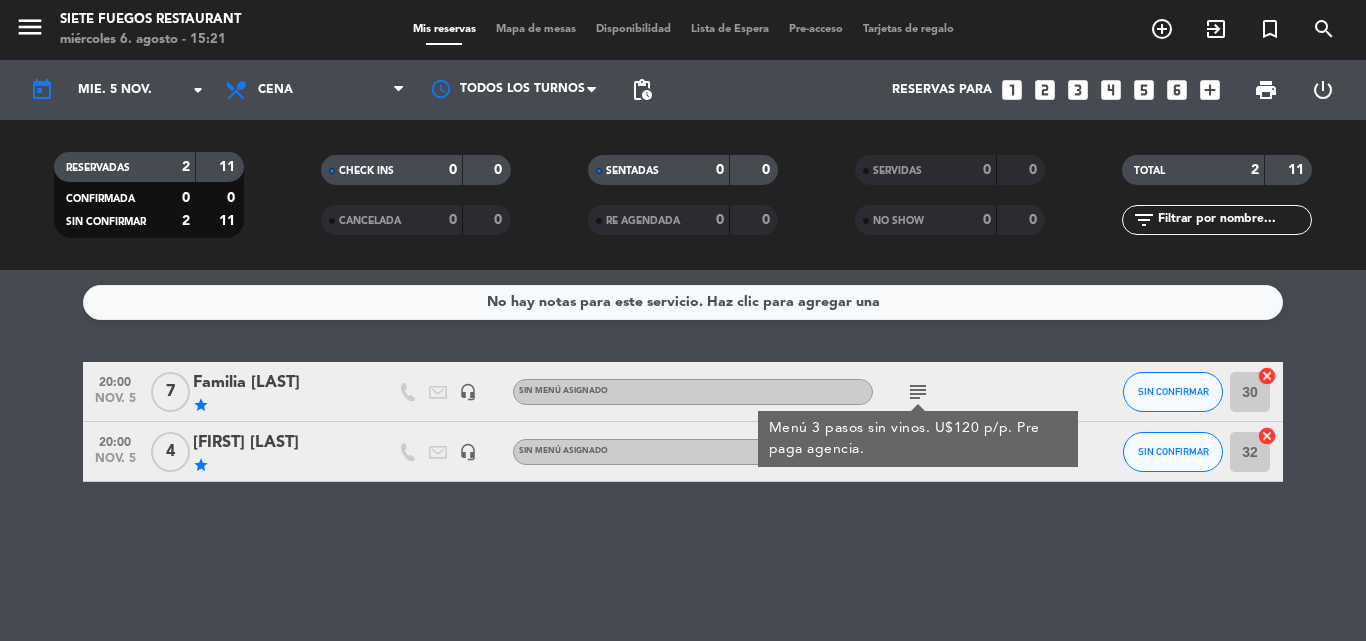 click on "subject" 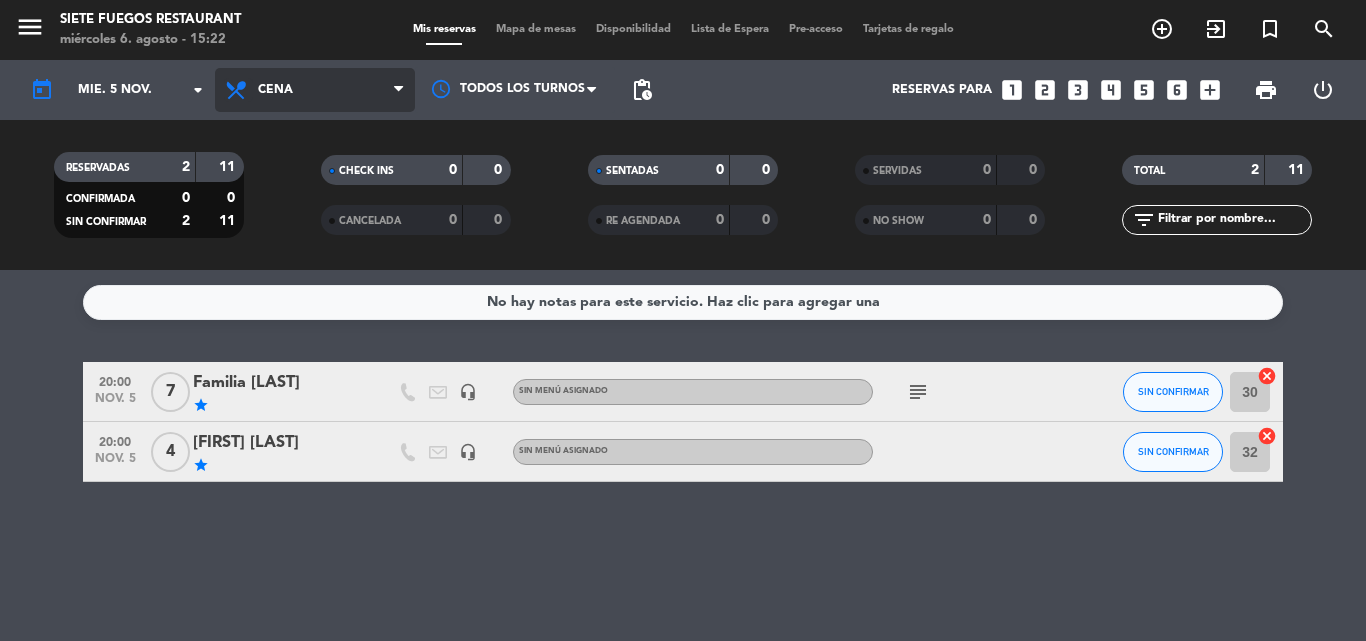 click at bounding box center [238, 90] 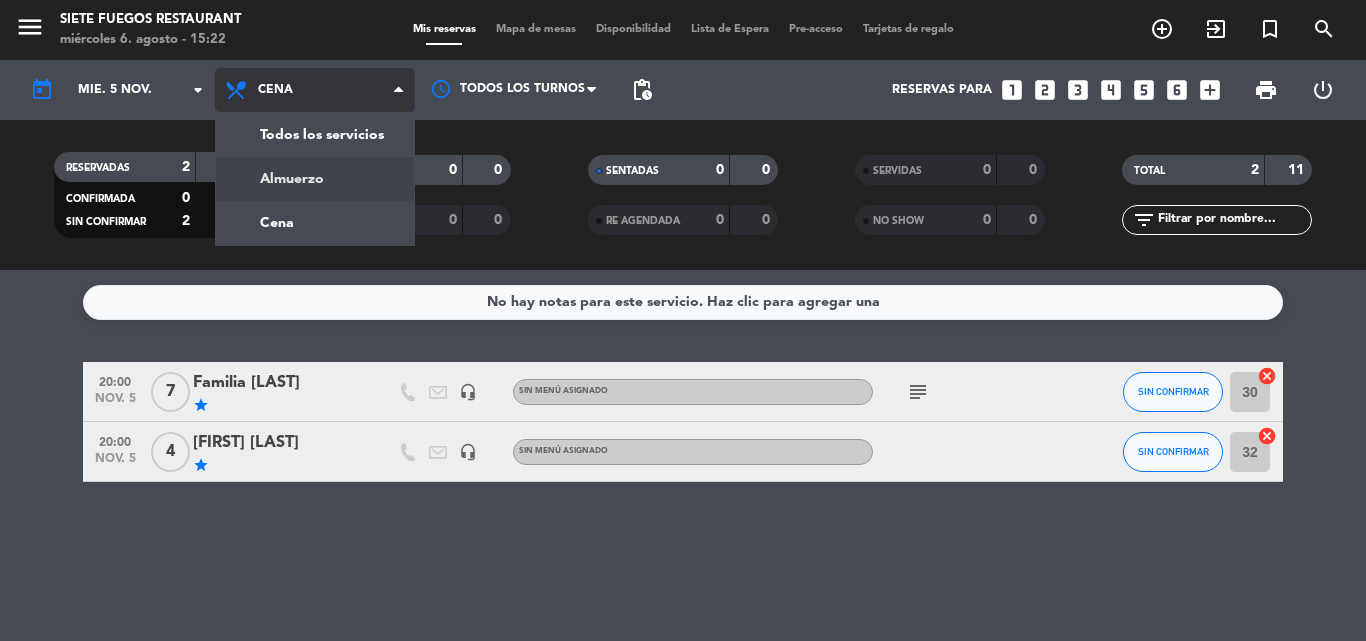 click on "menu  Siete Fuegos Restaurant   miércoles 6. agosto - 15:22   Mis reservas   Mapa de mesas   Disponibilidad   Lista de Espera   Pre-acceso   Tarjetas de regalo  add_circle_outline exit_to_app turned_in_not search today    mié. 5 nov. arrow_drop_down  Todos los servicios  Almuerzo  Cena  Cena  Todos los servicios  Almuerzo  Cena Todos los turnos pending_actions  Reservas para   looks_one   looks_two   looks_3   looks_4   looks_5   looks_6   add_box  print  power_settings_new   RESERVADAS   2   11   CONFIRMADA   0   0   SIN CONFIRMAR   2   11   CHECK INS   0   0   CANCELADA   0   0   SENTADAS   0   0   RE AGENDADA   0   0   SERVIDAS   0   0   NO SHOW   0   0   TOTAL   2   11  filter_list" 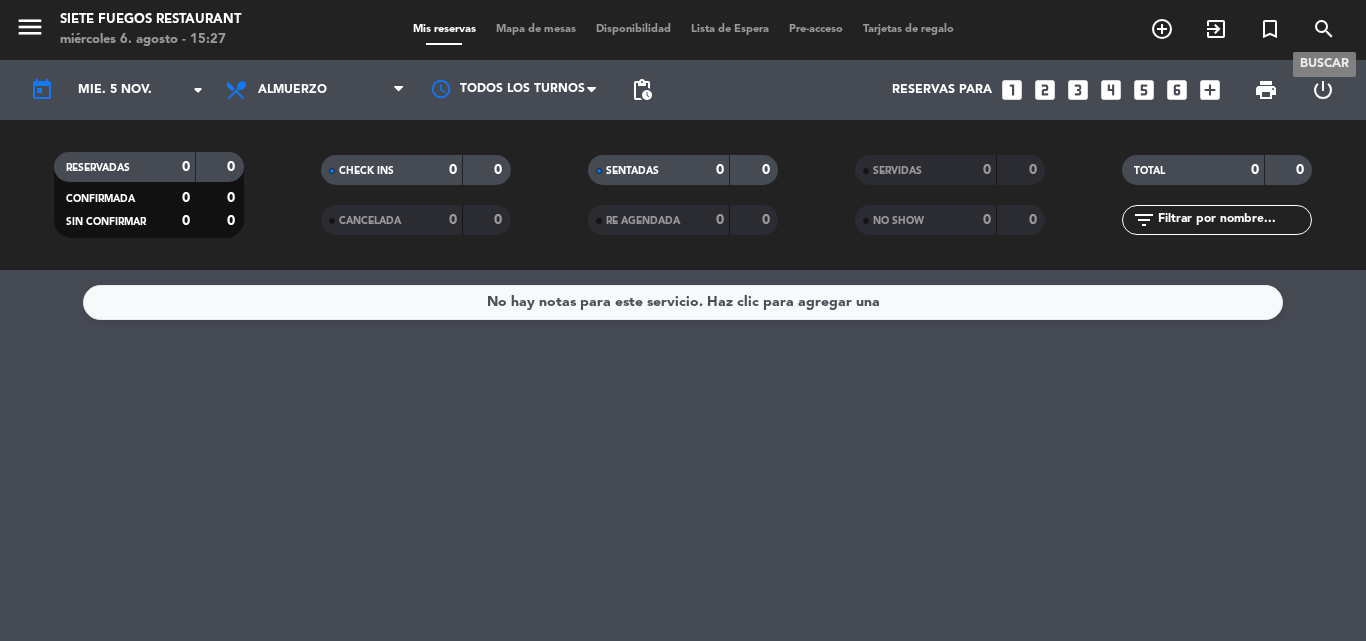click on "search" at bounding box center (1324, 29) 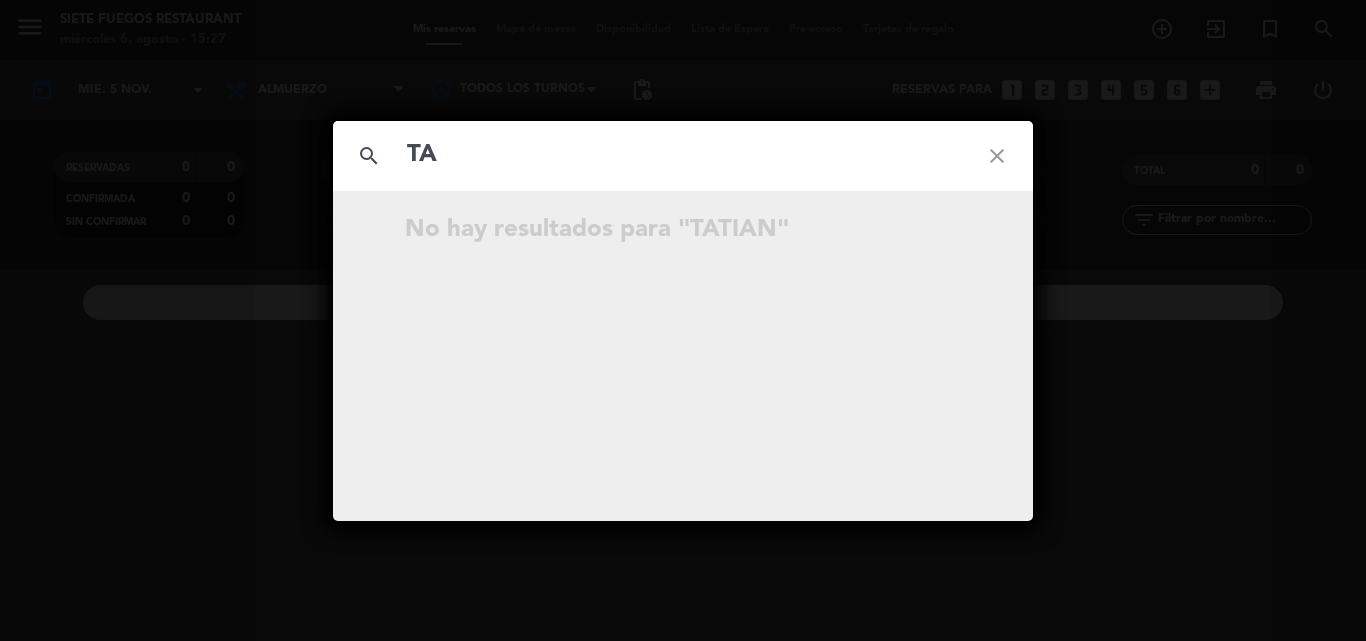 type on "T" 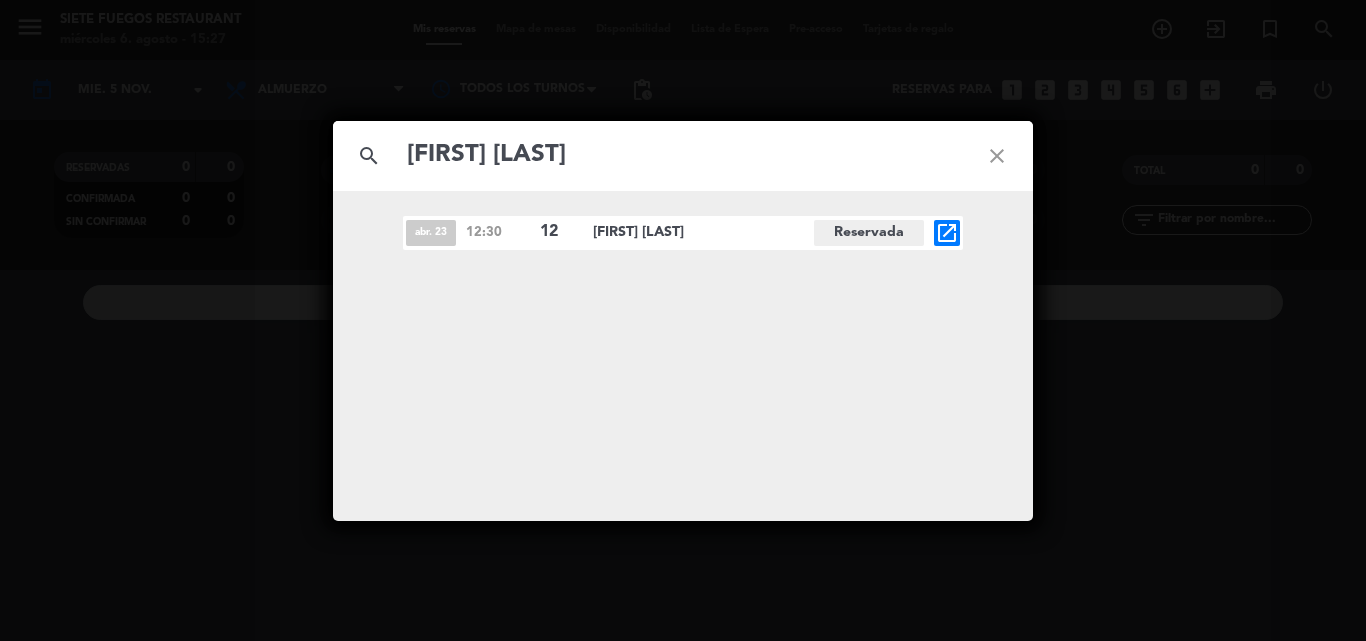 type on "[FIRST] [LAST]" 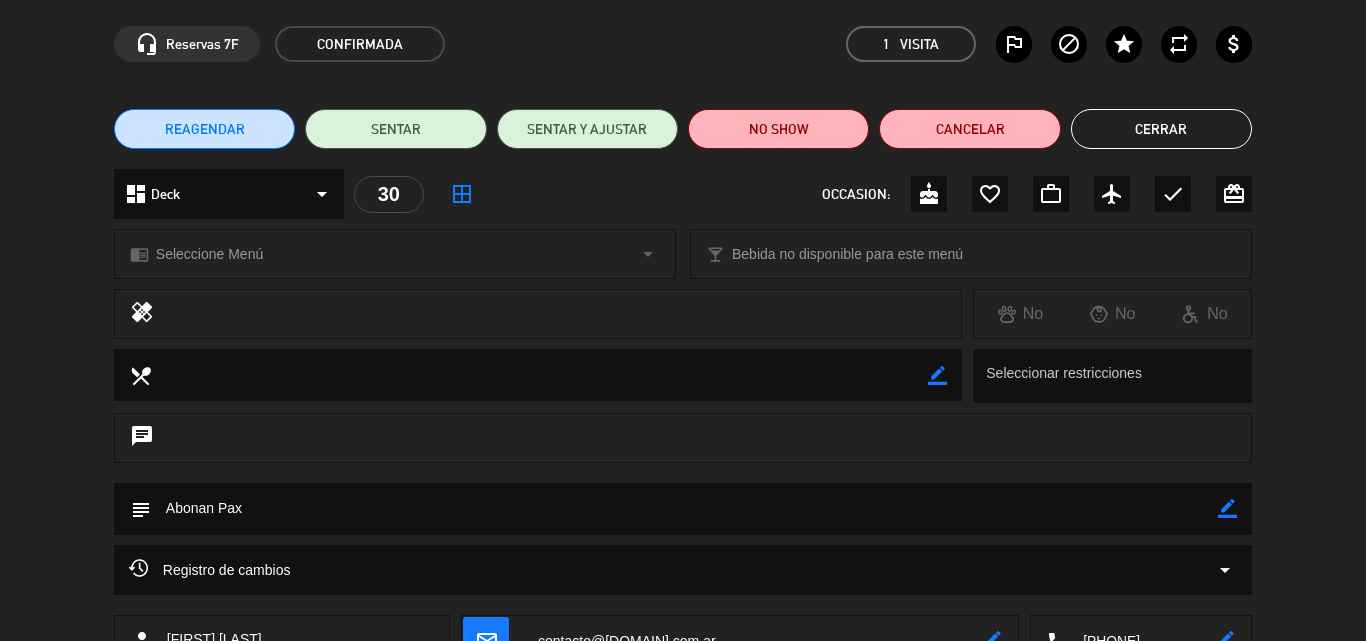 scroll, scrollTop: 0, scrollLeft: 0, axis: both 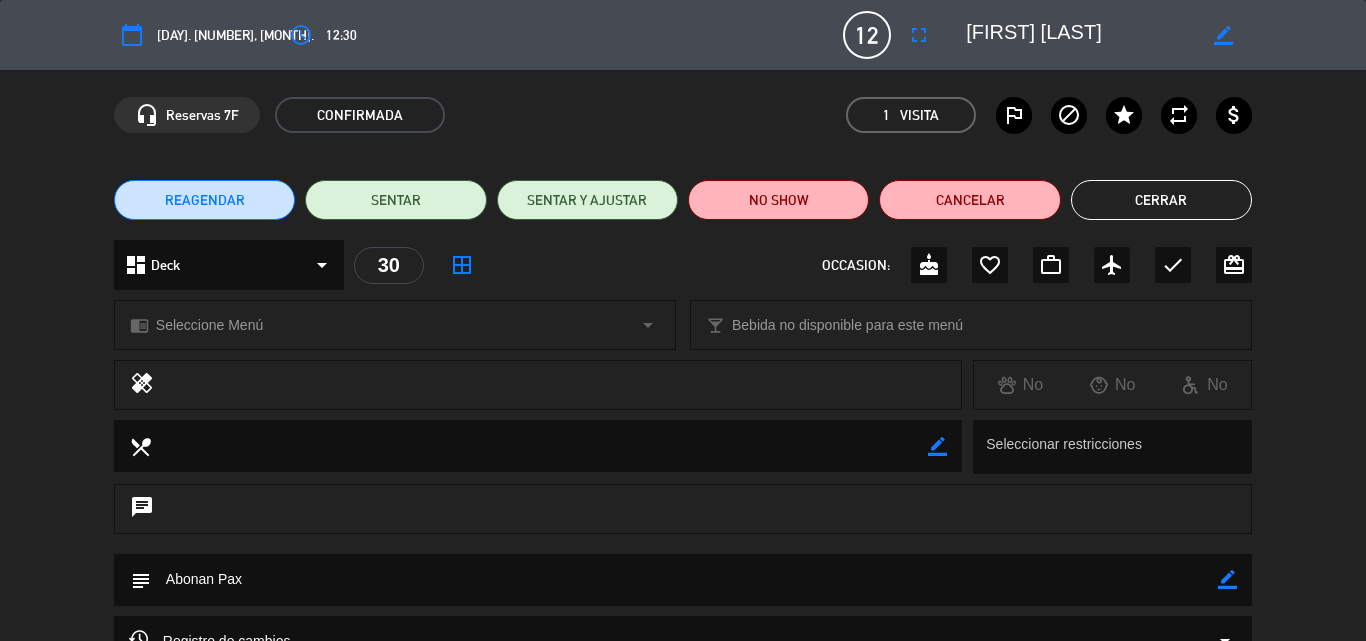 click on "Cerrar" 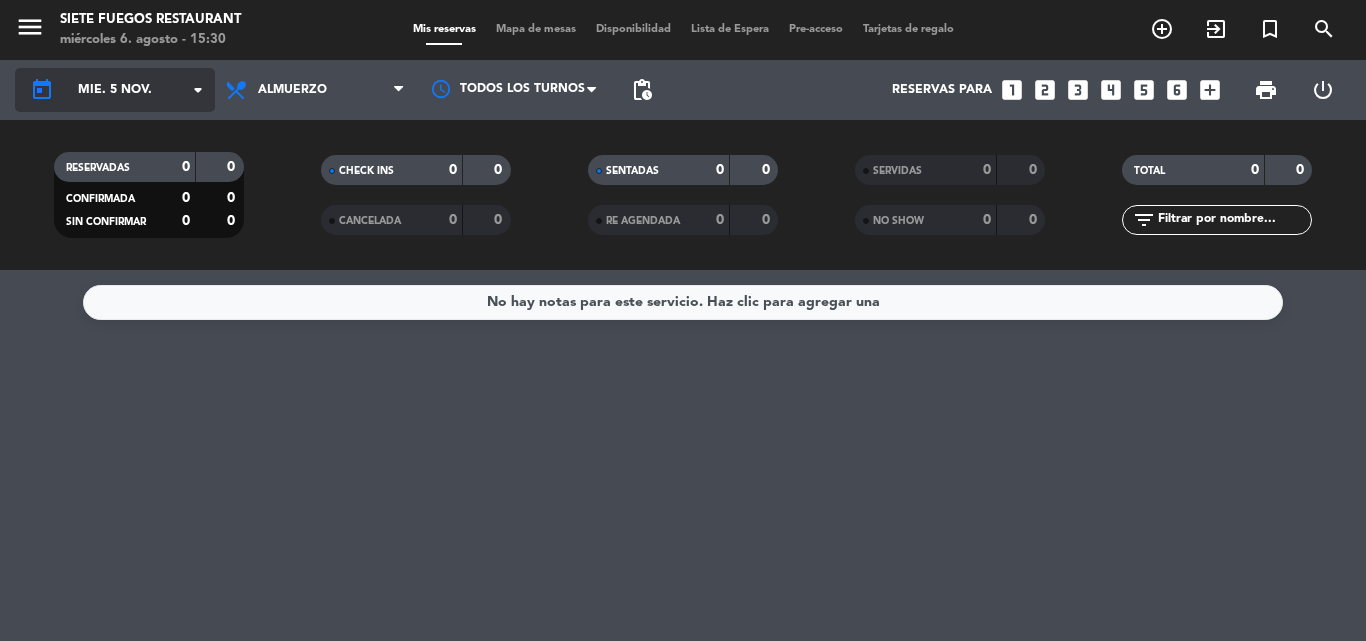 click on "today    mié. 5 nov. arrow_drop_down" 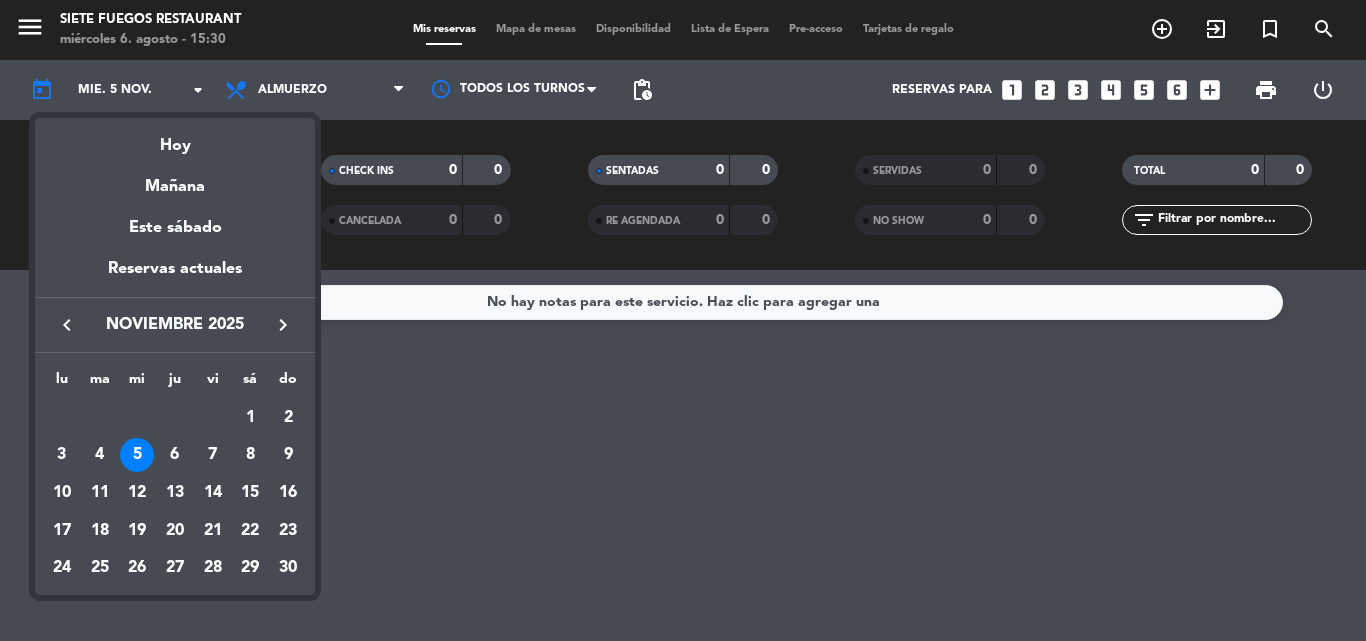 click on "keyboard_arrow_left" at bounding box center [67, 325] 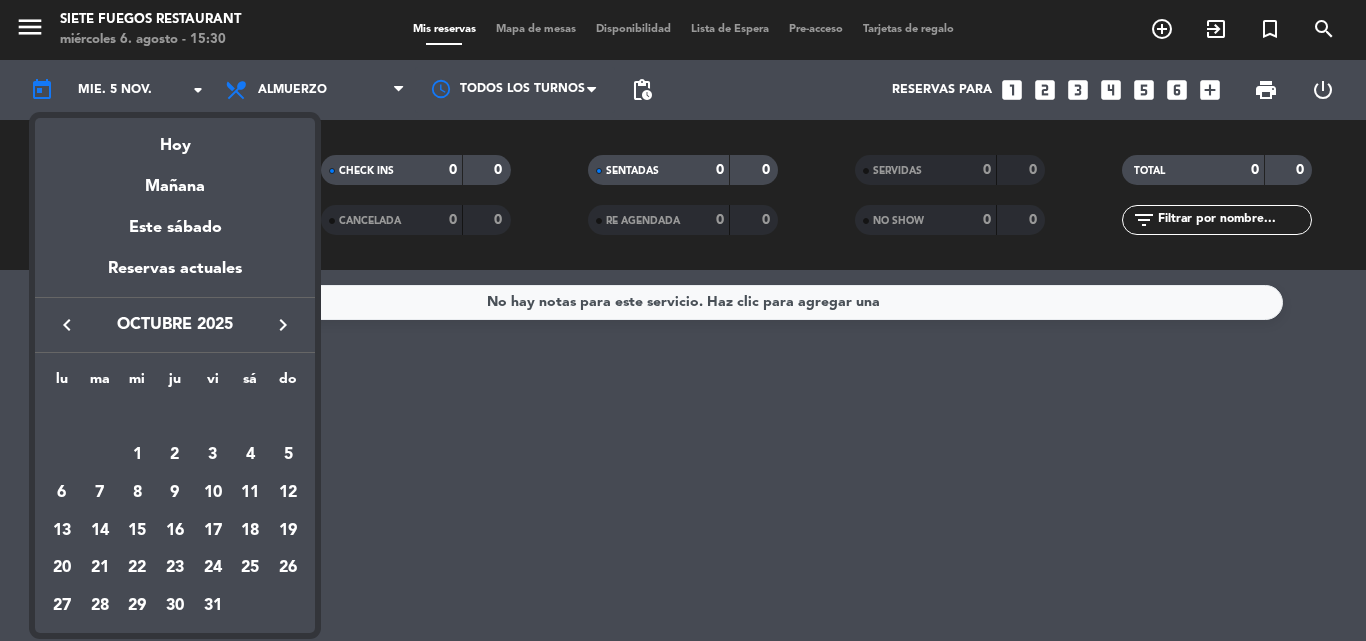 click on "keyboard_arrow_left" at bounding box center [67, 325] 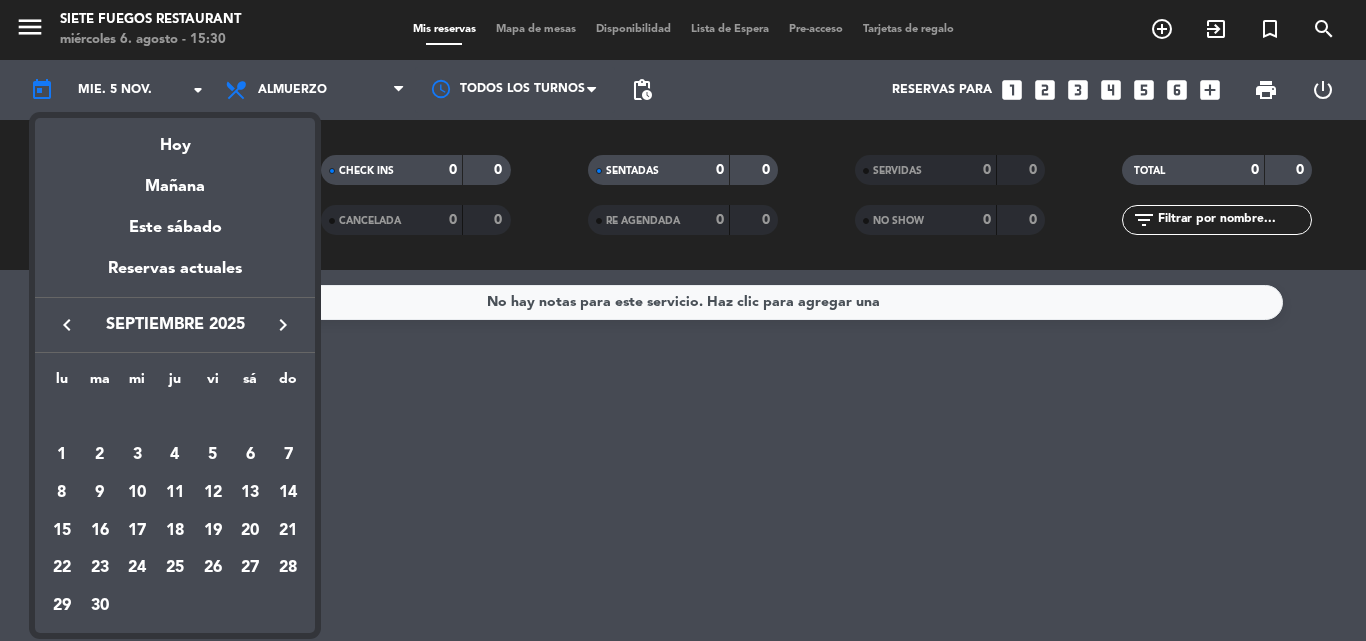 click on "keyboard_arrow_left" at bounding box center (67, 325) 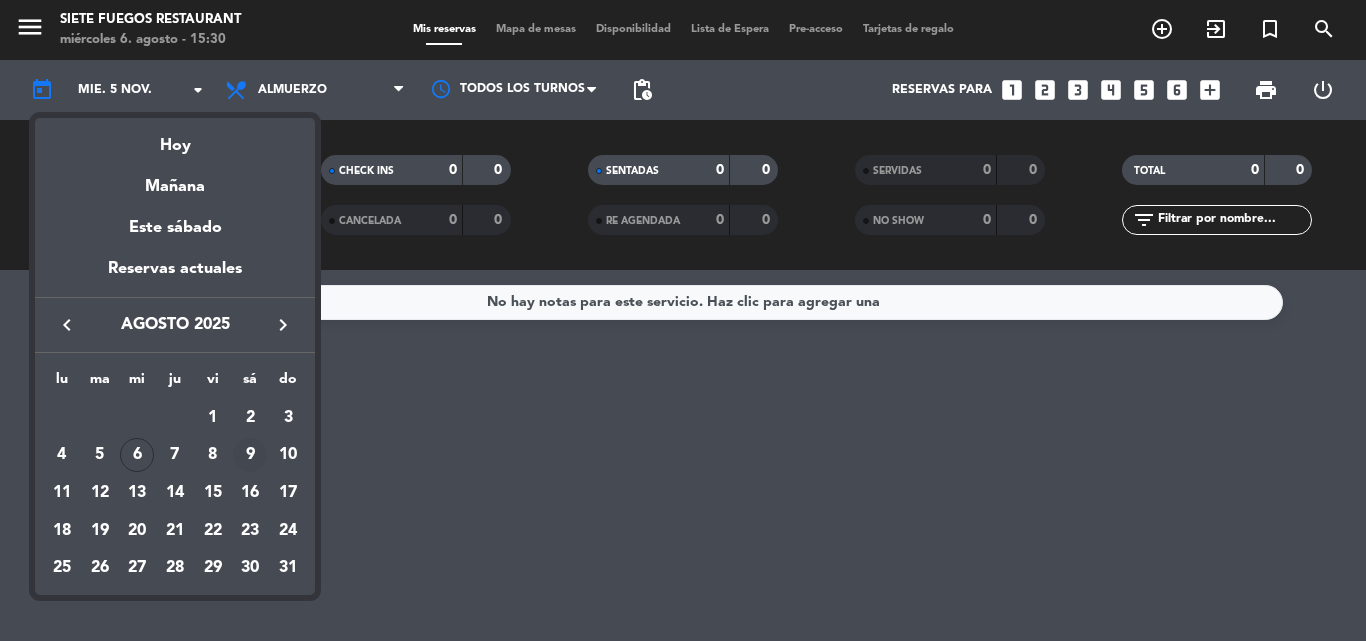 click on "9" at bounding box center (250, 455) 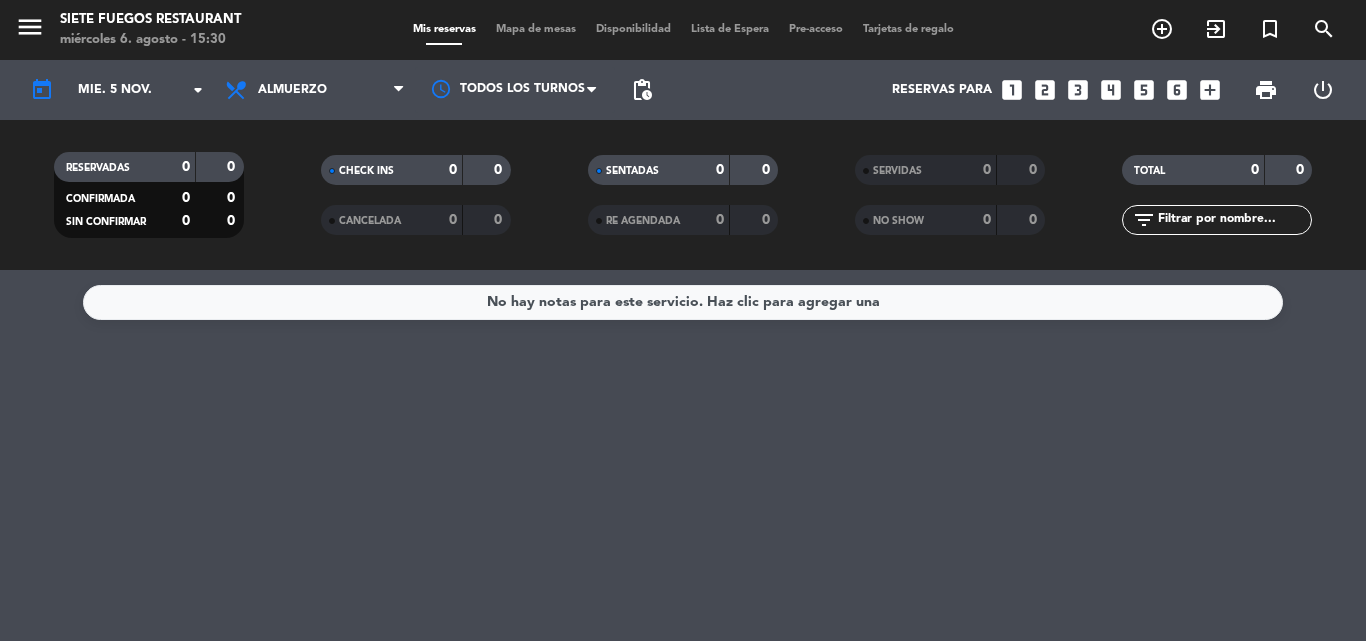 type on "sáb. 9 ago." 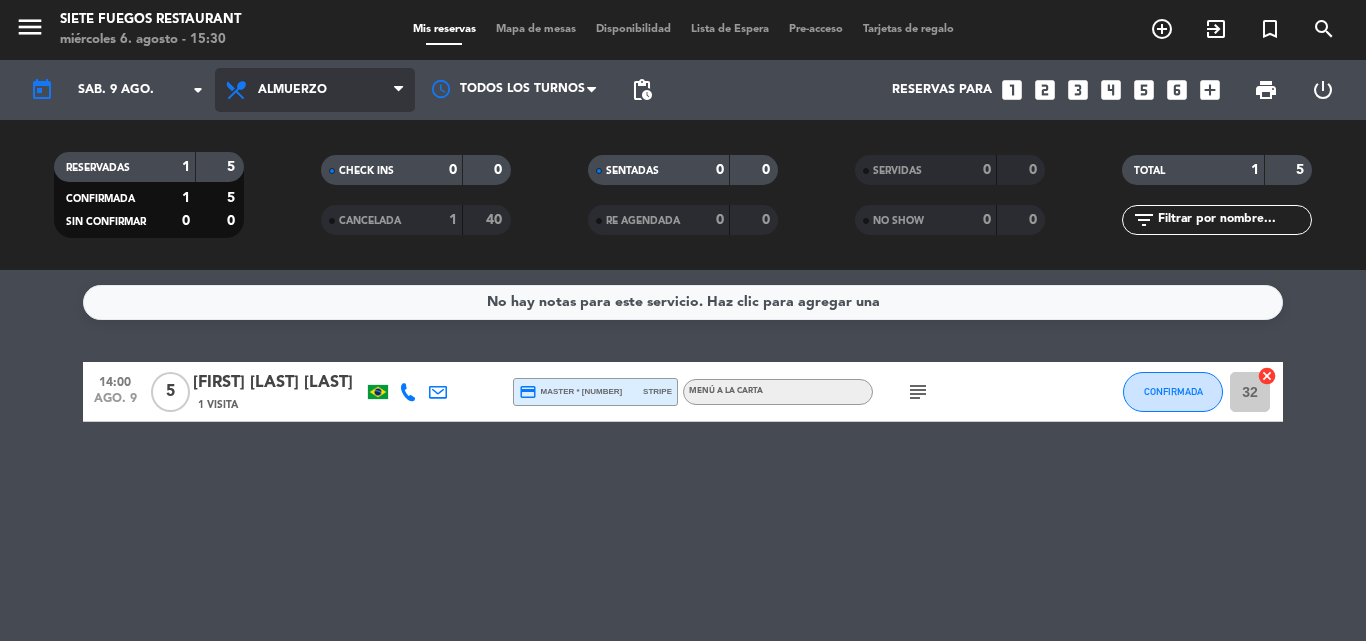 click on "Almuerzo" at bounding box center [315, 90] 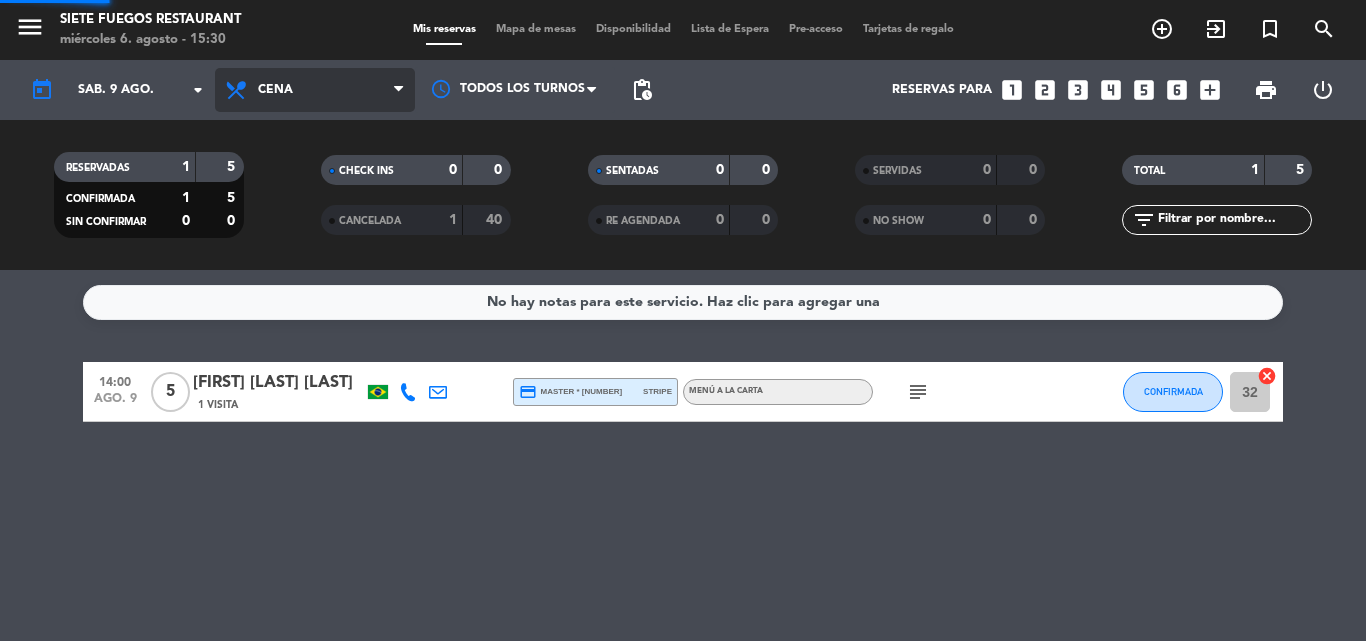 click on "menu  Siete Fuegos Restaurant   miércoles 6. agosto - 15:30   Mis reservas   Mapa de mesas   Disponibilidad   Lista de Espera   Pre-acceso   Tarjetas de regalo  add_circle_outline exit_to_app turned_in_not search today    sáb. 9 ago. arrow_drop_down  Todos los servicios  Almuerzo  Cena  Cena  Todos los servicios  Almuerzo  Cena Todos los turnos pending_actions  Reservas para   looks_one   looks_two   looks_3   looks_4   looks_5   looks_6   add_box  print  power_settings_new   RESERVADAS   1   5   CONFIRMADA   1   5   SIN CONFIRMAR   0   0   CHECK INS   0   0   CANCELADA   1   40   SENTADAS   0   0   RE AGENDADA   0   0   SERVIDAS   0   0   NO SHOW   0   0   TOTAL   1   5  filter_list" 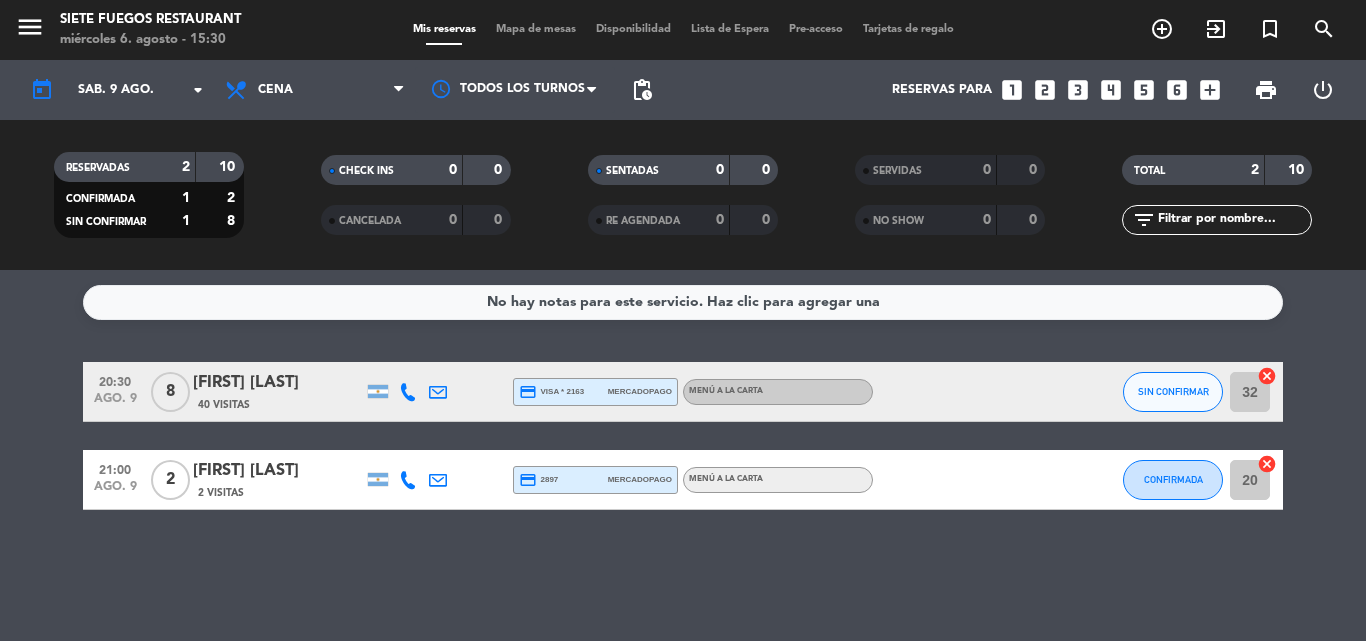 click on "Menú a la carta" 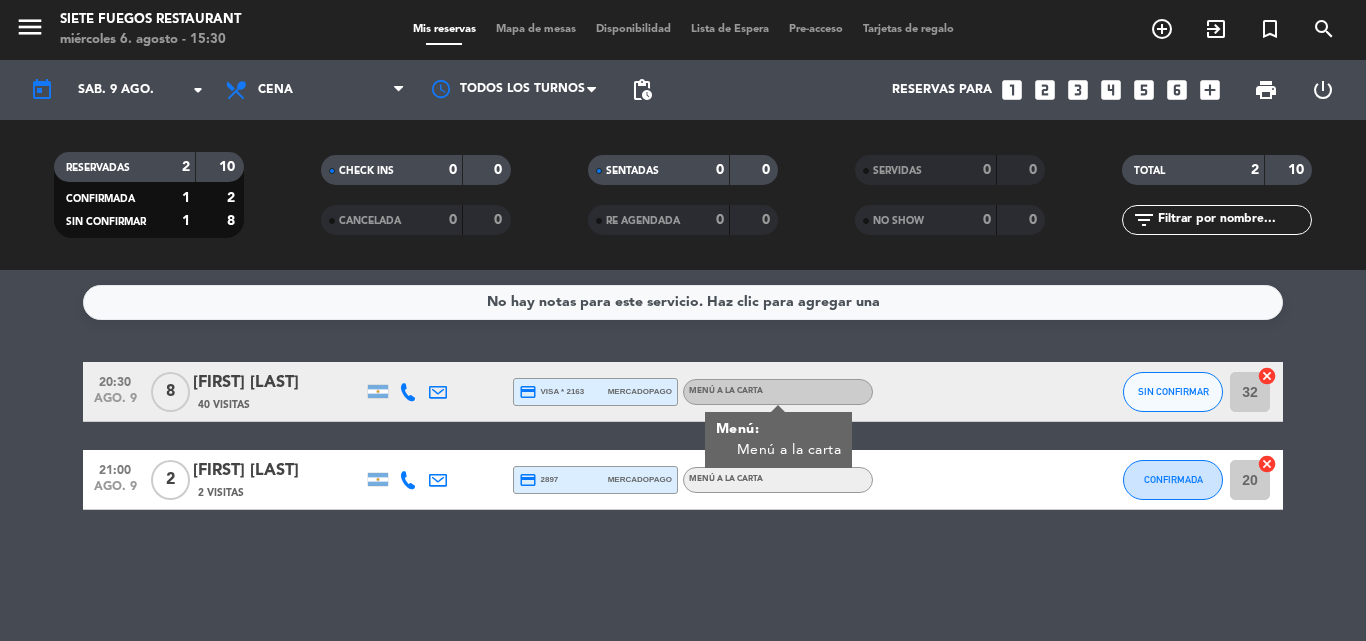 click on "Menú a la carta" 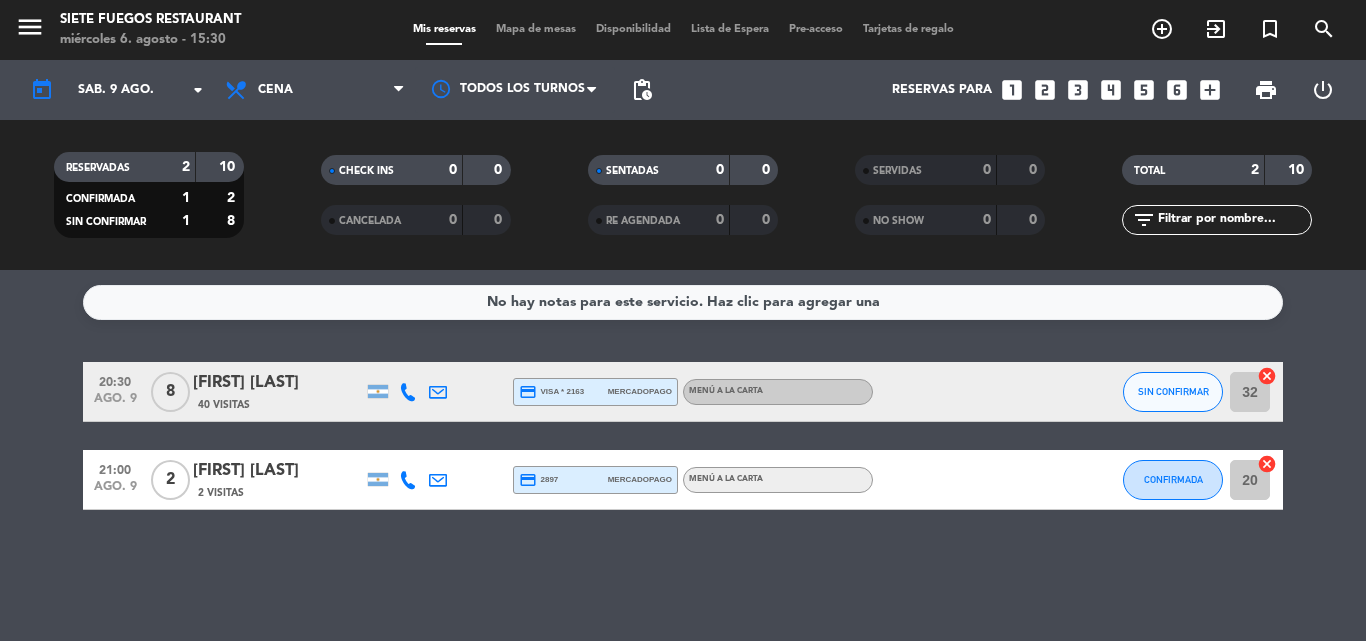 click 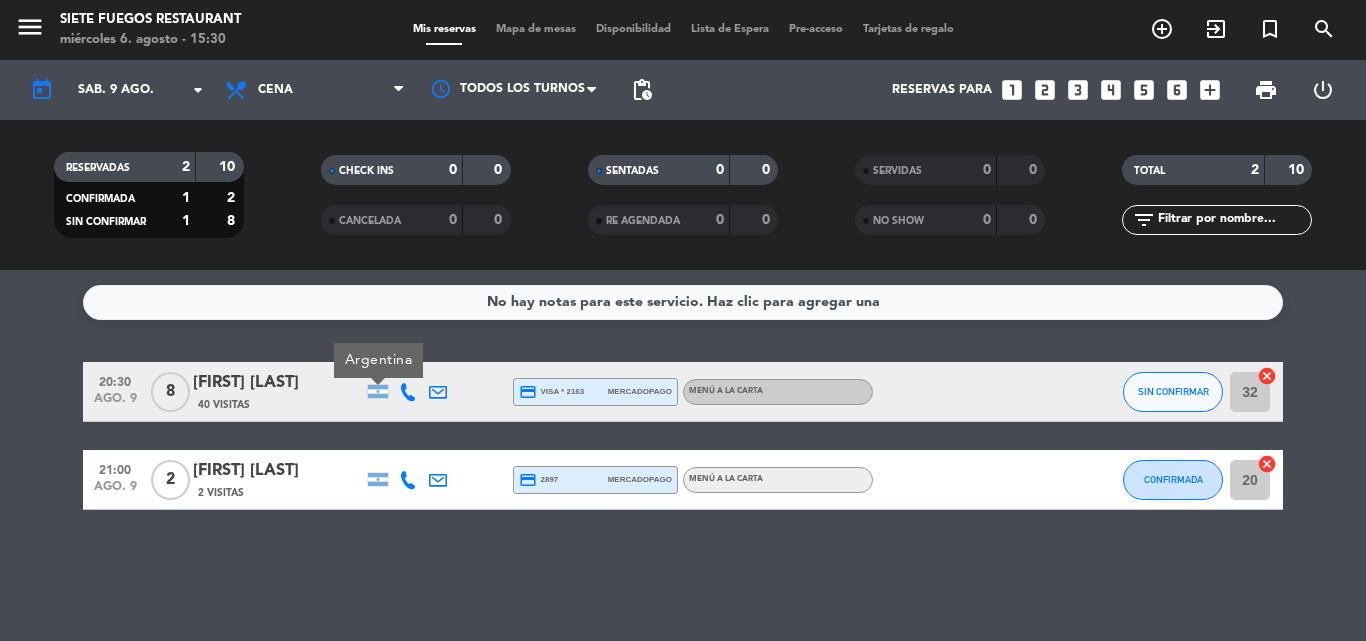 click 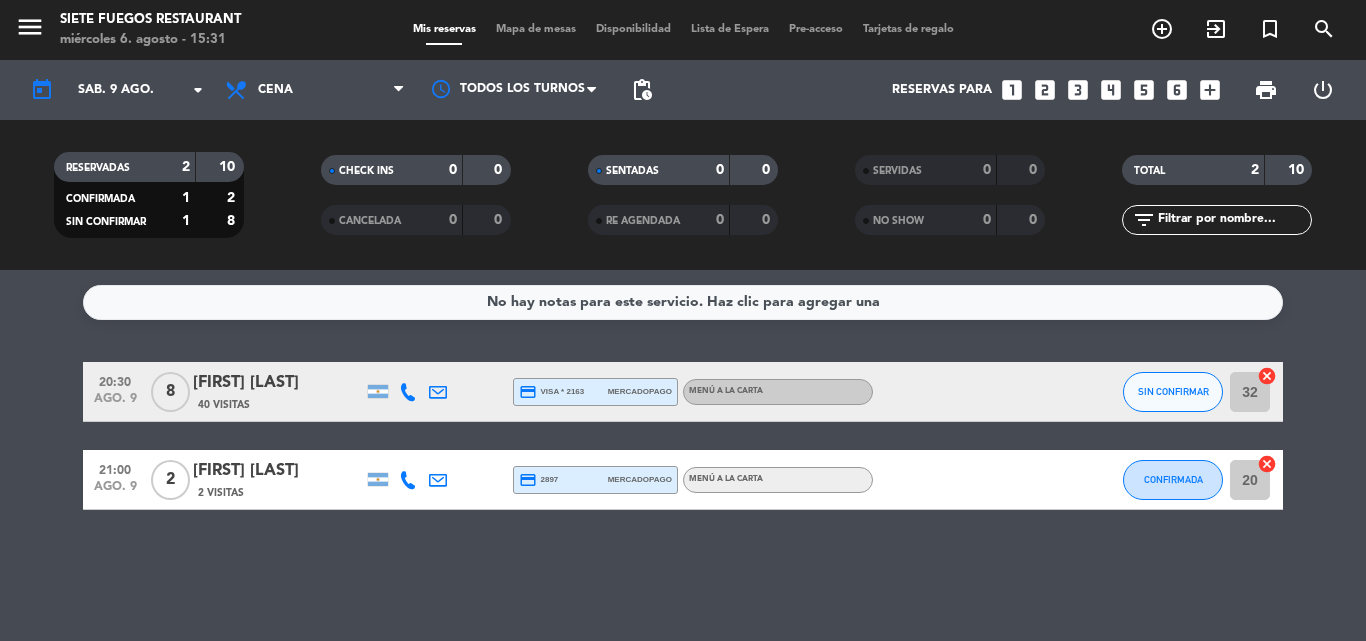 click on "40 Visitas" 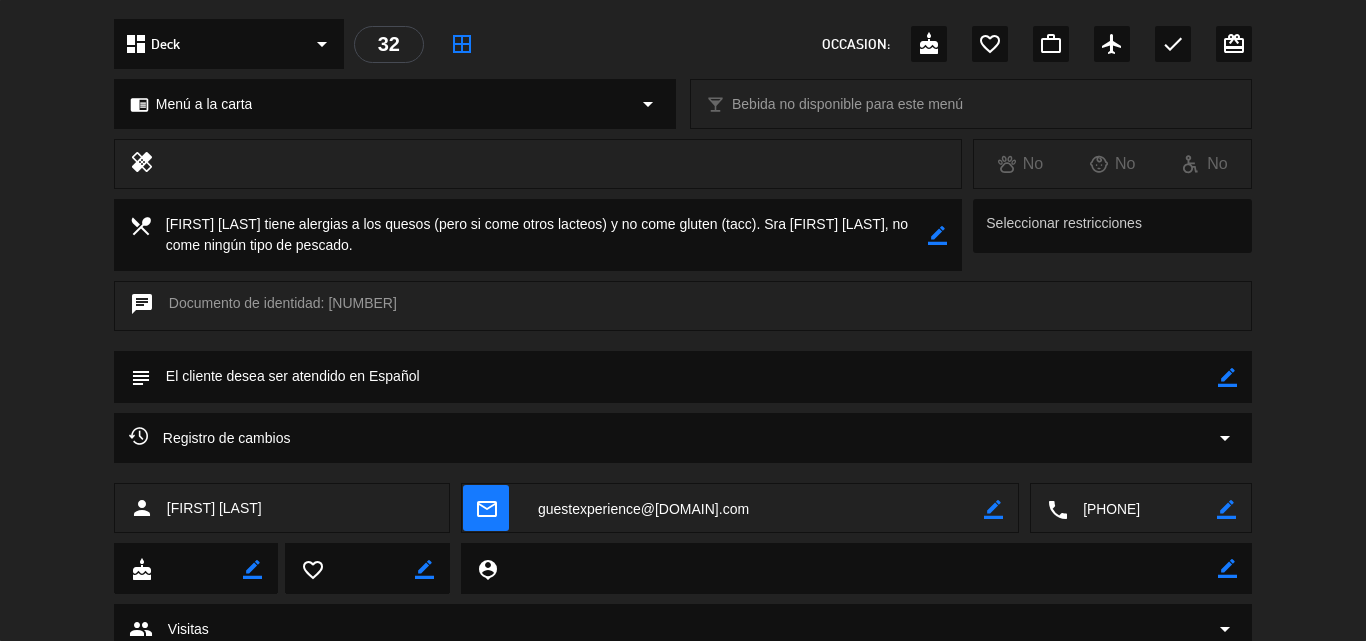 scroll, scrollTop: 0, scrollLeft: 0, axis: both 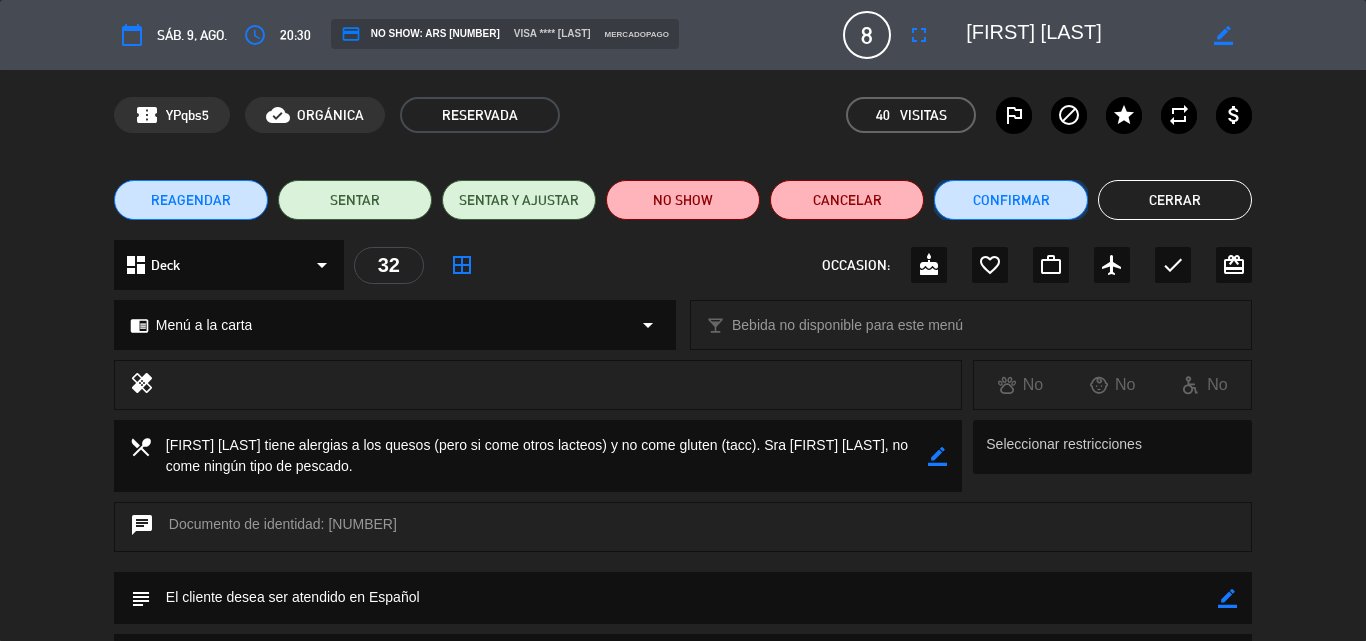 click on "Confirmar" 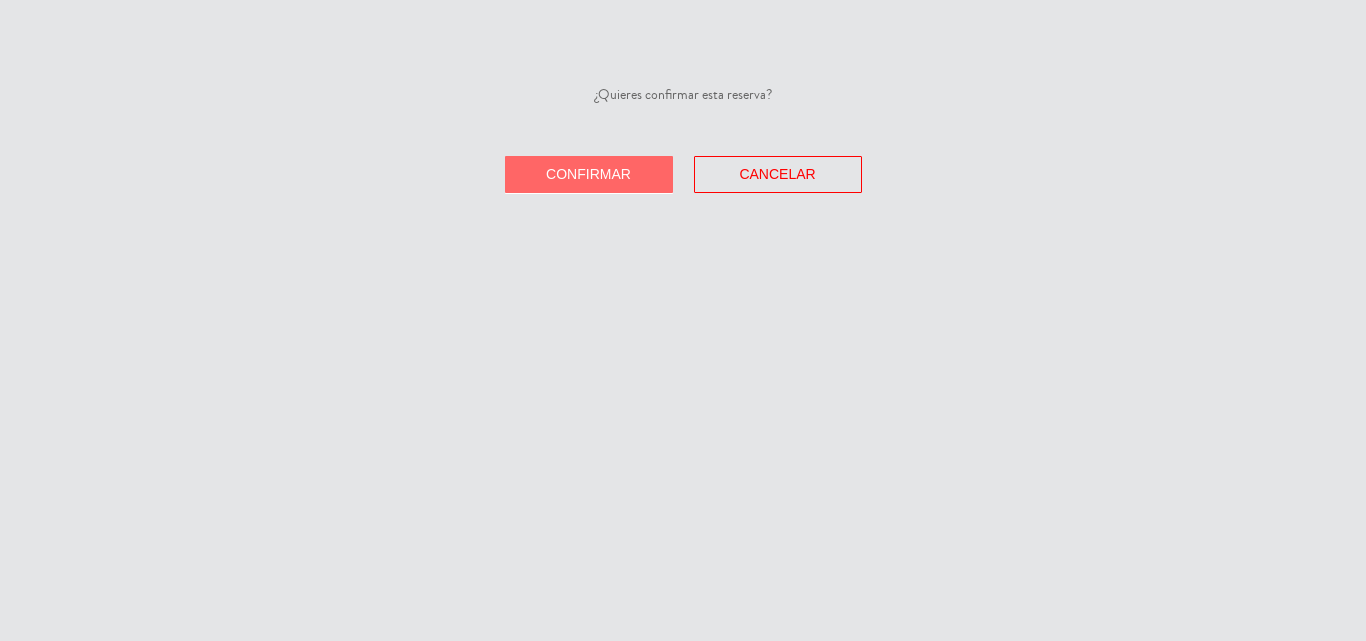click on "Confirmar" 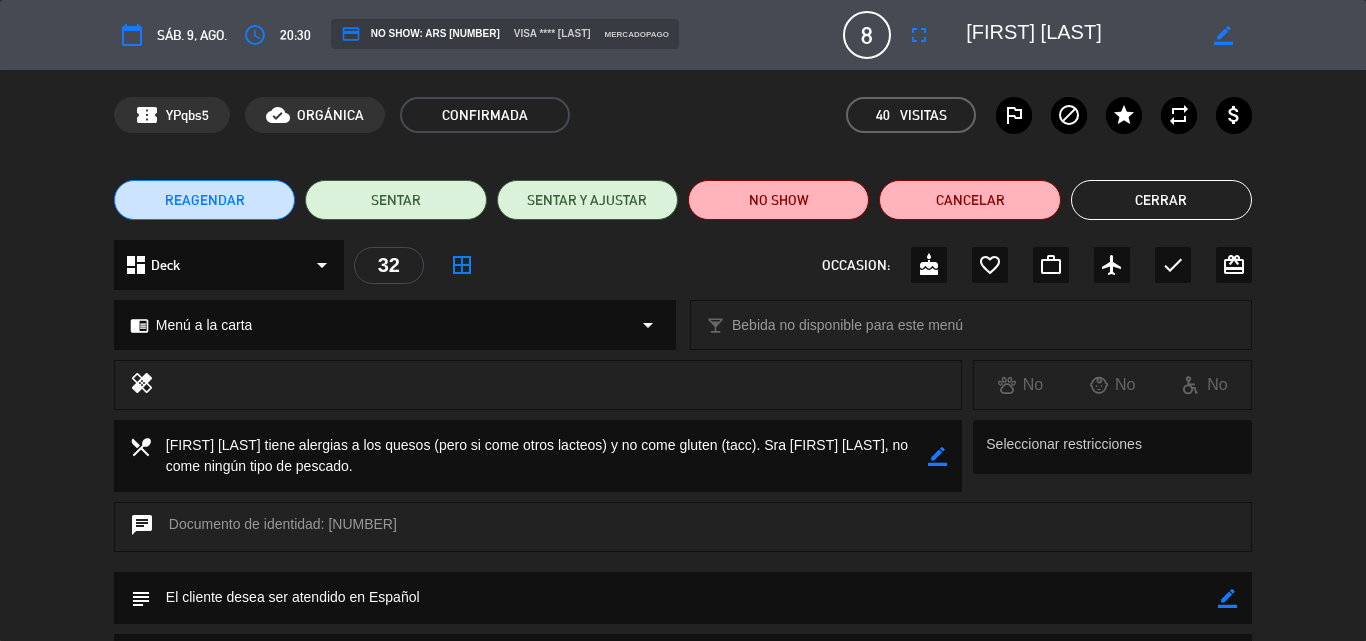 click on "Cerrar" 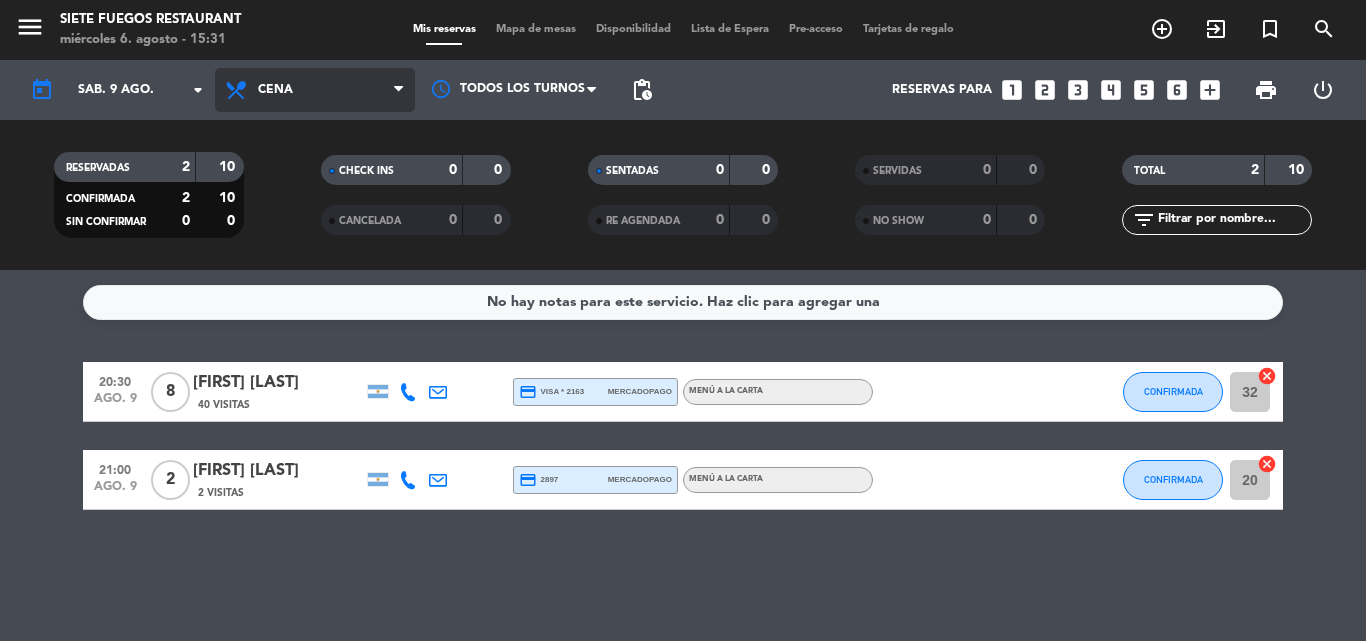 click on "Cena" at bounding box center [315, 90] 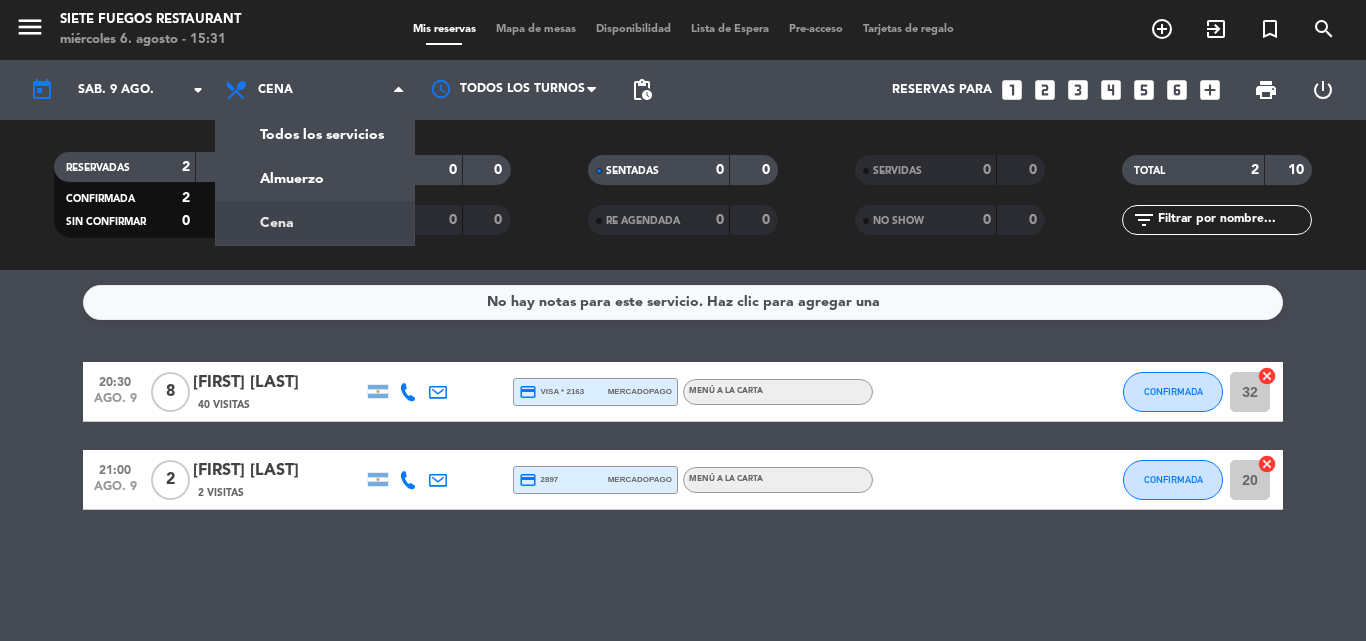 click on "[FIRST] [LAST]" 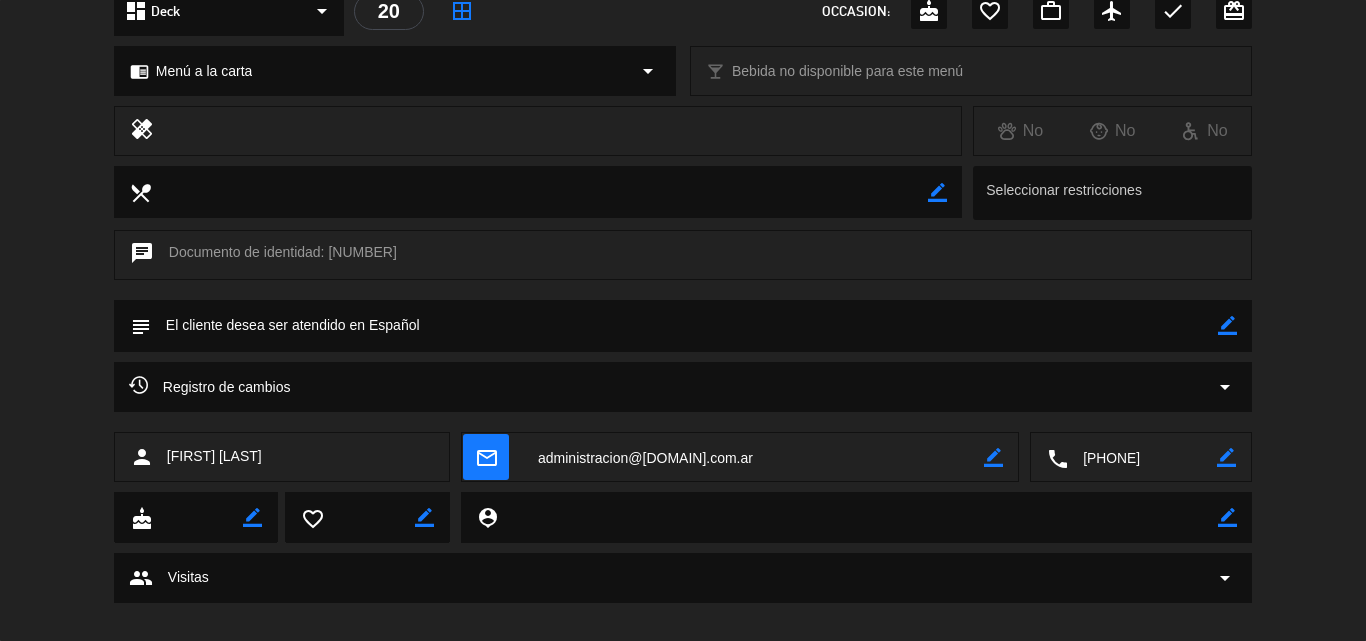 scroll, scrollTop: 276, scrollLeft: 0, axis: vertical 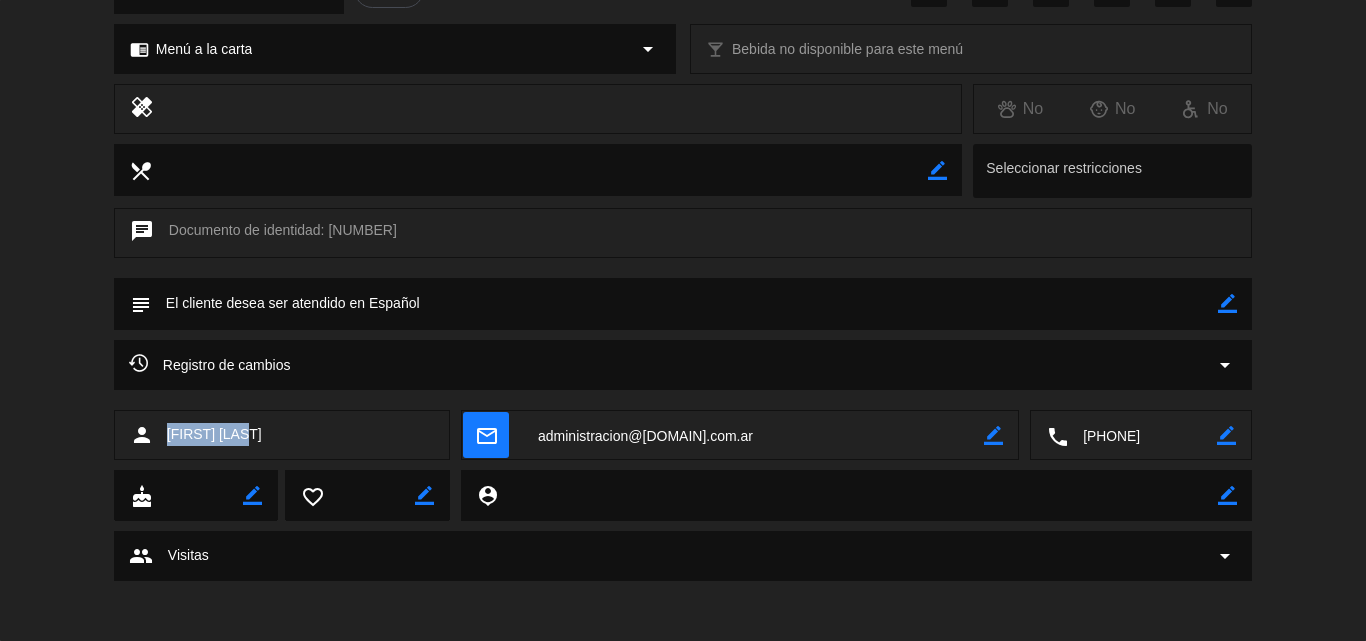 drag, startPoint x: 167, startPoint y: 434, endPoint x: 246, endPoint y: 442, distance: 79.40403 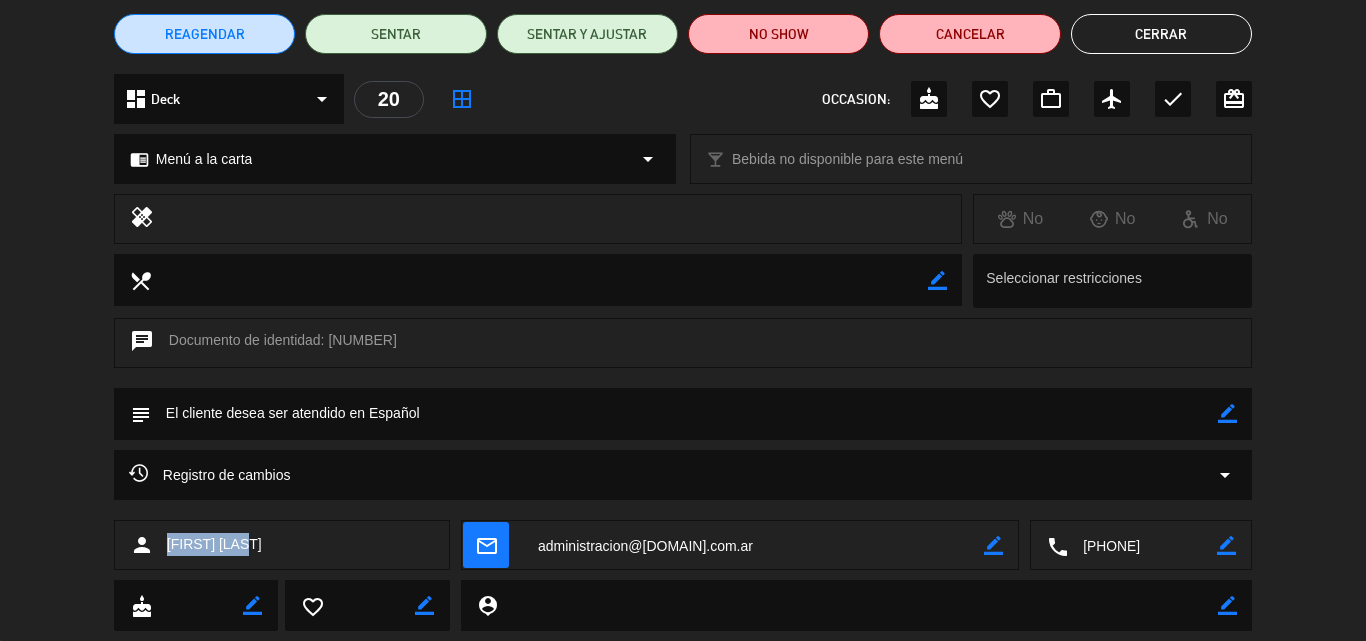 scroll, scrollTop: 76, scrollLeft: 0, axis: vertical 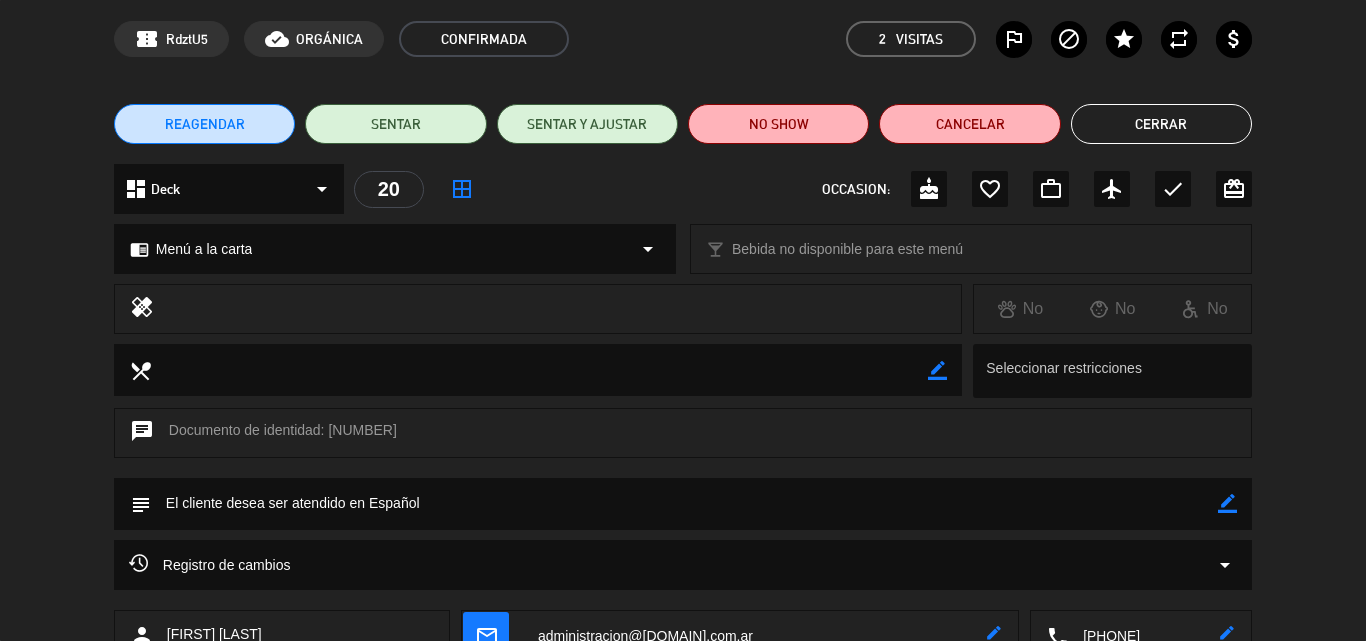 click on "chrome_reader_mode  Menú a la carta  arrow_drop_down" 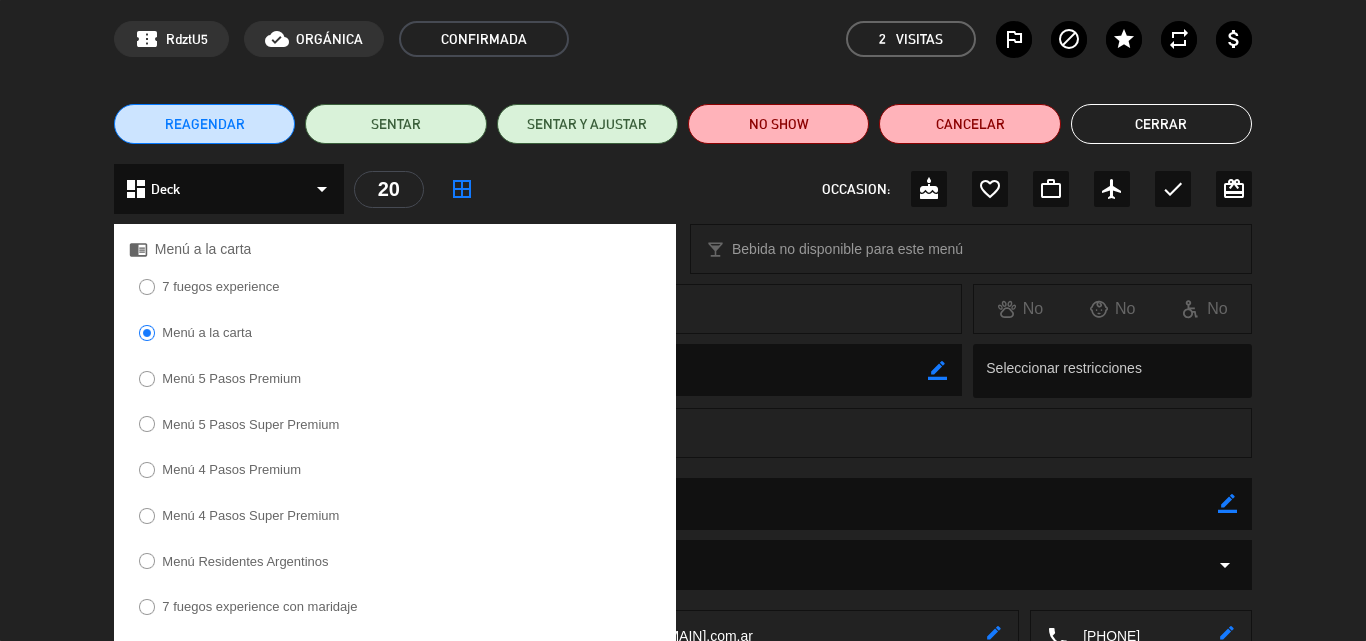 click on "Menú 4 Pasos Premium" 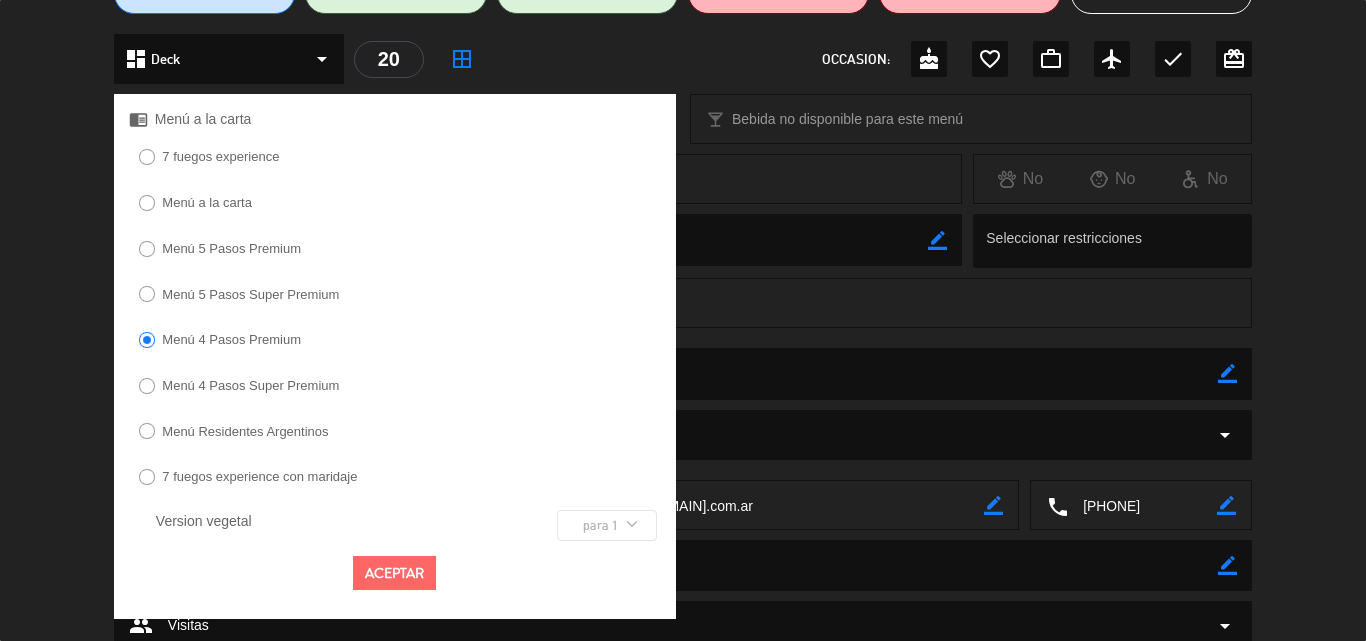 scroll, scrollTop: 276, scrollLeft: 0, axis: vertical 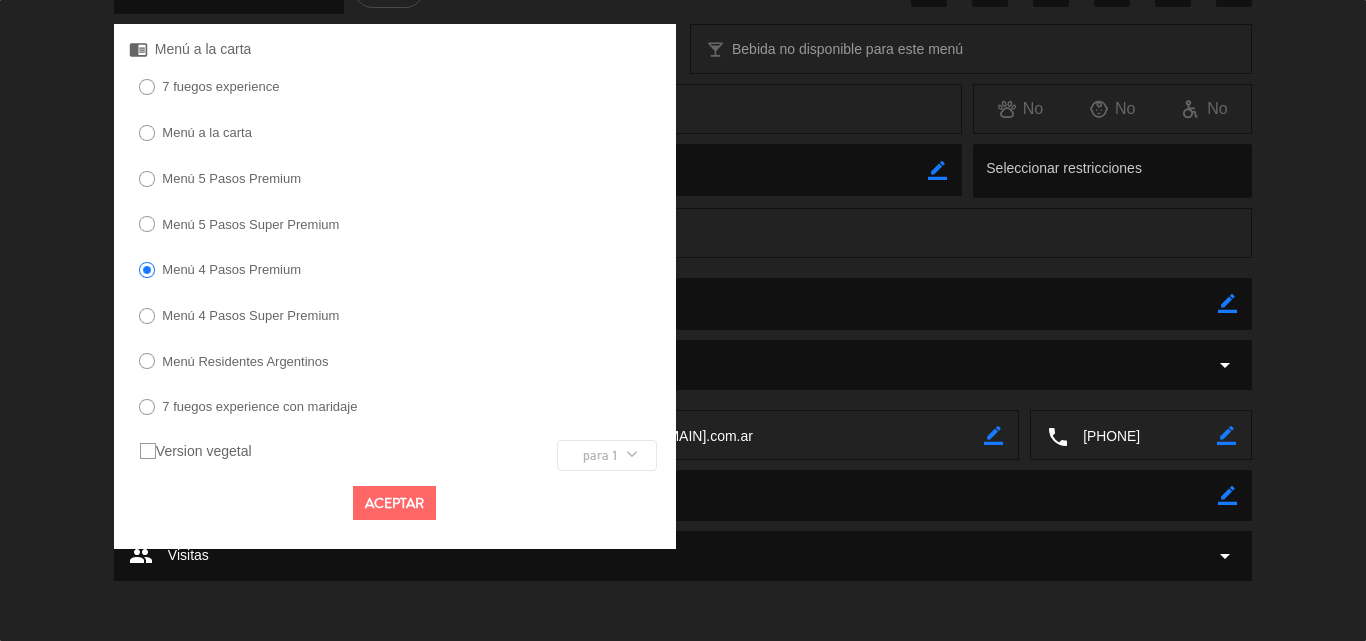 click on "Aceptar" 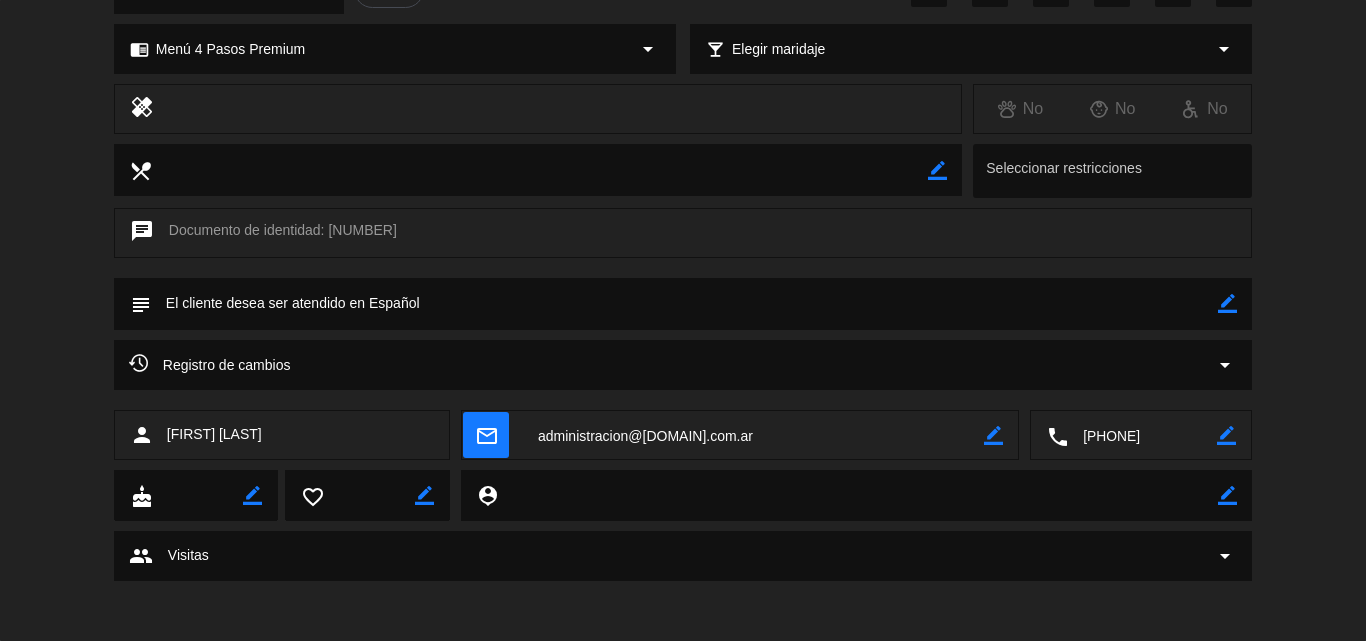 click on "border_color" 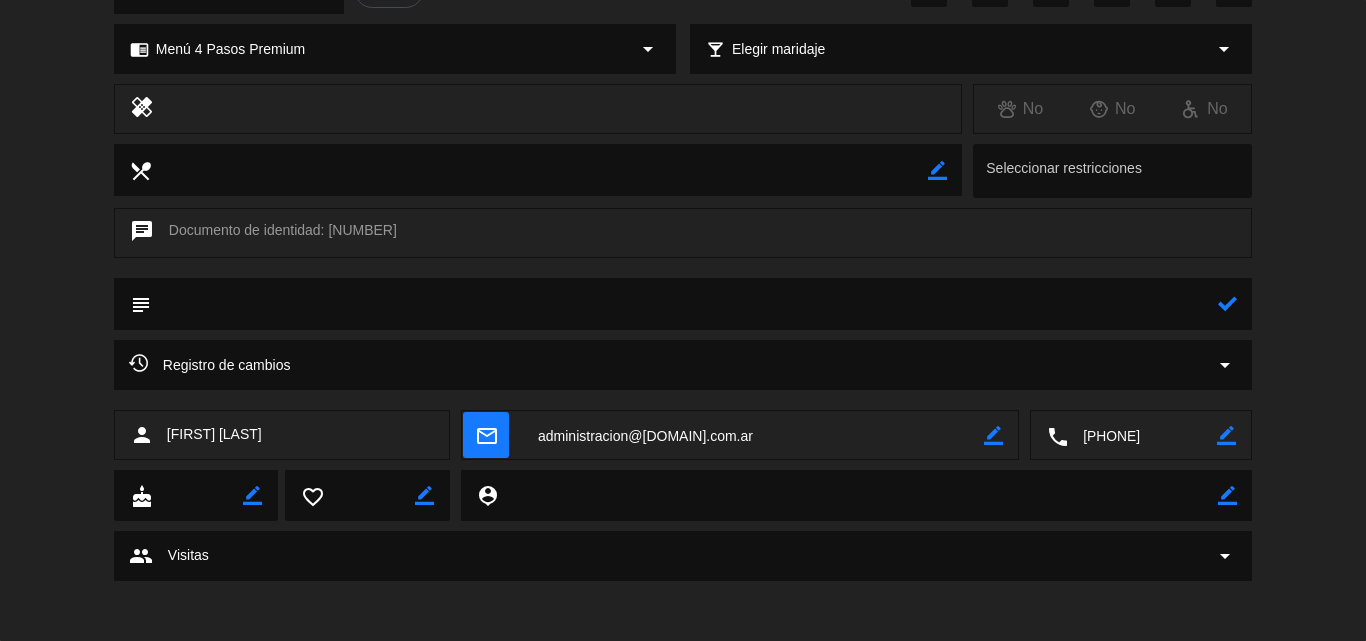 click 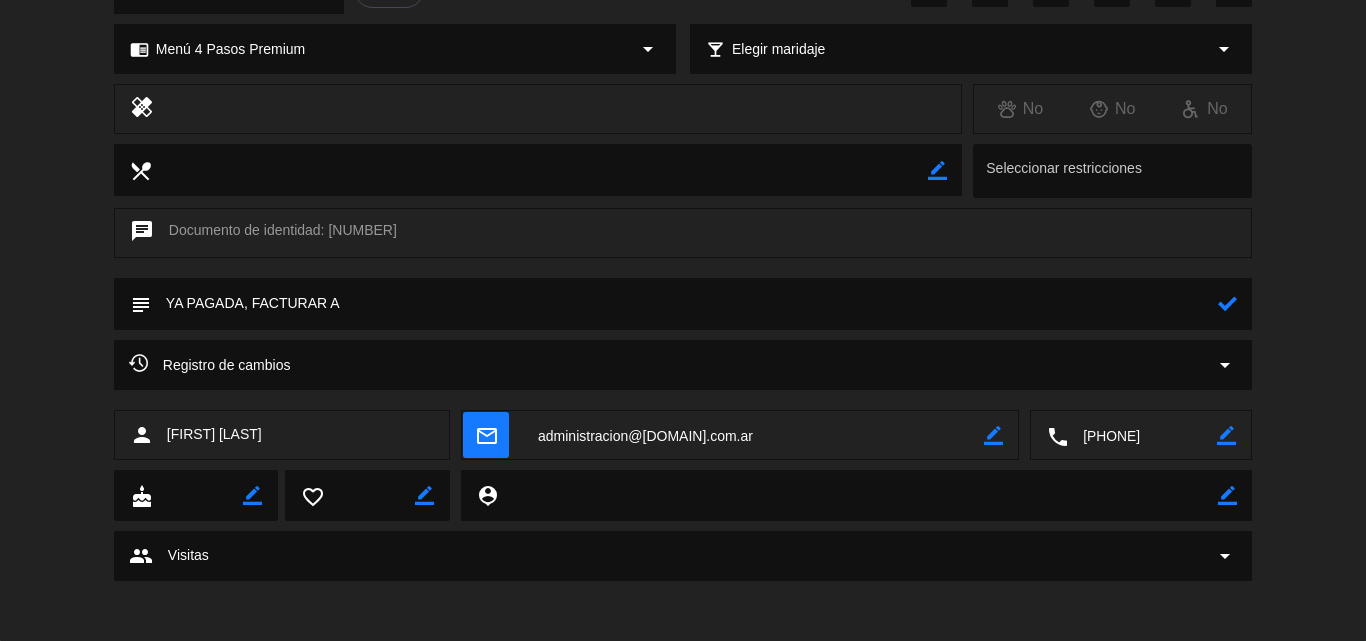 click 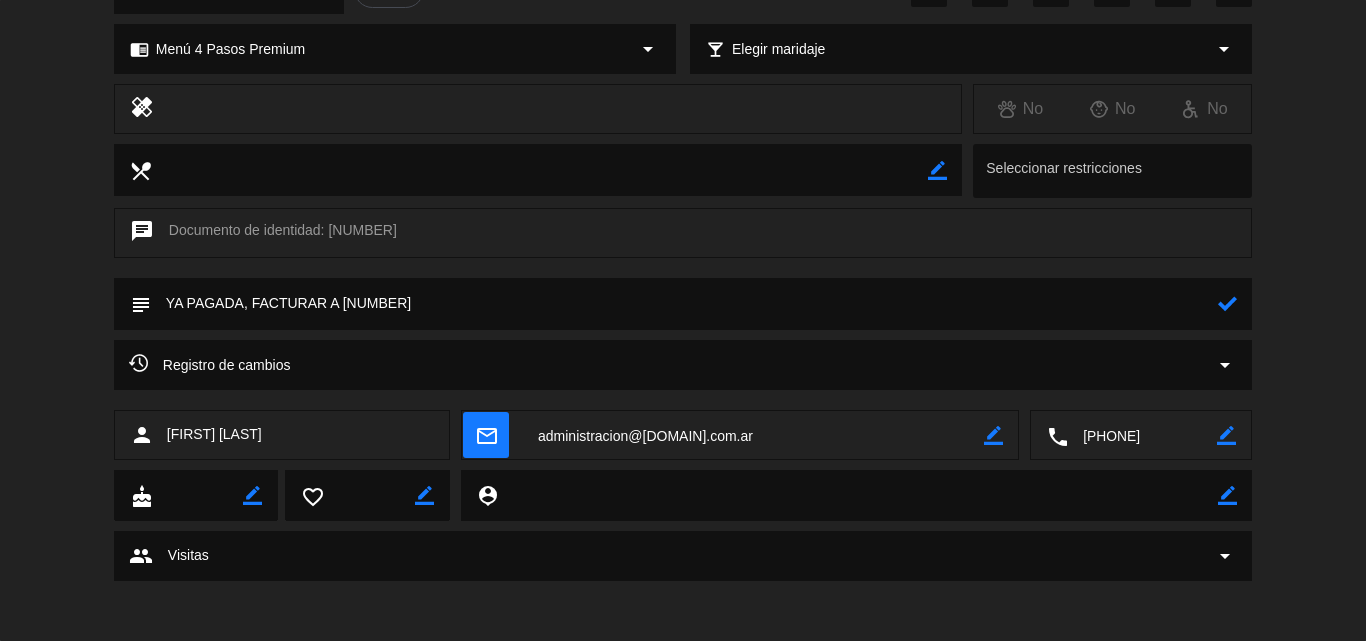 paste on "Tasting Vdu SA" 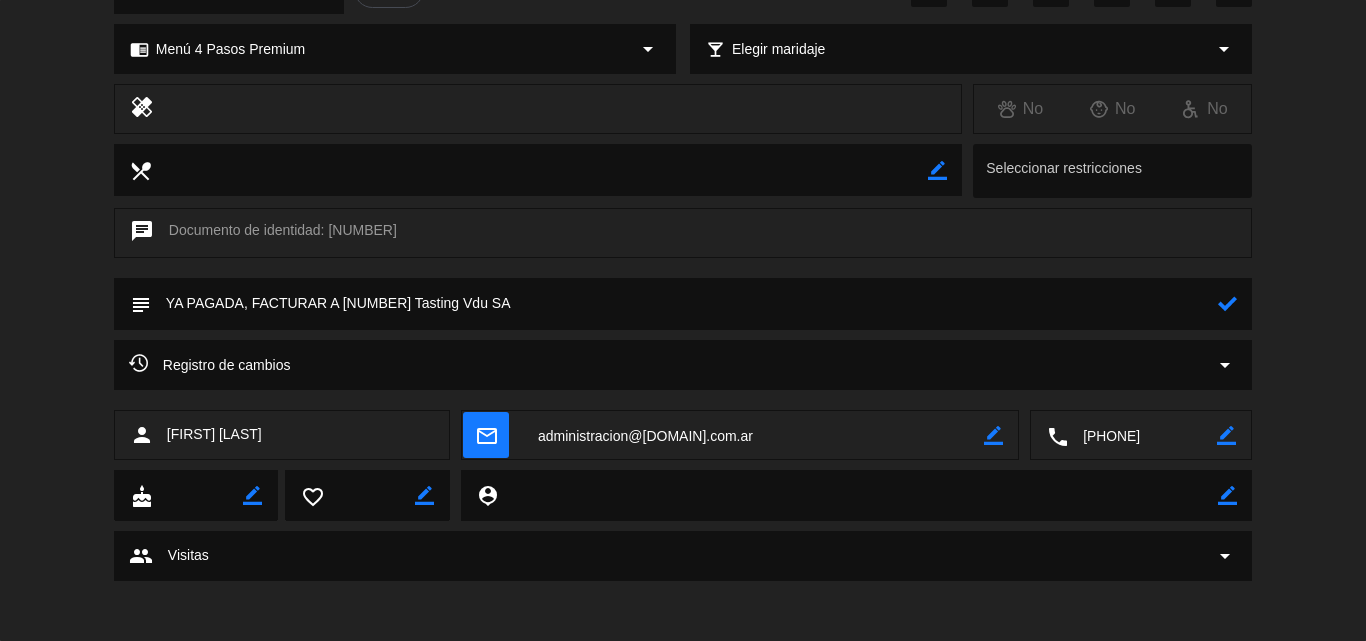 type on "YA PAGADA, FACTURAR A [NUMBER] Tasting Vdu SA" 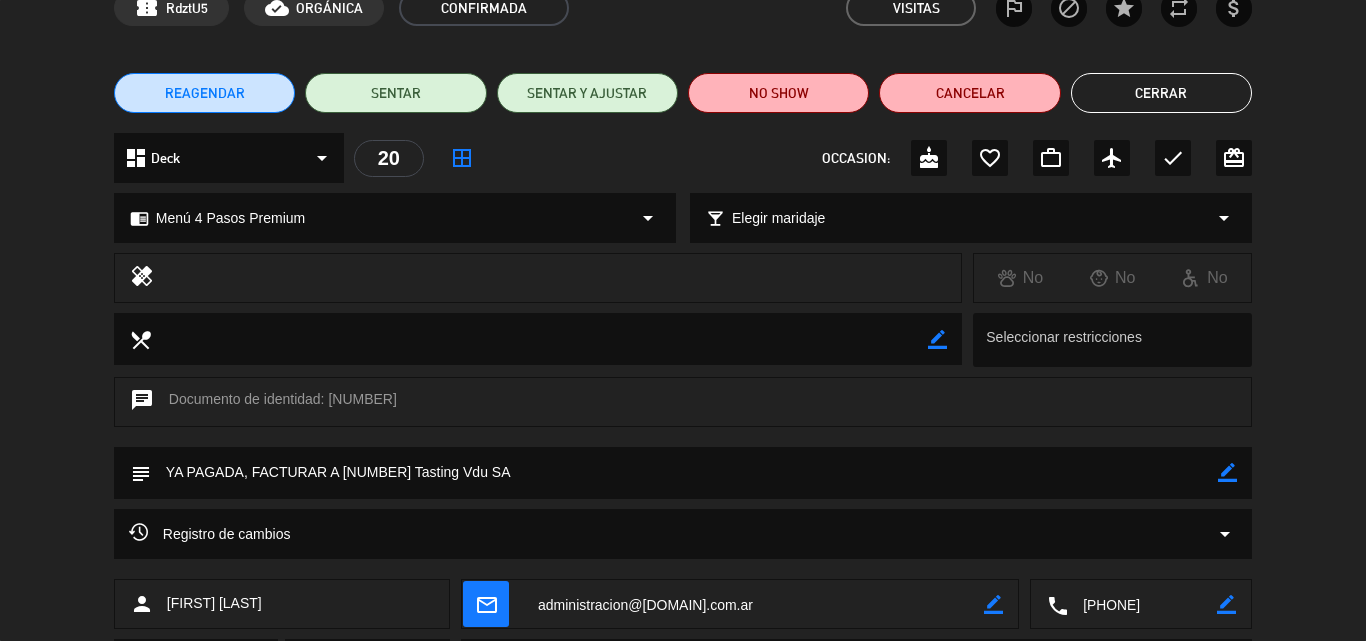 scroll, scrollTop: 200, scrollLeft: 0, axis: vertical 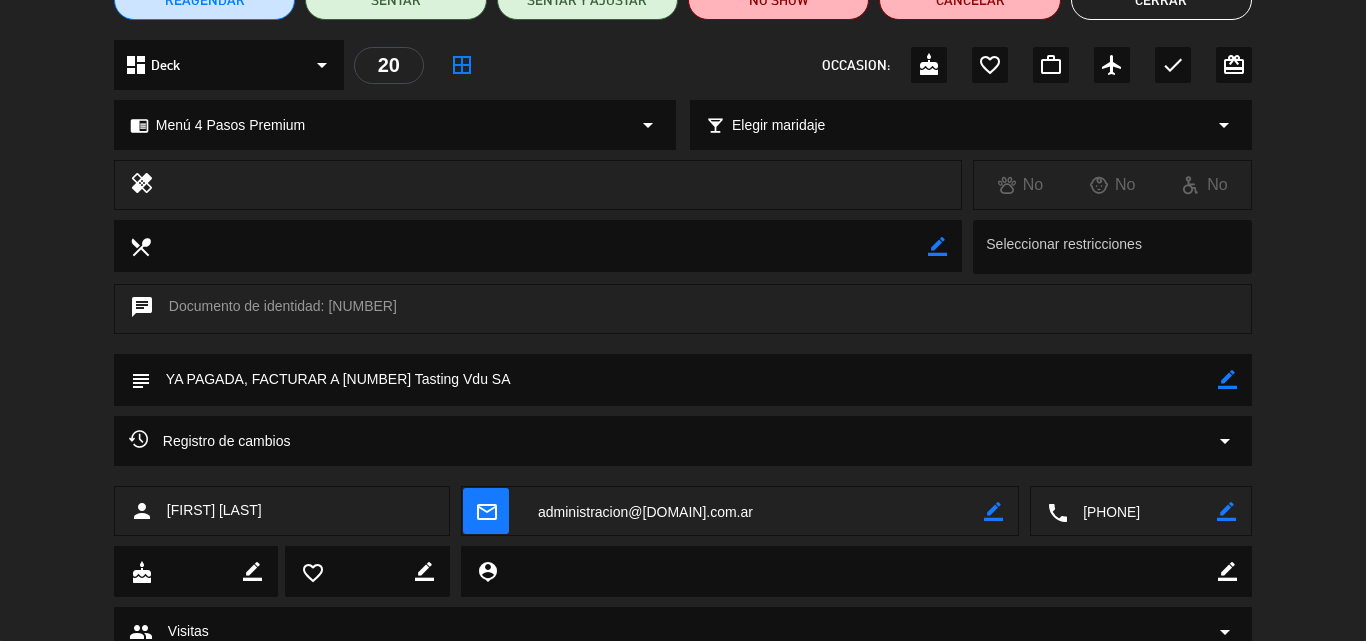 click on "border_color" 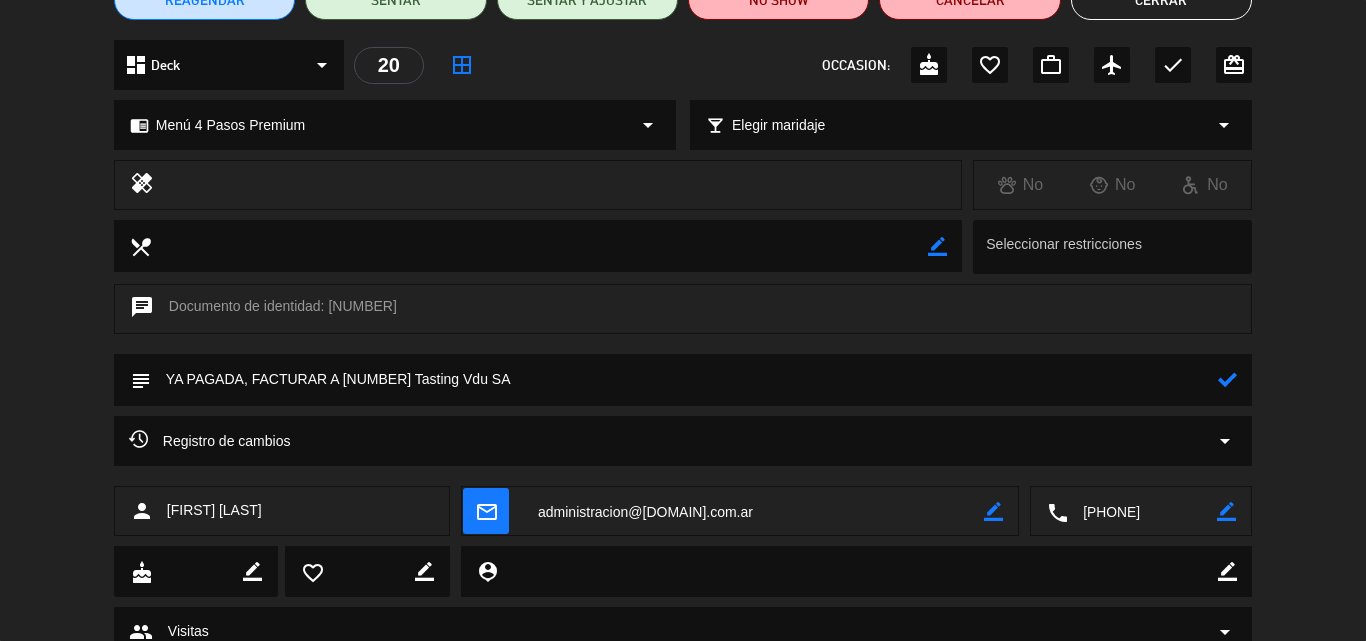 click 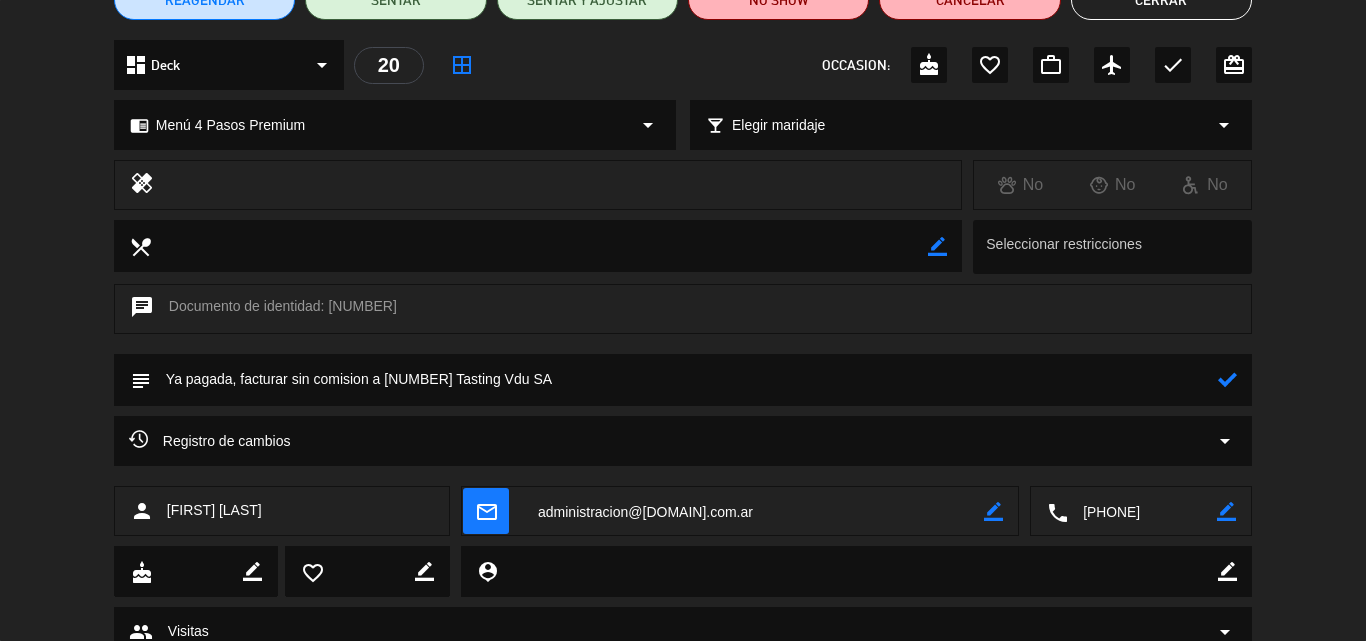 type on "Ya pagada, facturar sin comision a [NUMBER] Tasting Vdu SA" 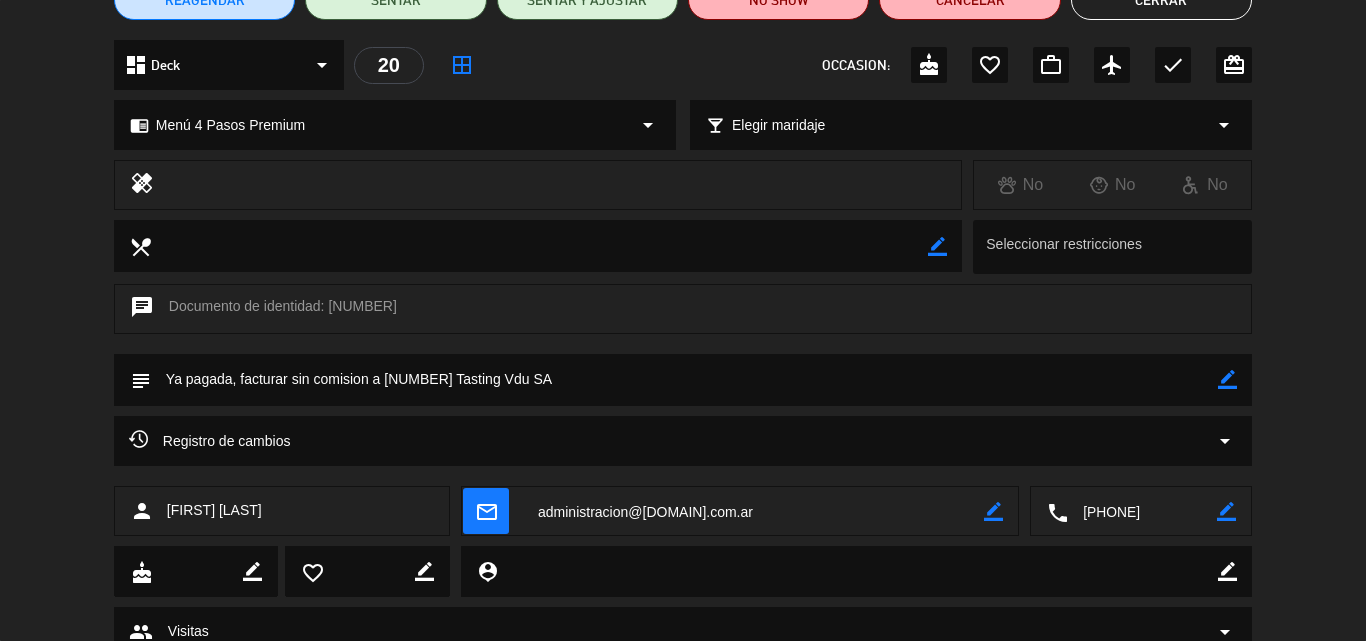 scroll, scrollTop: 0, scrollLeft: 0, axis: both 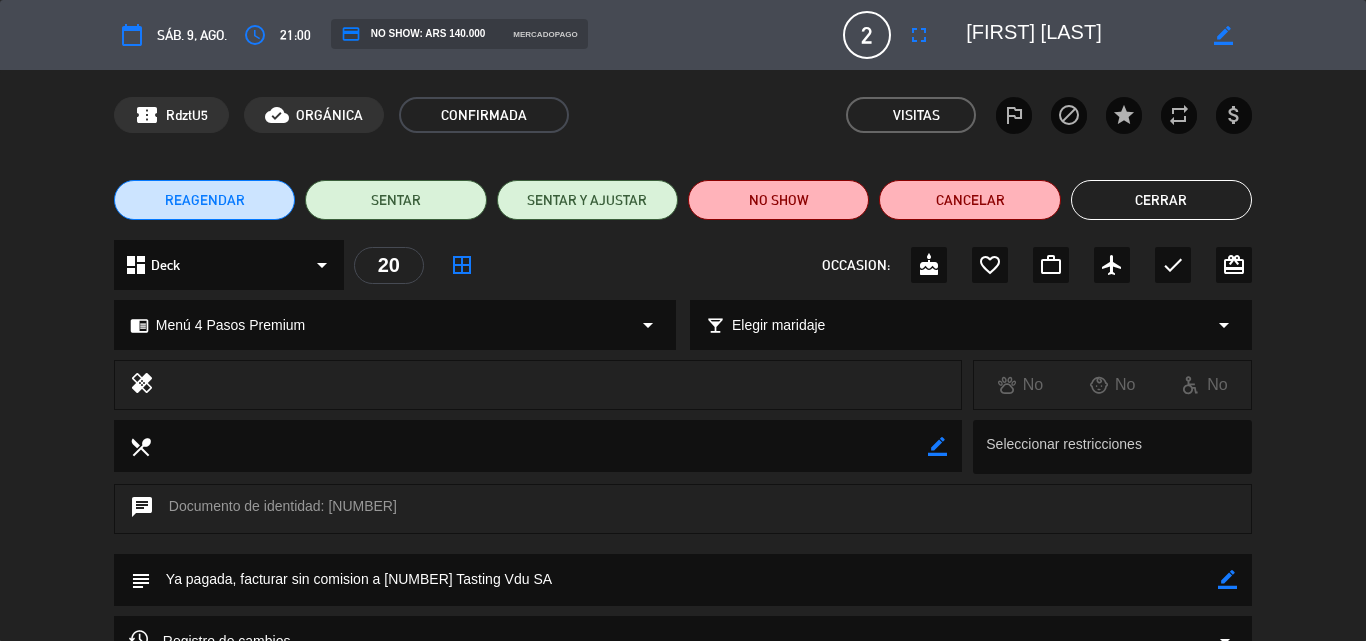 click on "Cerrar" 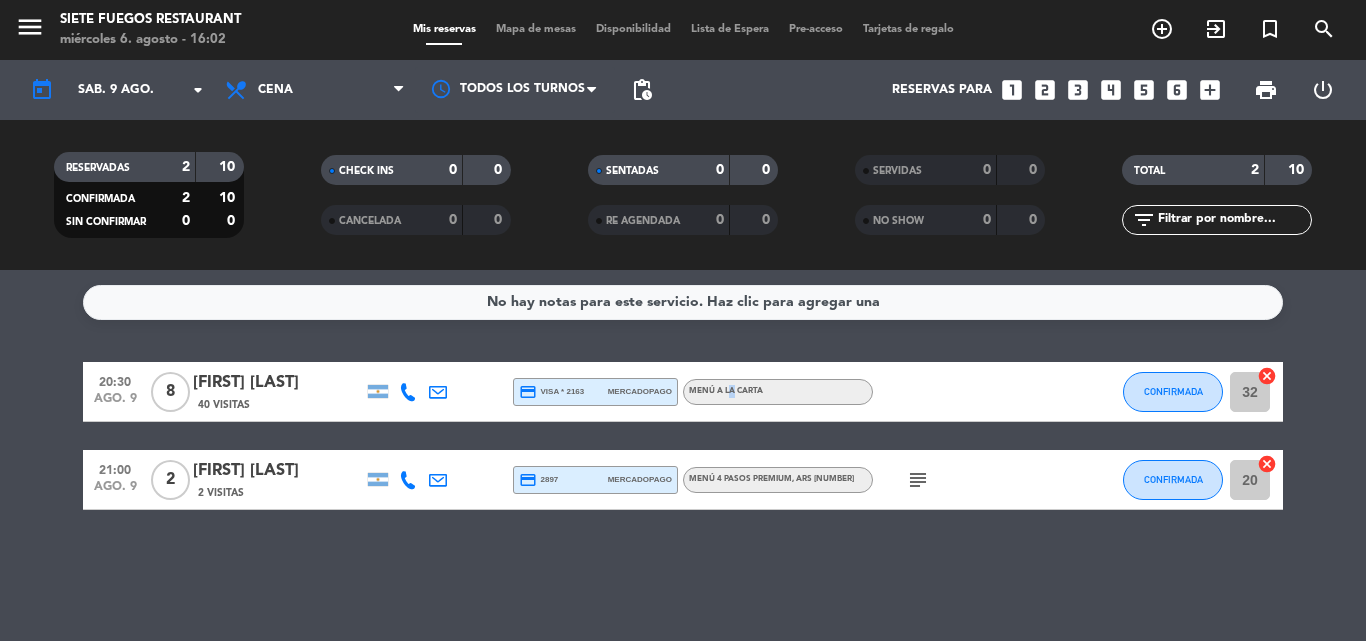 click on "Menú a la carta" 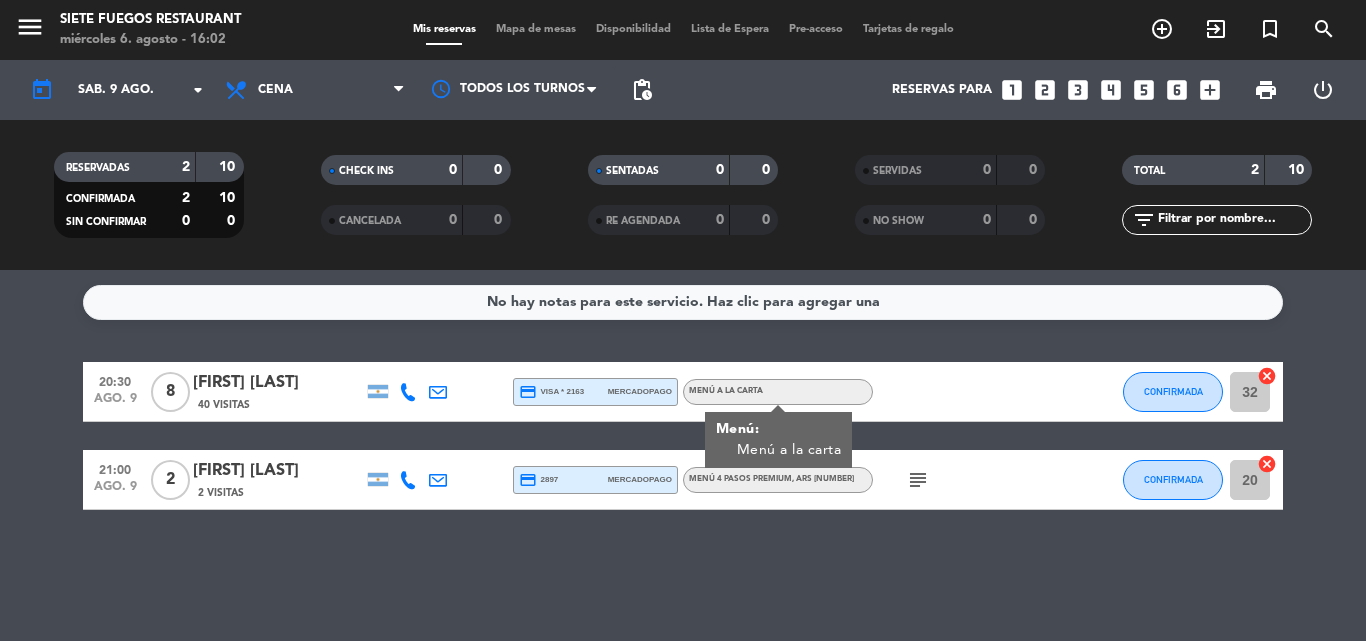 click on "[FIRST] [LAST]" 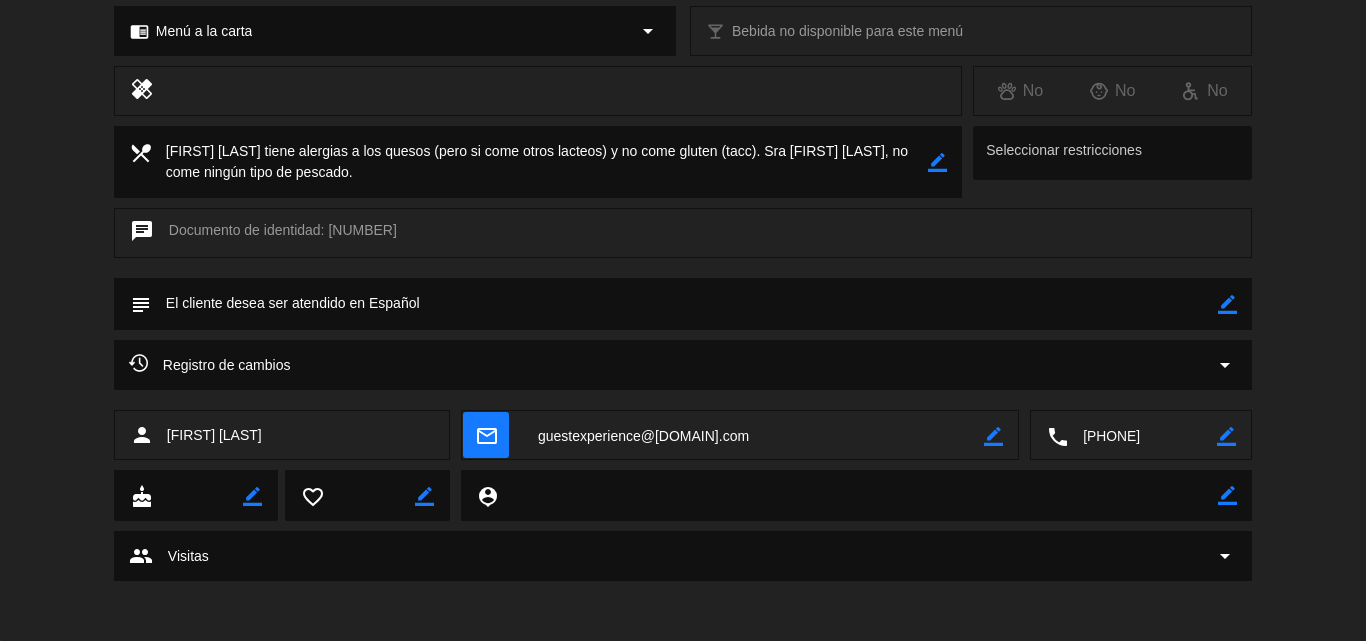 scroll, scrollTop: 0, scrollLeft: 0, axis: both 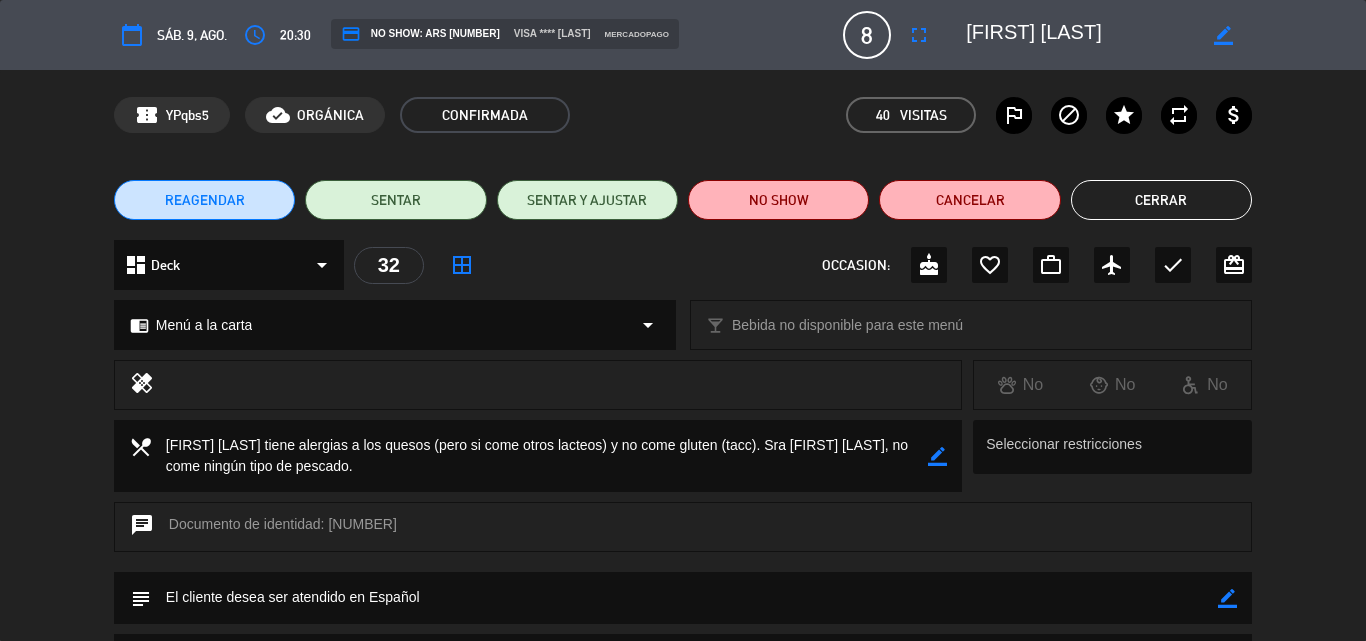 click on "Cerrar" 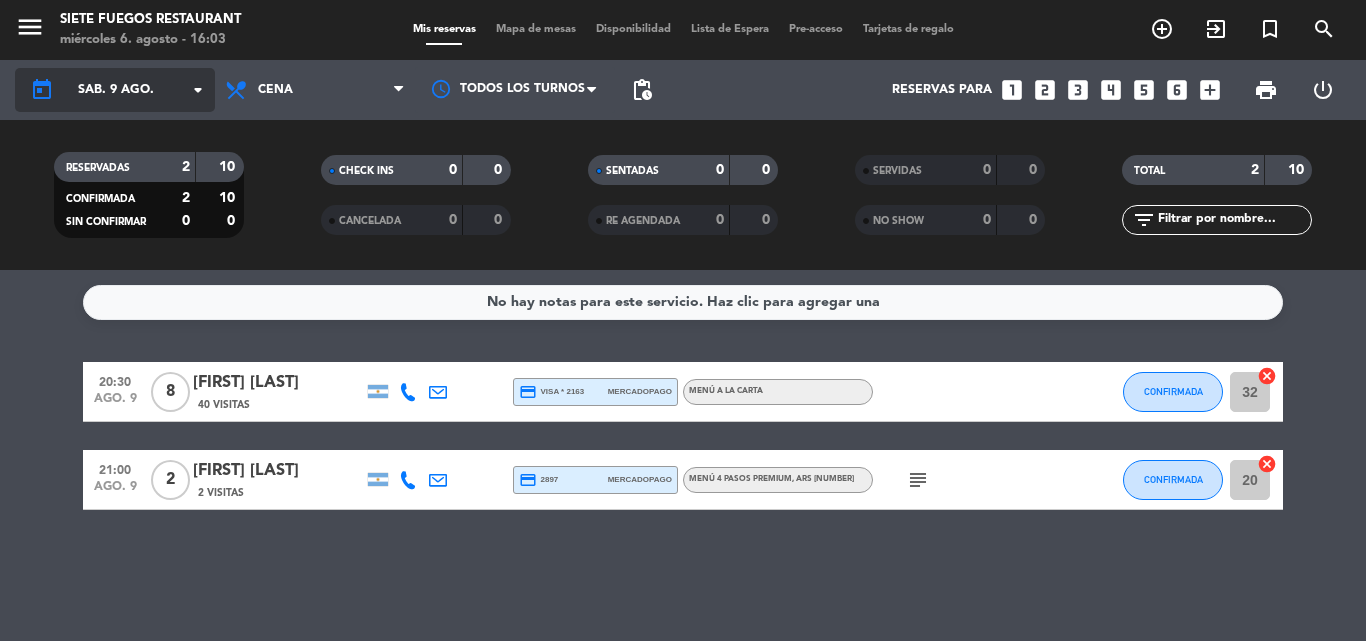 click on "sáb. 9 ago." 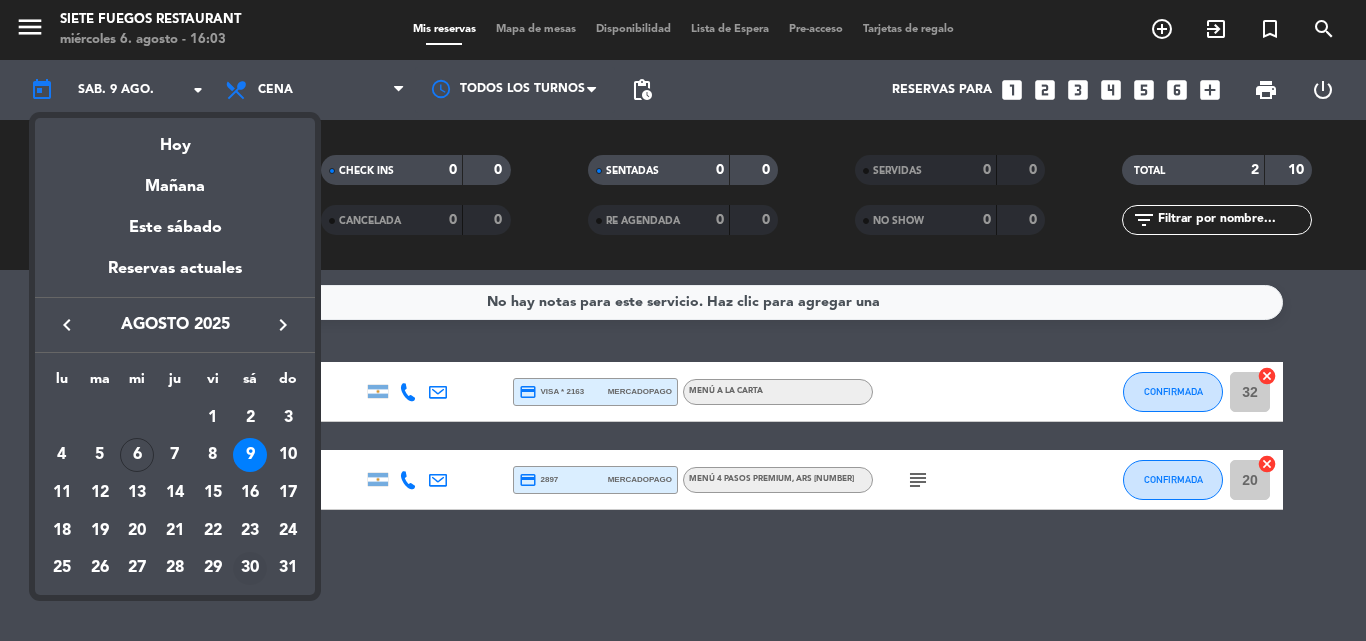 click on "30" at bounding box center (250, 569) 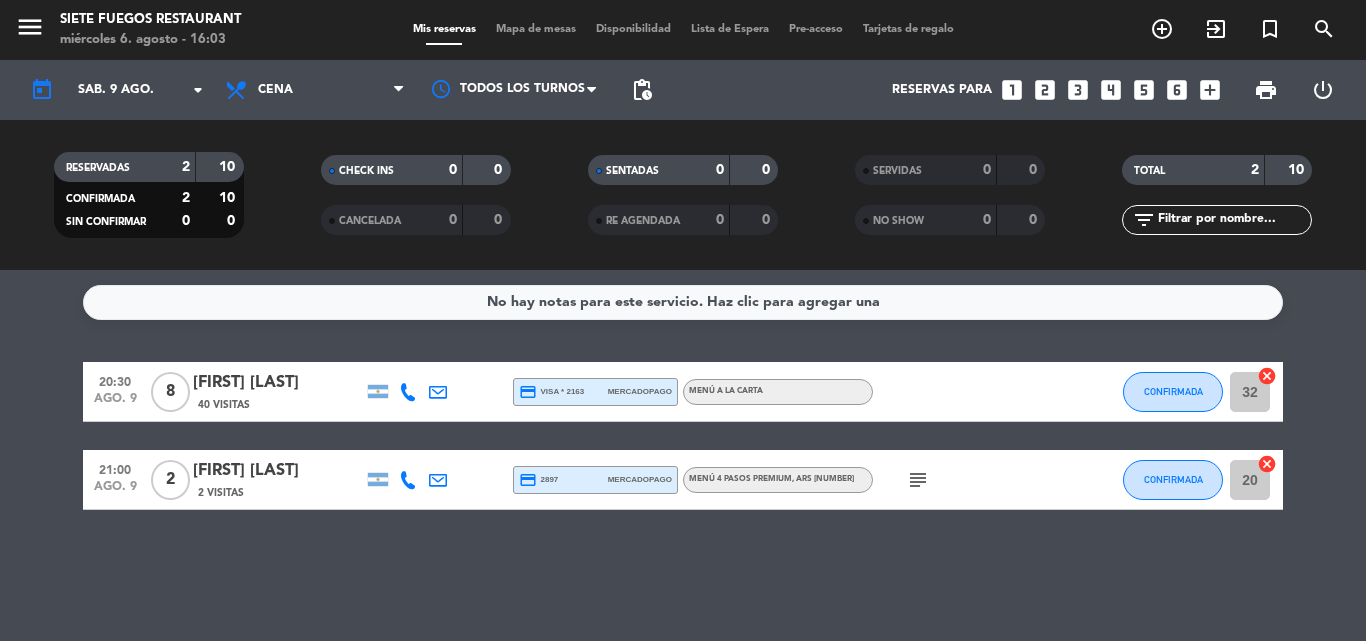 type on "sáb. 30 ago." 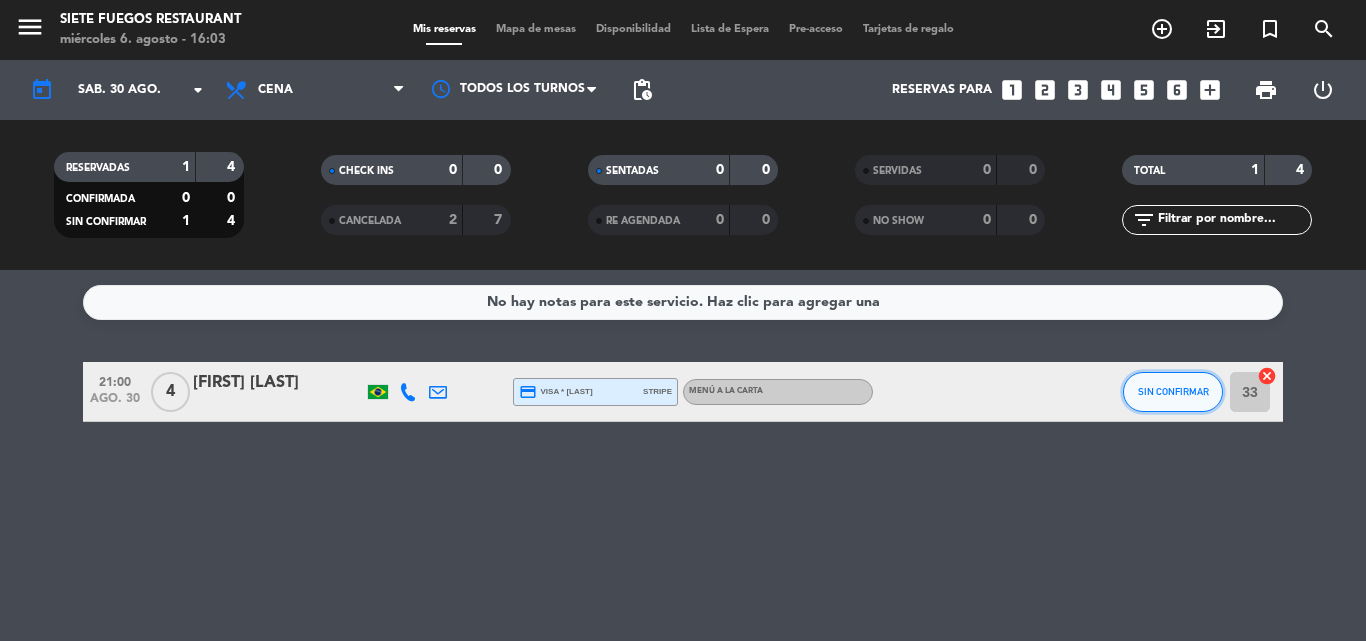 click on "SIN CONFIRMAR" 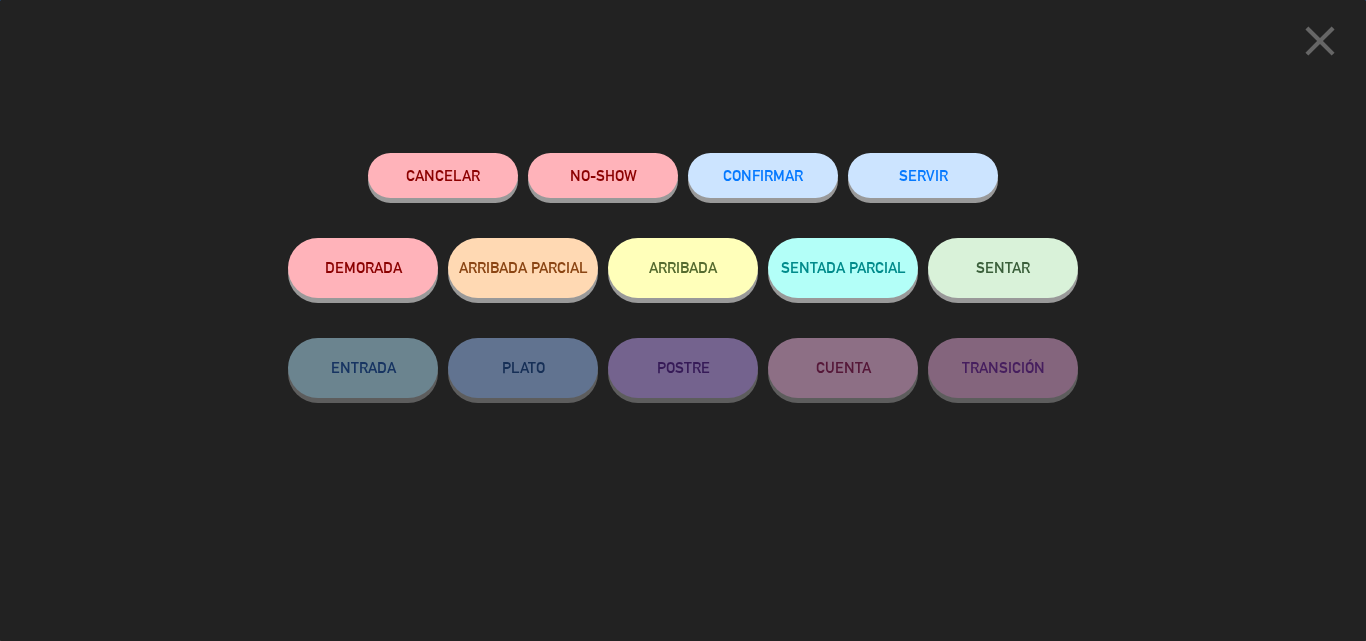 click on "CONFIRMAR" 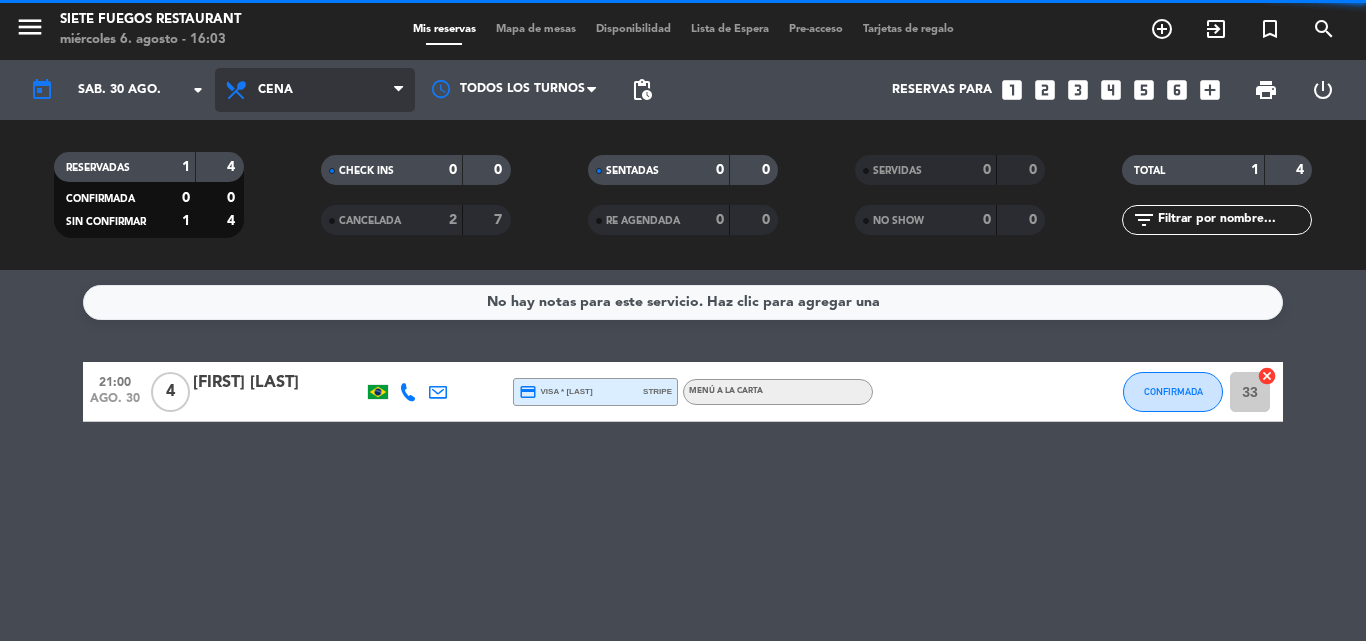 click on "Cena" at bounding box center [315, 90] 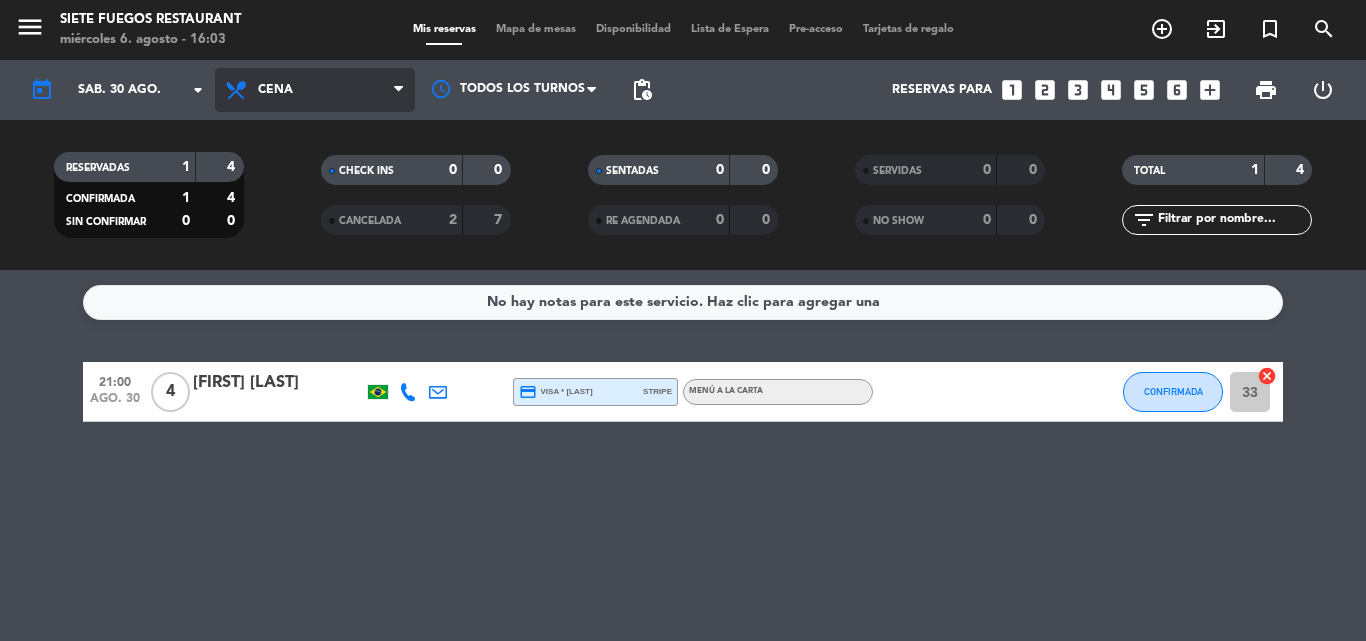 click on "Cena" at bounding box center [315, 90] 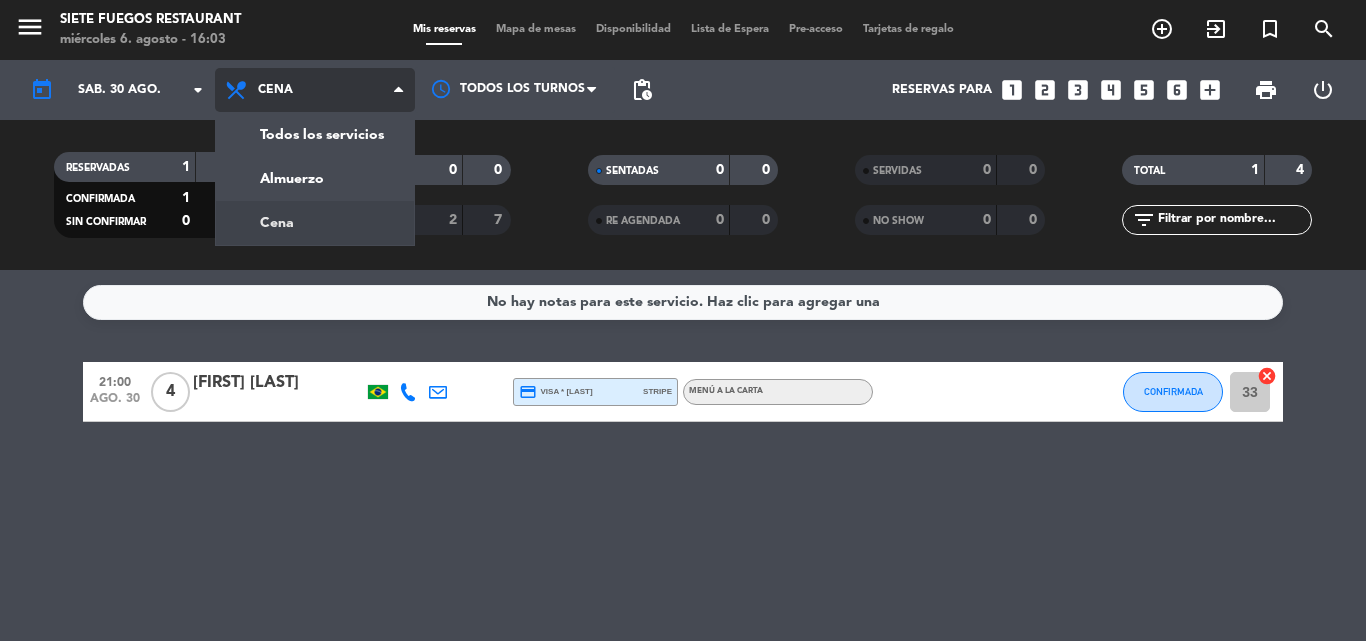 click on "menu  Siete Fuegos Restaurant   miércoles 6. agosto - 16:03   Mis reservas   Mapa de mesas   Disponibilidad   Lista de Espera   Pre-acceso   Tarjetas de regalo  add_circle_outline exit_to_app turned_in_not search today    sáb. 30 ago. arrow_drop_down  Todos los servicios  Almuerzo  Cena  Cena  Todos los servicios  Almuerzo  Cena Todos los turnos pending_actions  Reservas para   looks_one   looks_two   looks_3   looks_4   looks_5   looks_6   add_box  print  power_settings_new   RESERVADAS   1   4   CONFIRMADA   1   4   SIN CONFIRMAR   0   0   CHECK INS   0   0   CANCELADA   2   7   SENTADAS   0   0   RE AGENDADA   0   0   SERVIDAS   0   0   NO SHOW   0   0   TOTAL   1   4  filter_list" 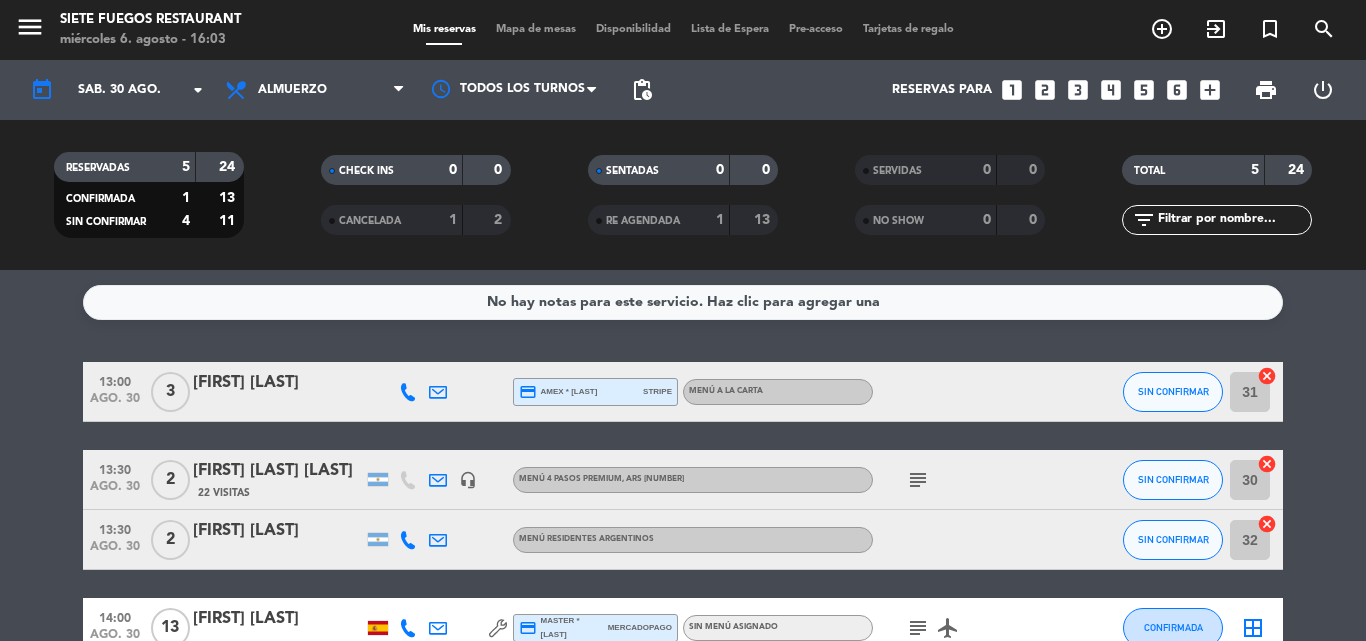 click on "Menú a la carta" 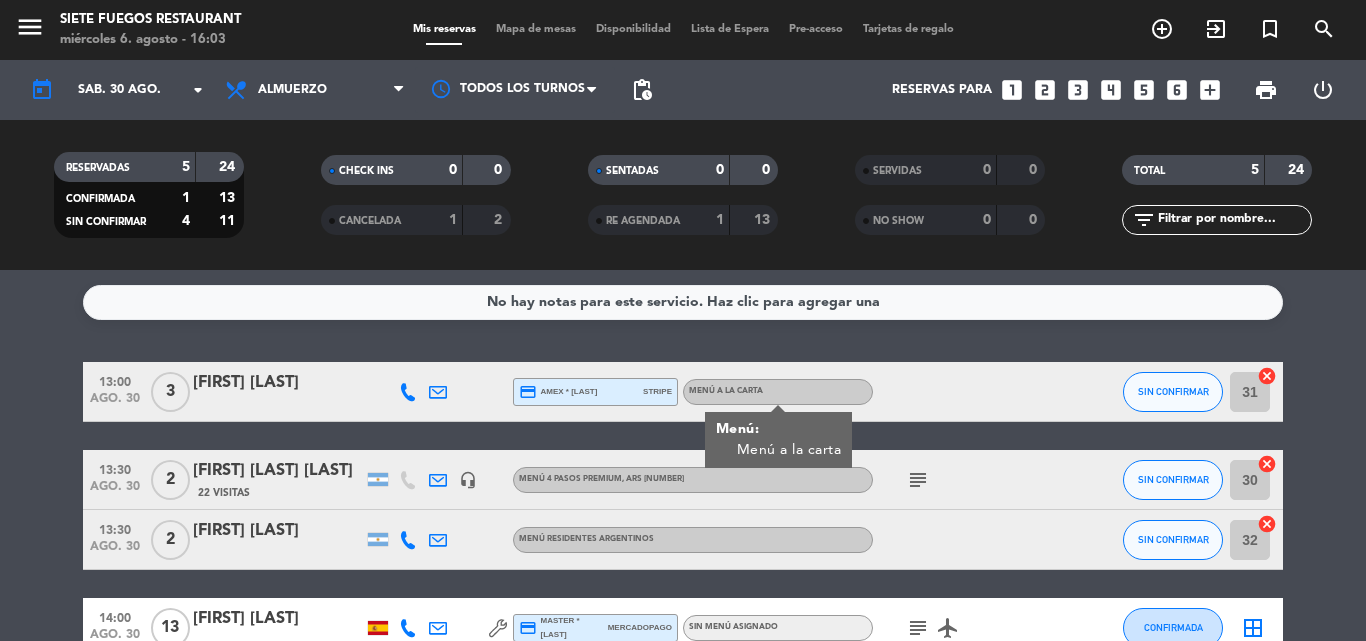 click on "[FIRST] [LAST]" 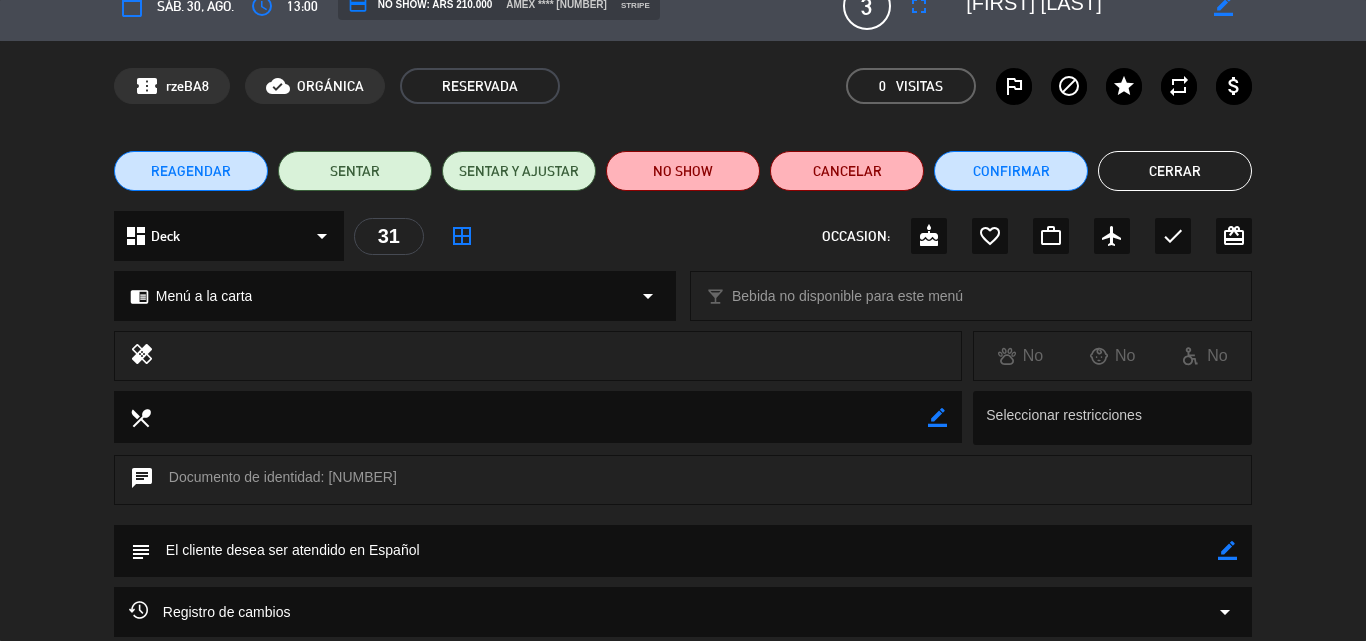 scroll, scrollTop: 0, scrollLeft: 0, axis: both 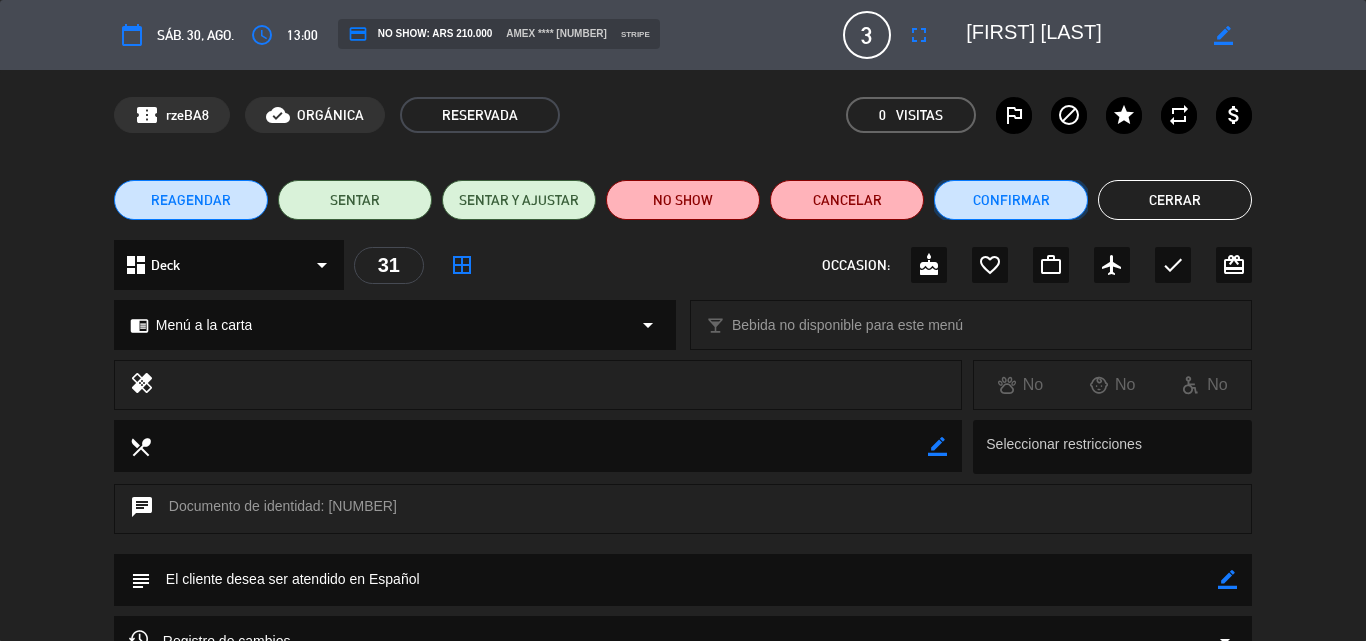 click on "Confirmar" 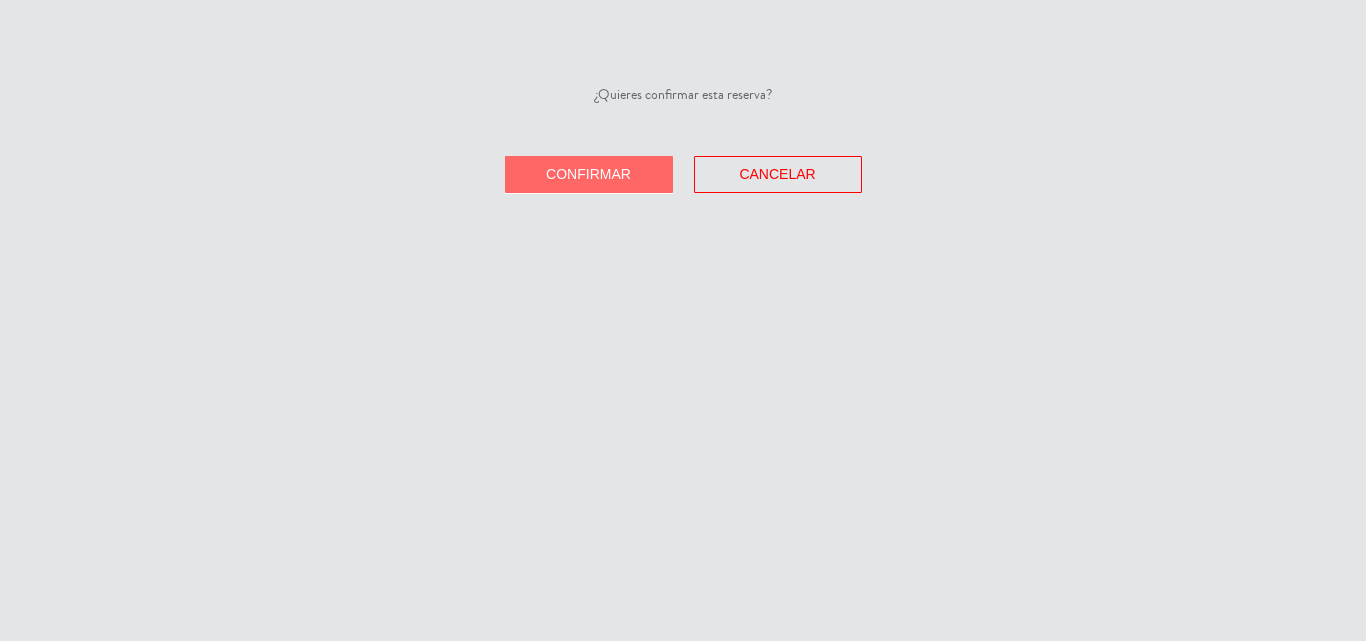 click on "Confirmar" 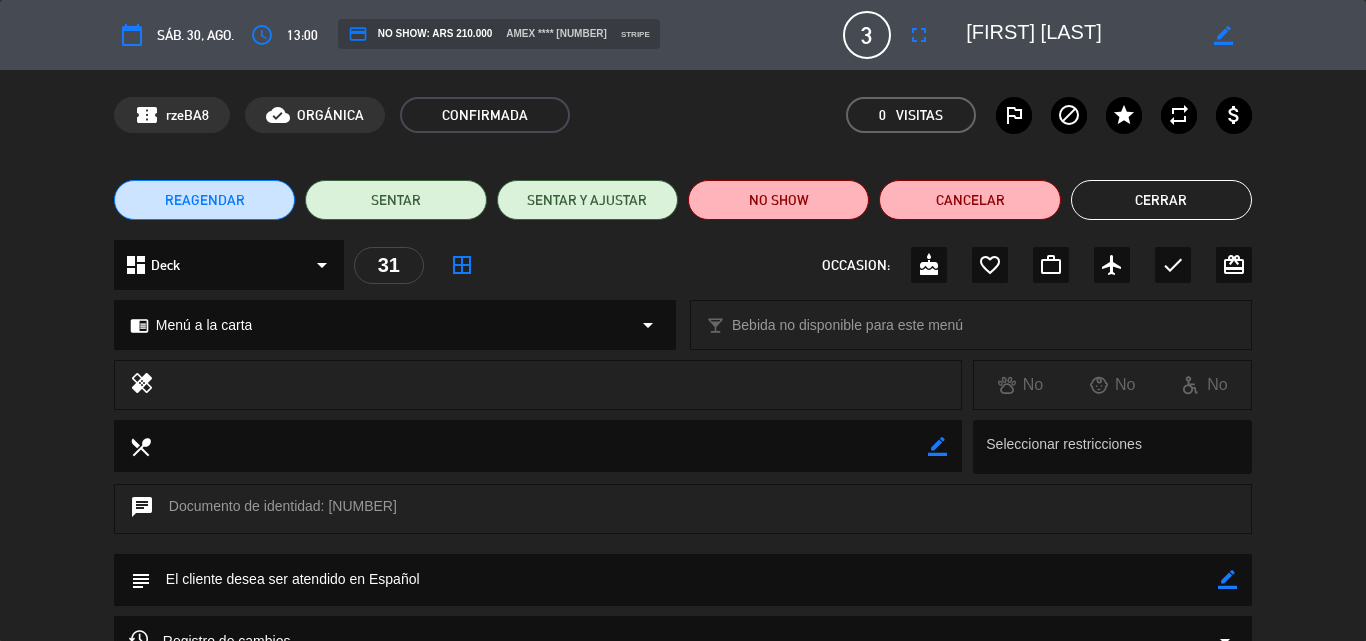 click on "Cerrar" 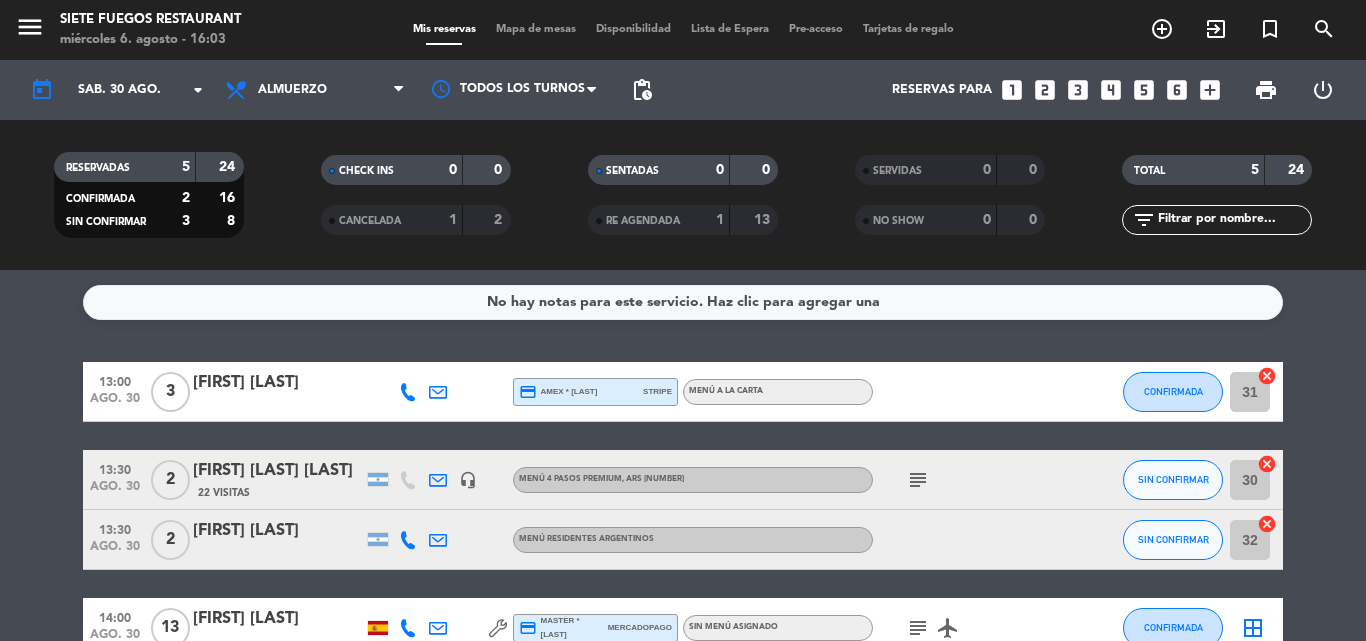 drag, startPoint x: 615, startPoint y: 479, endPoint x: 627, endPoint y: 477, distance: 12.165525 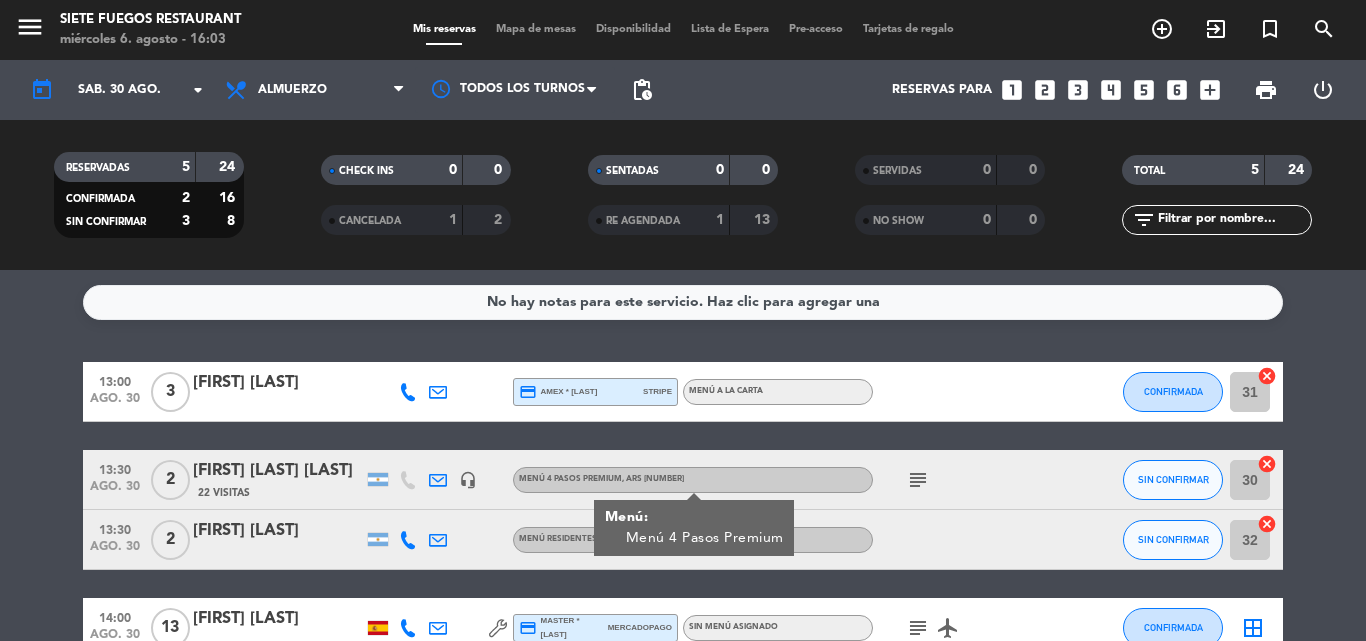click on "subject" 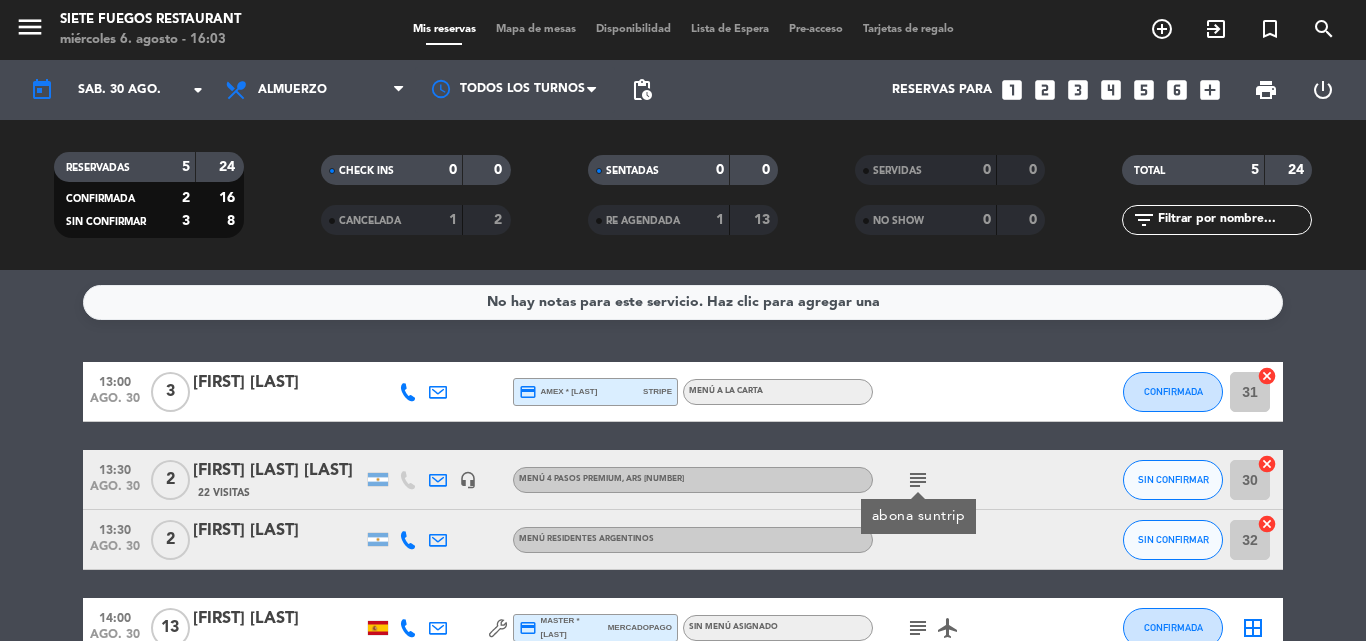 click on "subject" 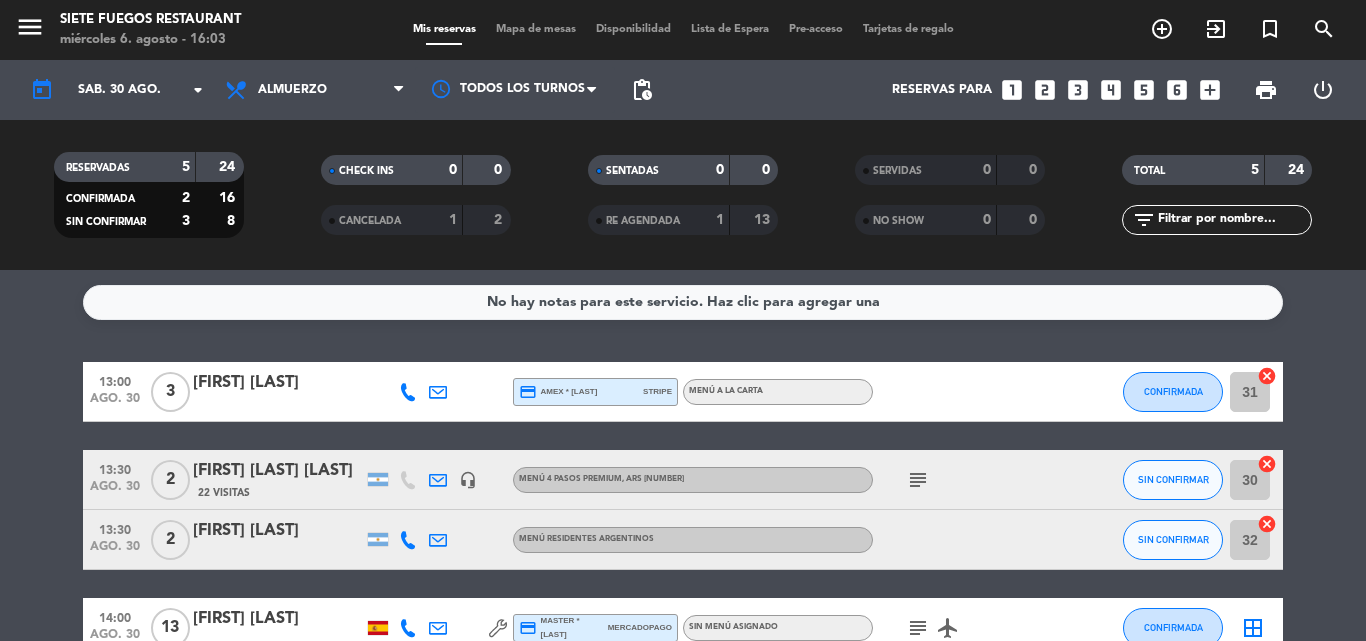click on "[FIRST] [LAST] [LAST]" 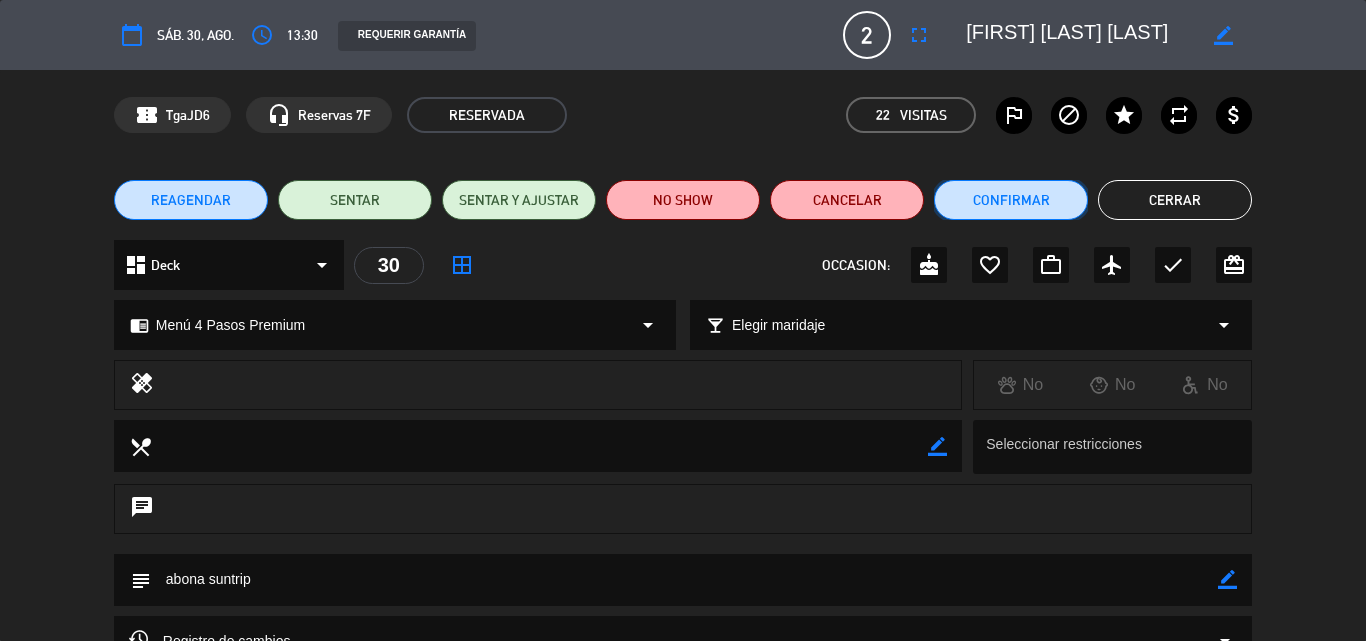 click on "Confirmar" 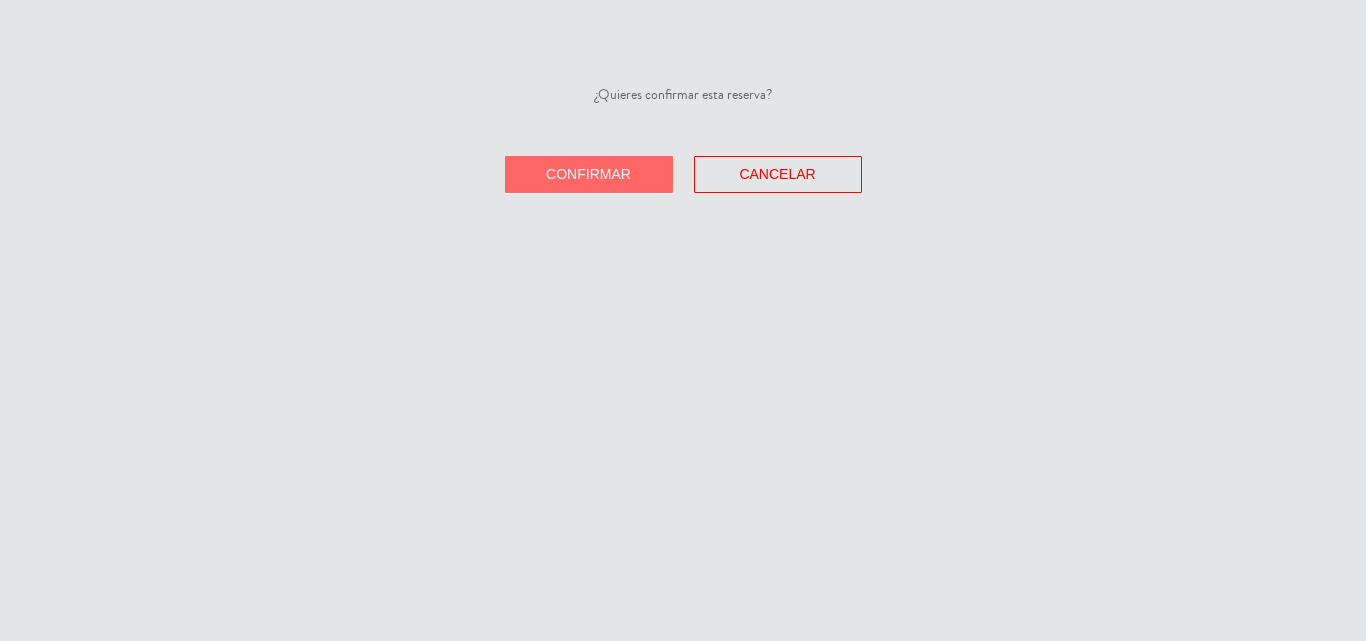 click on "Confirmar" 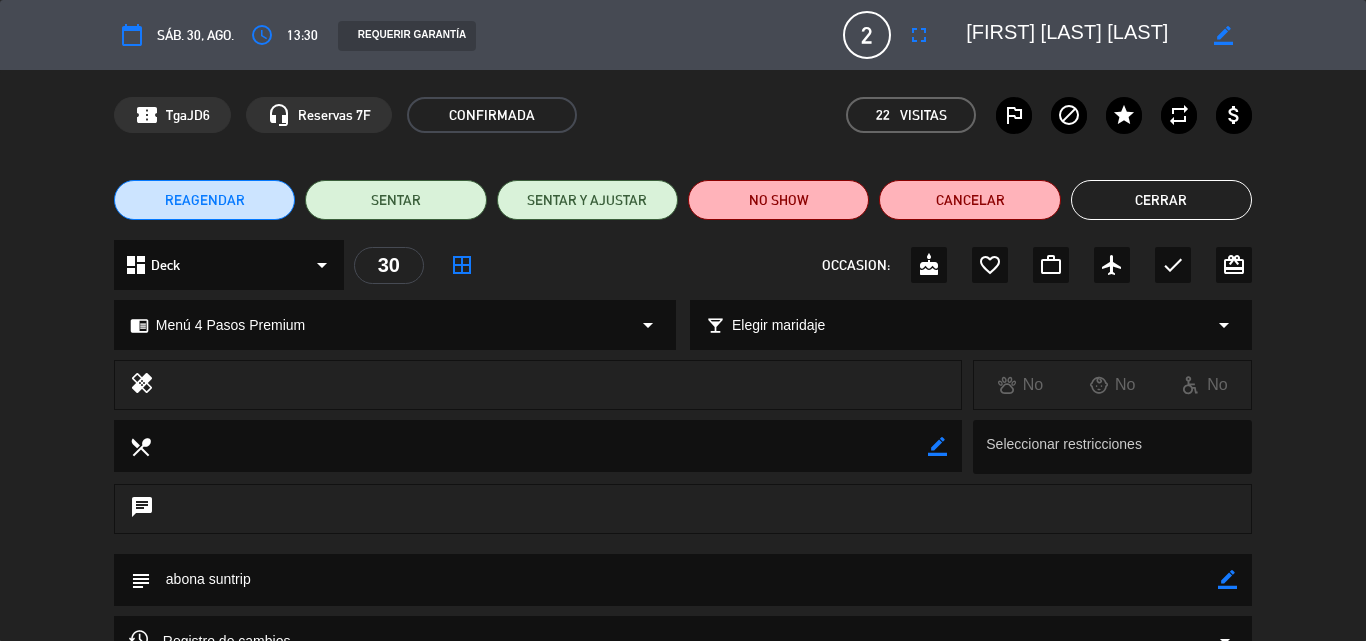 click on "Cerrar" 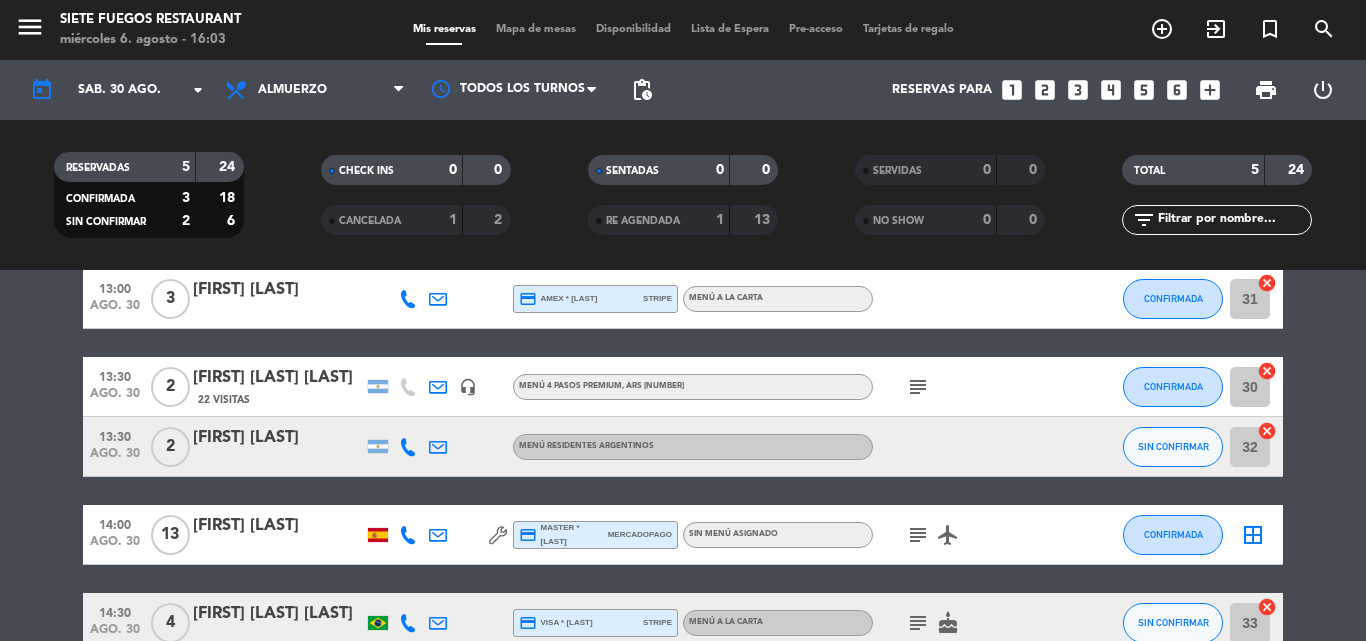 scroll, scrollTop: 205, scrollLeft: 0, axis: vertical 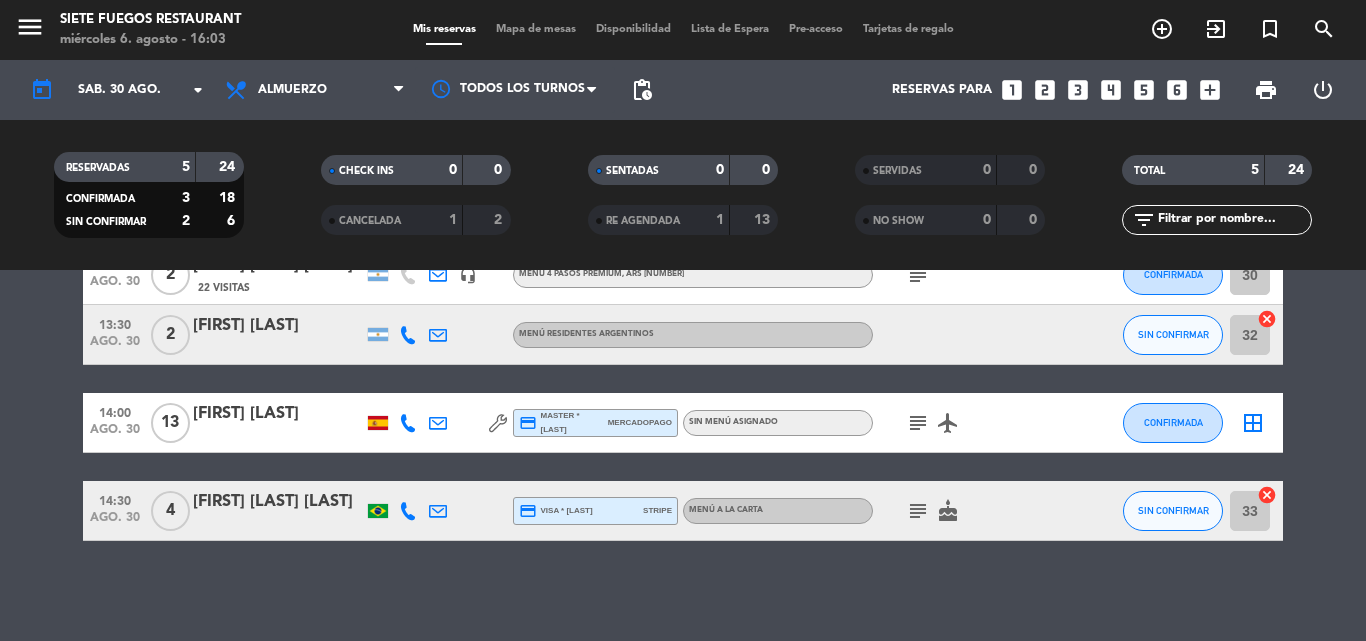 click on "Menú Residentes Argentinos" 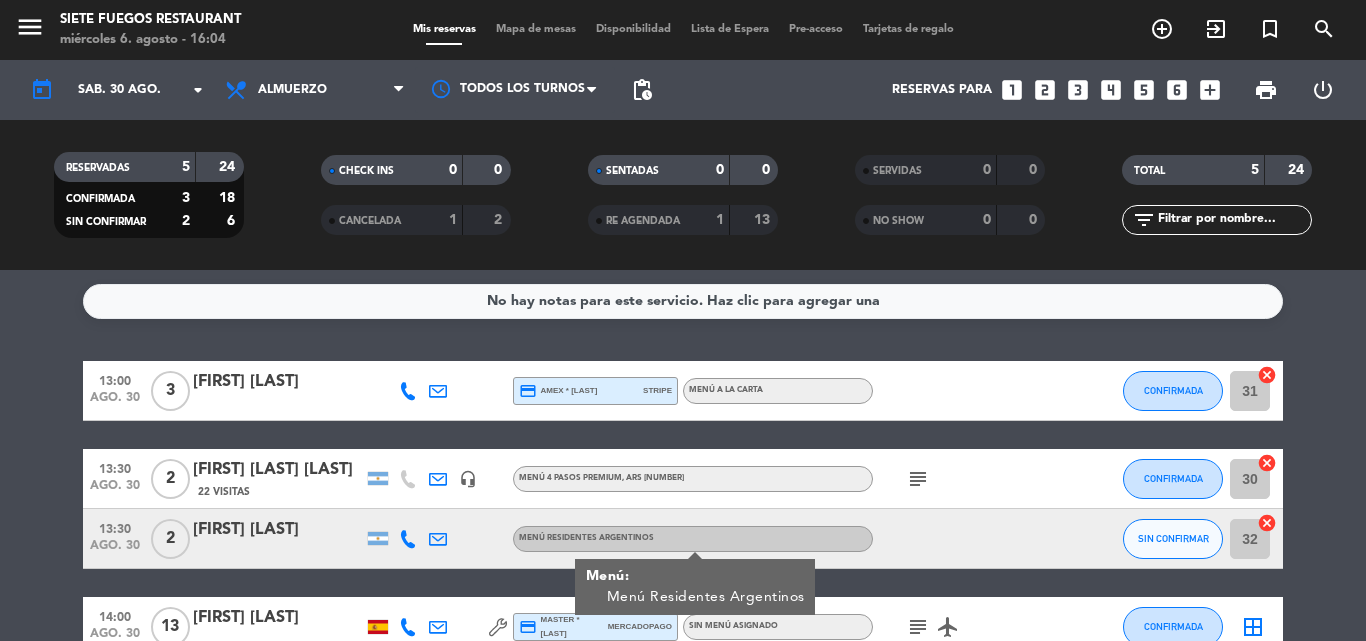 scroll, scrollTop: 0, scrollLeft: 0, axis: both 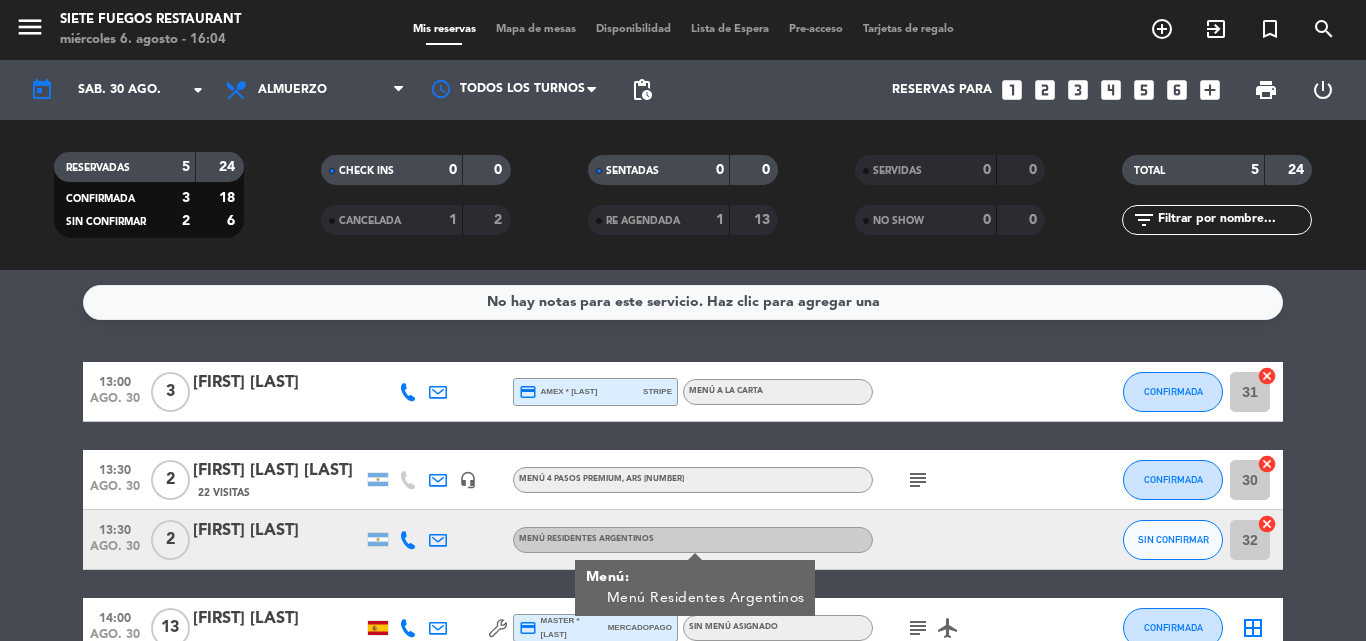 click on "[FIRST] [LAST] [LAST]" 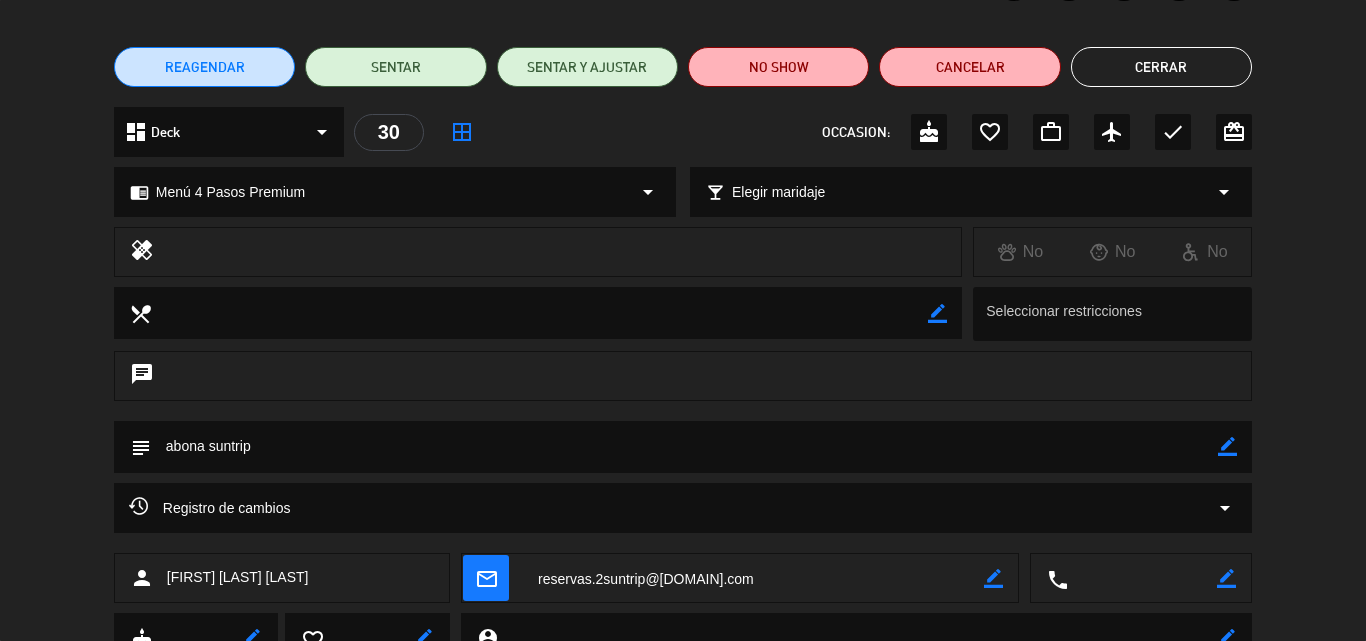 scroll, scrollTop: 0, scrollLeft: 0, axis: both 